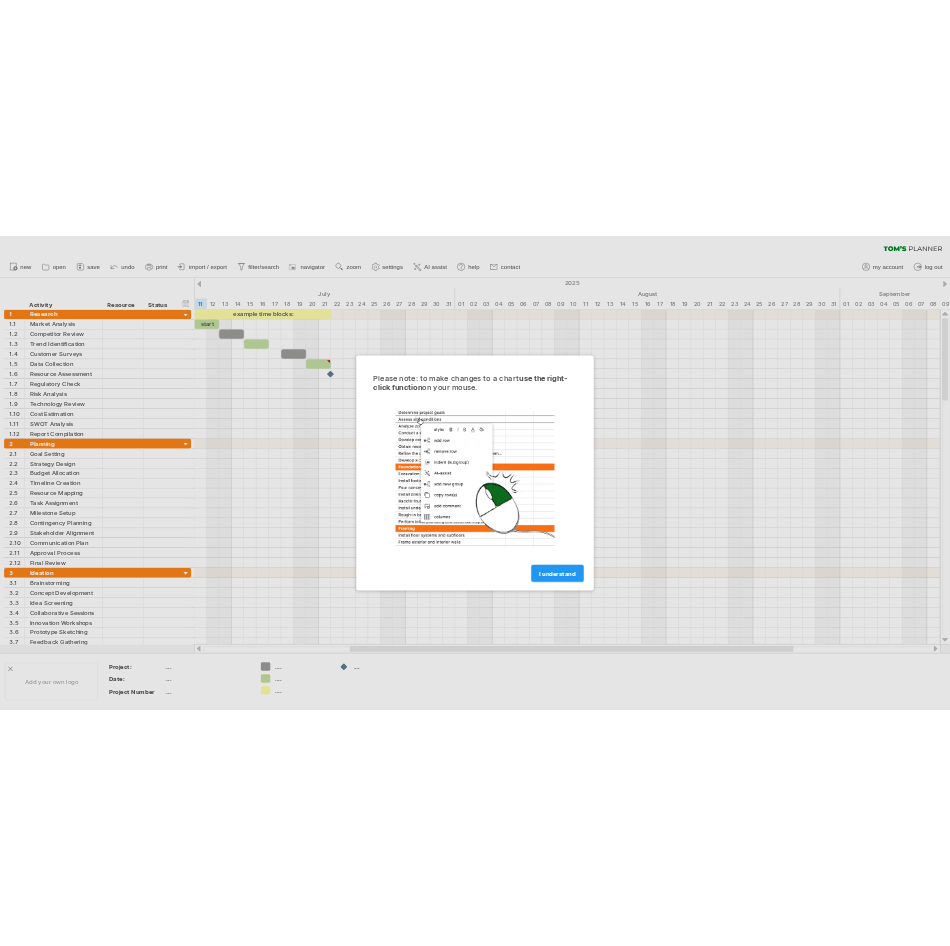 scroll, scrollTop: 0, scrollLeft: 0, axis: both 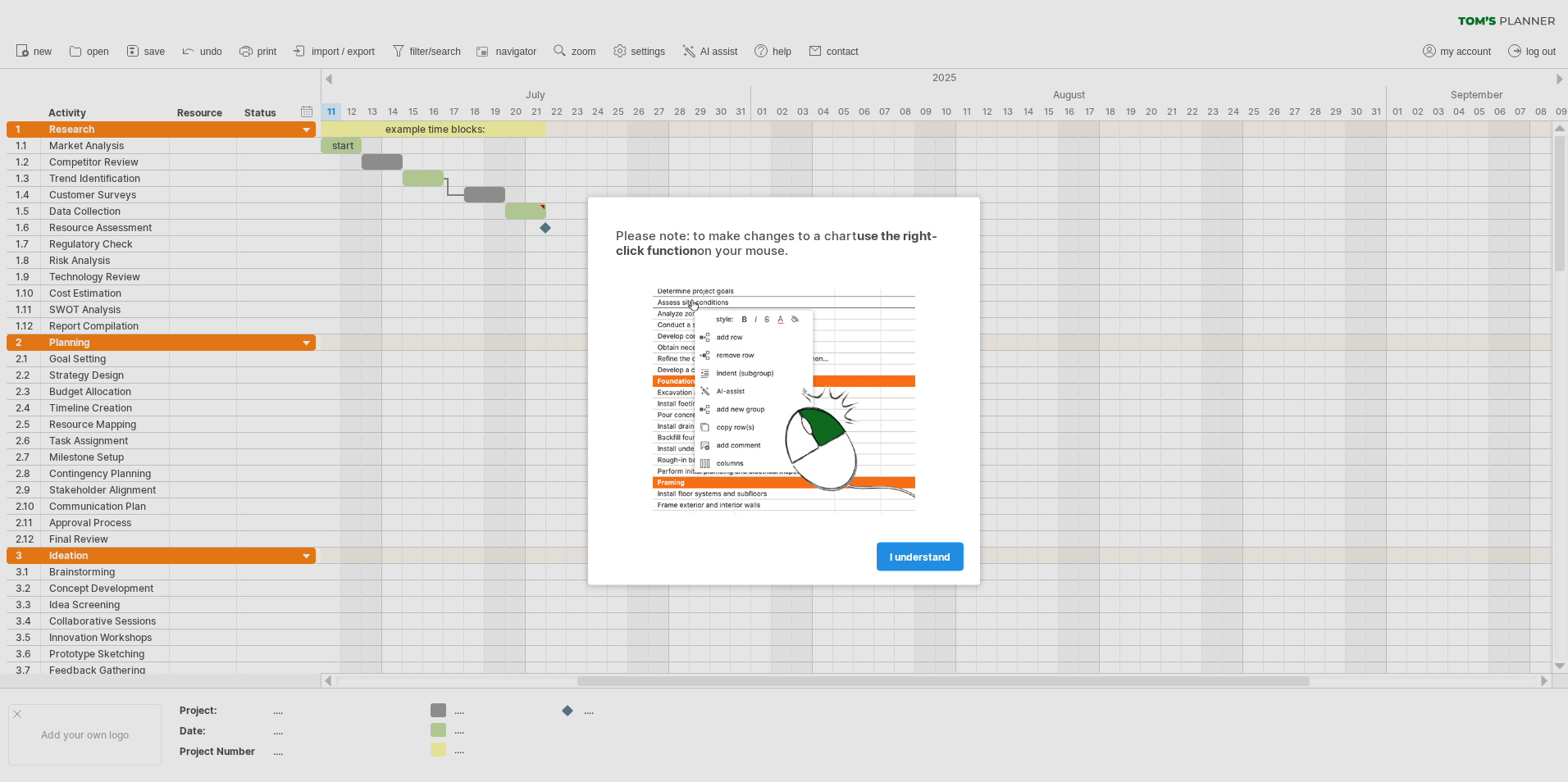 click on "I understand" at bounding box center (920, 557) 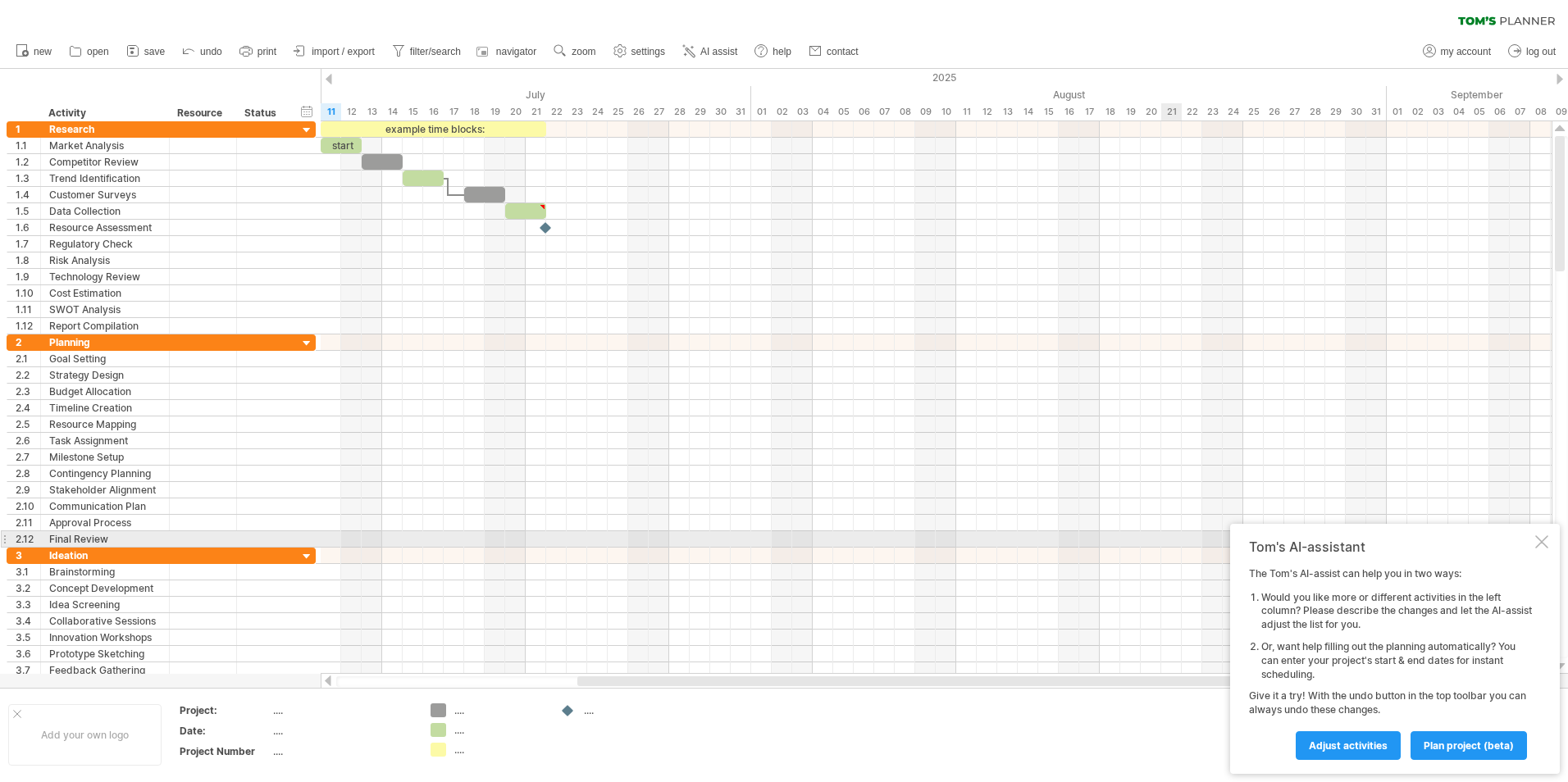 click on "Tom's AI-assistant The Tom's AI-assist can help you in two ways: Would you like more or different activities in the left column? Please describe the changes and let the AI-assist adjust the list for you. Or, want help filling out the planning automatically? You can enter your project's start & end dates for instant scheduling. Give it a try! With the undo button in the top toolbar you can always undo these changes. Adjust activities    plan project (beta)" at bounding box center [1395, 648] 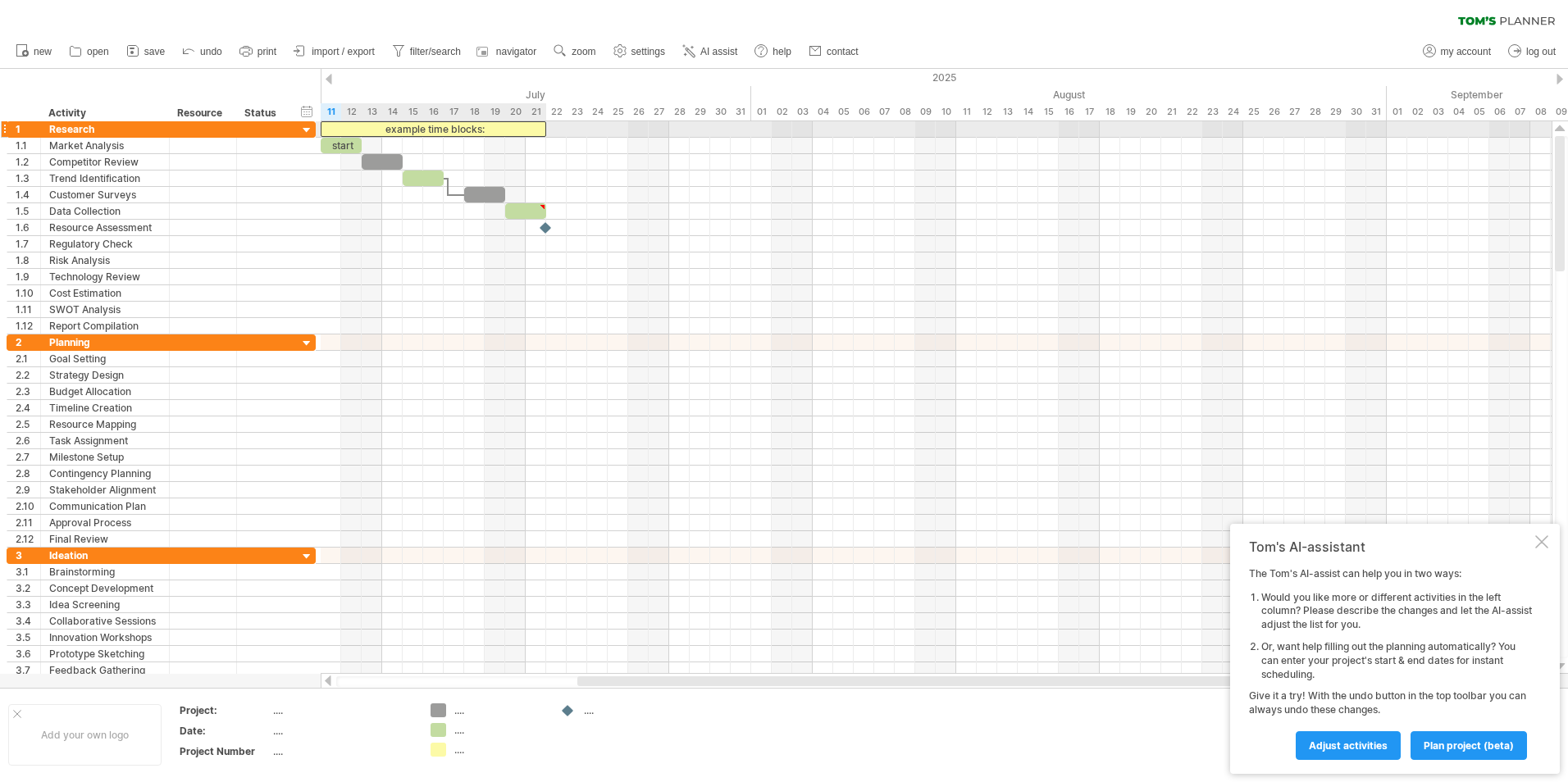 click on "example time blocks:" at bounding box center [433, 129] 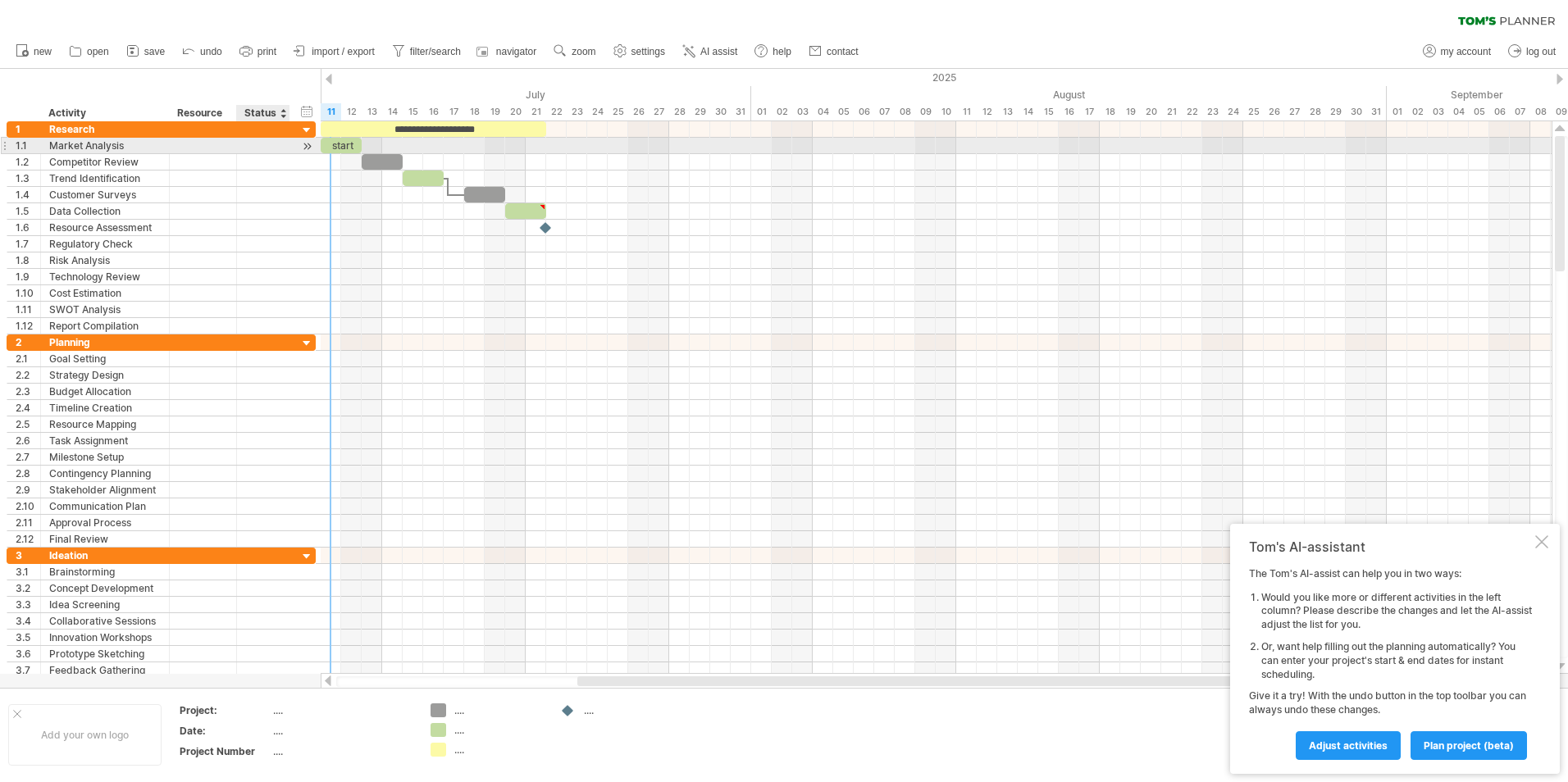 click at bounding box center [307, 146] 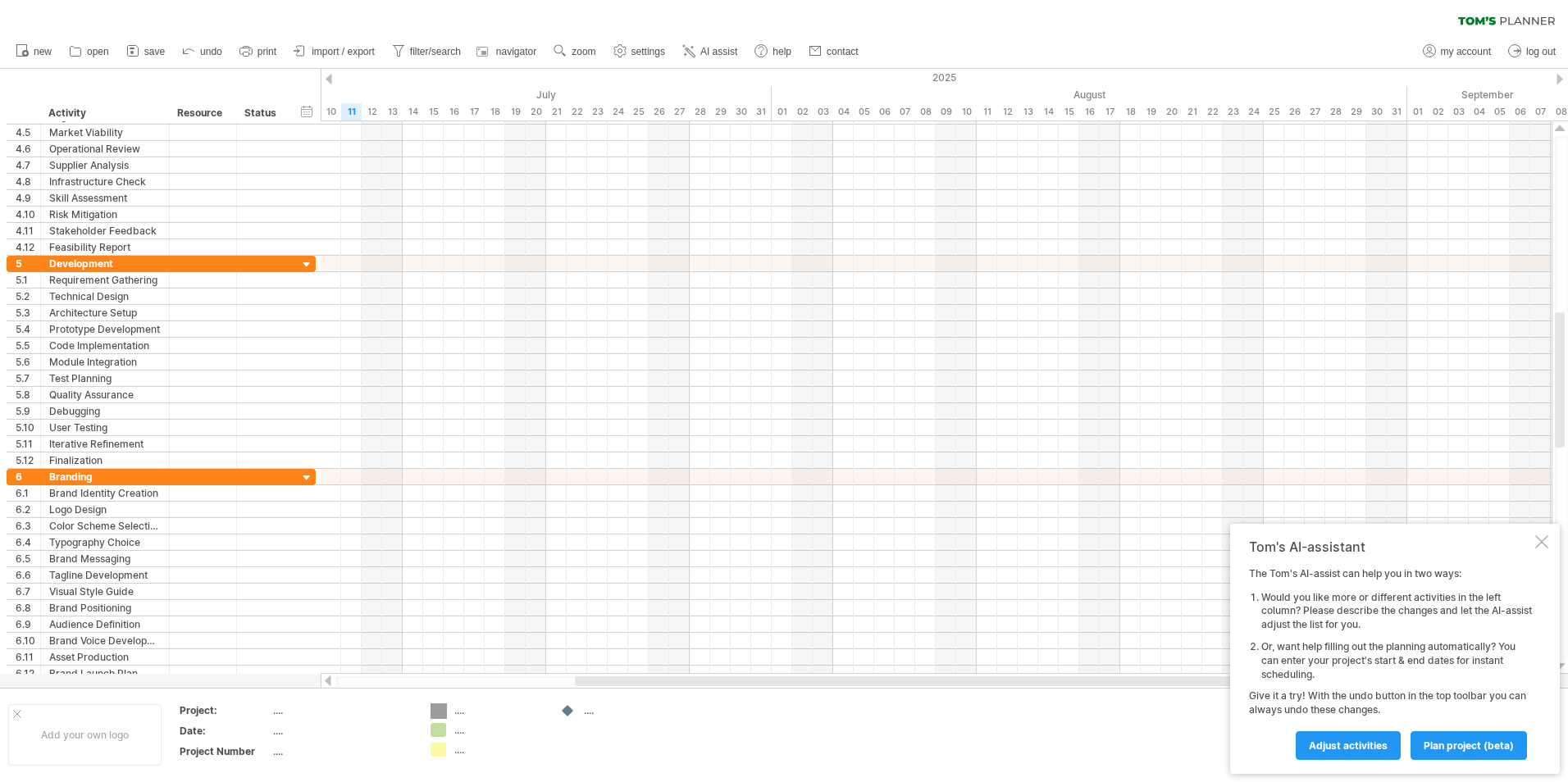 click on "Trying to reach plan.tomsplanner.com
Connected again...
0%
clear filter
new 1" at bounding box center (784, 391) 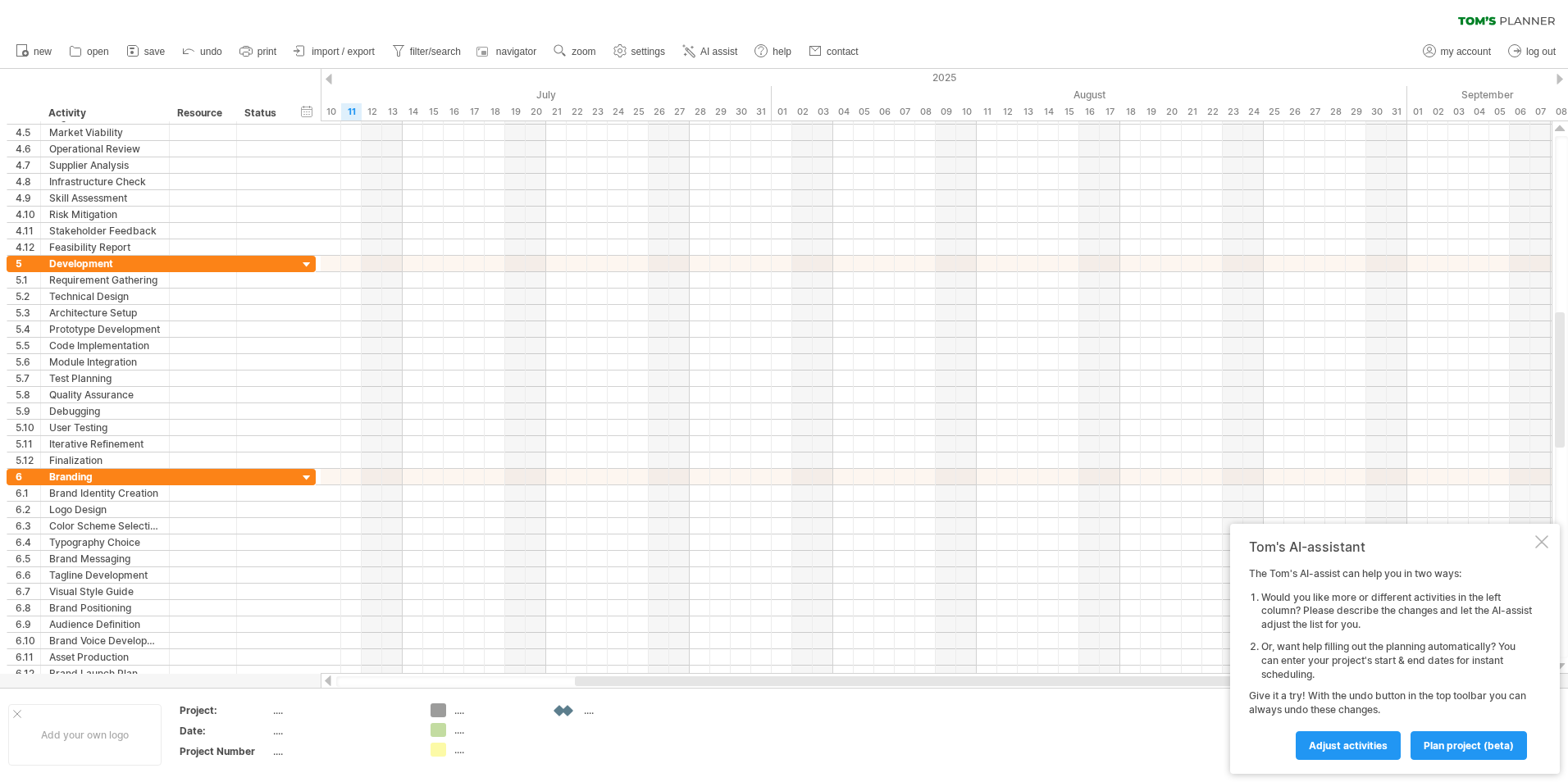click on "Trying to reach plan.tomsplanner.com
Connected again...
0%
clear filter
new 1" at bounding box center [784, 391] 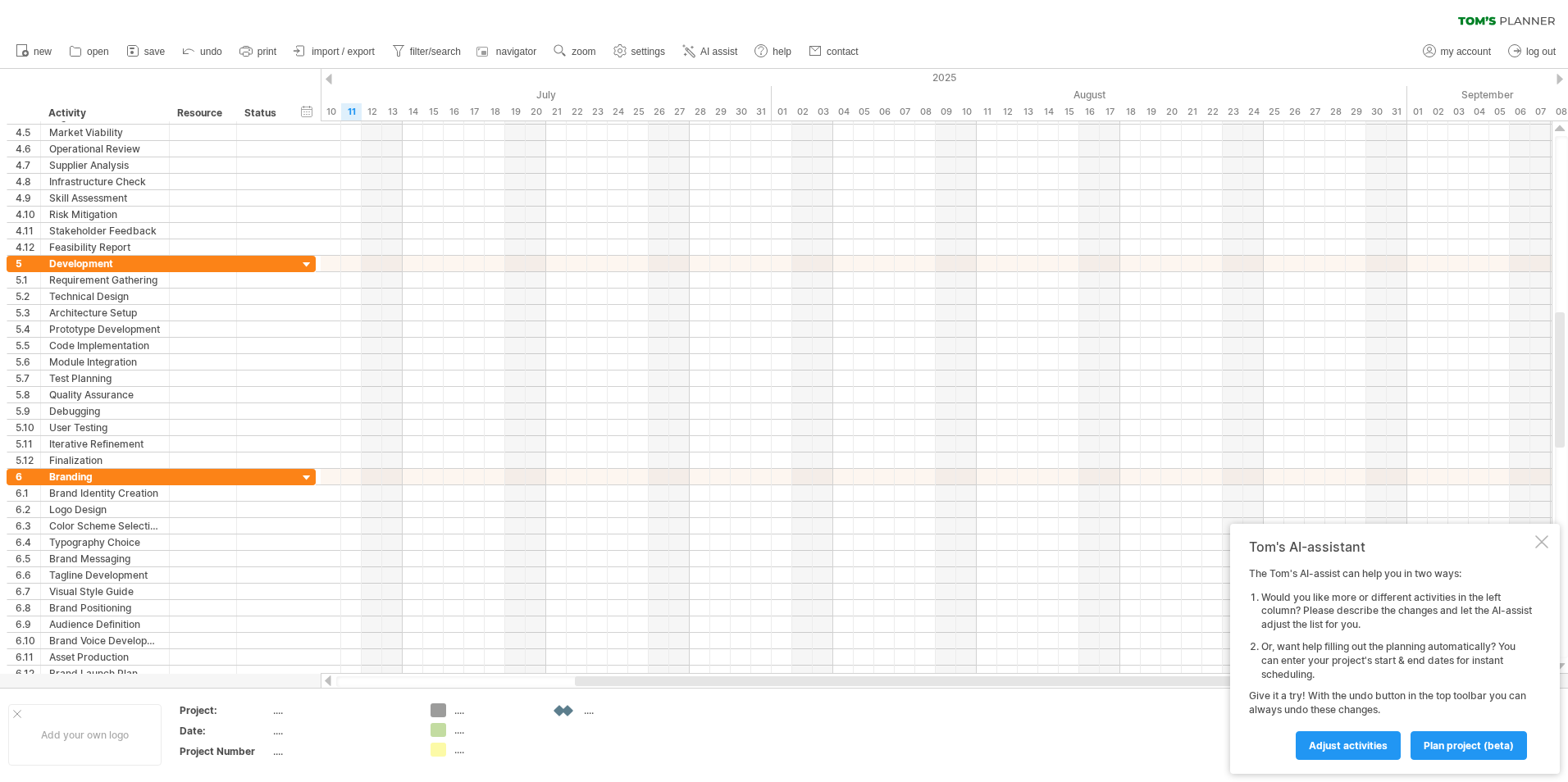 click at bounding box center (568, 711) 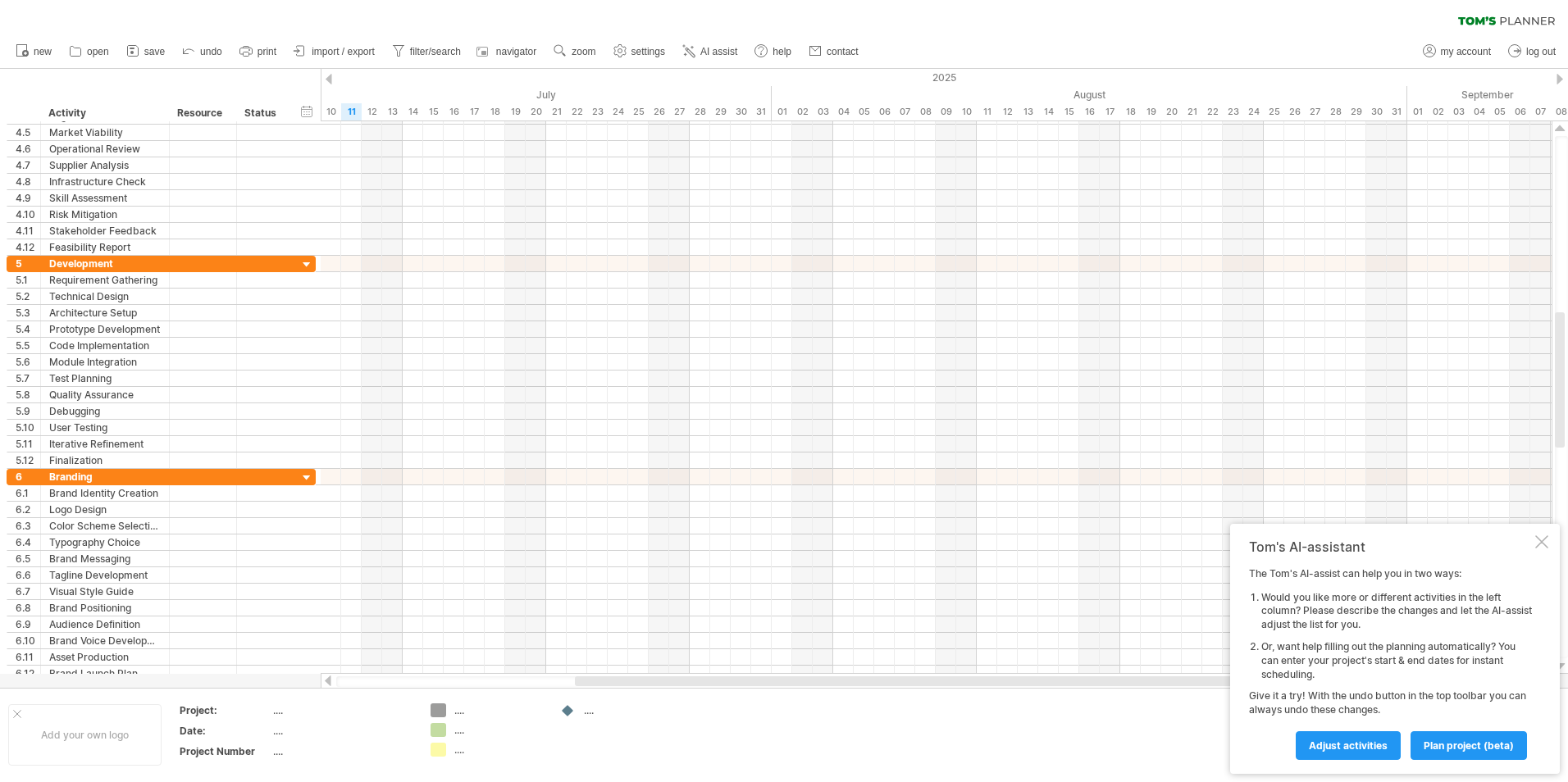 click on "...." at bounding box center [628, 710] 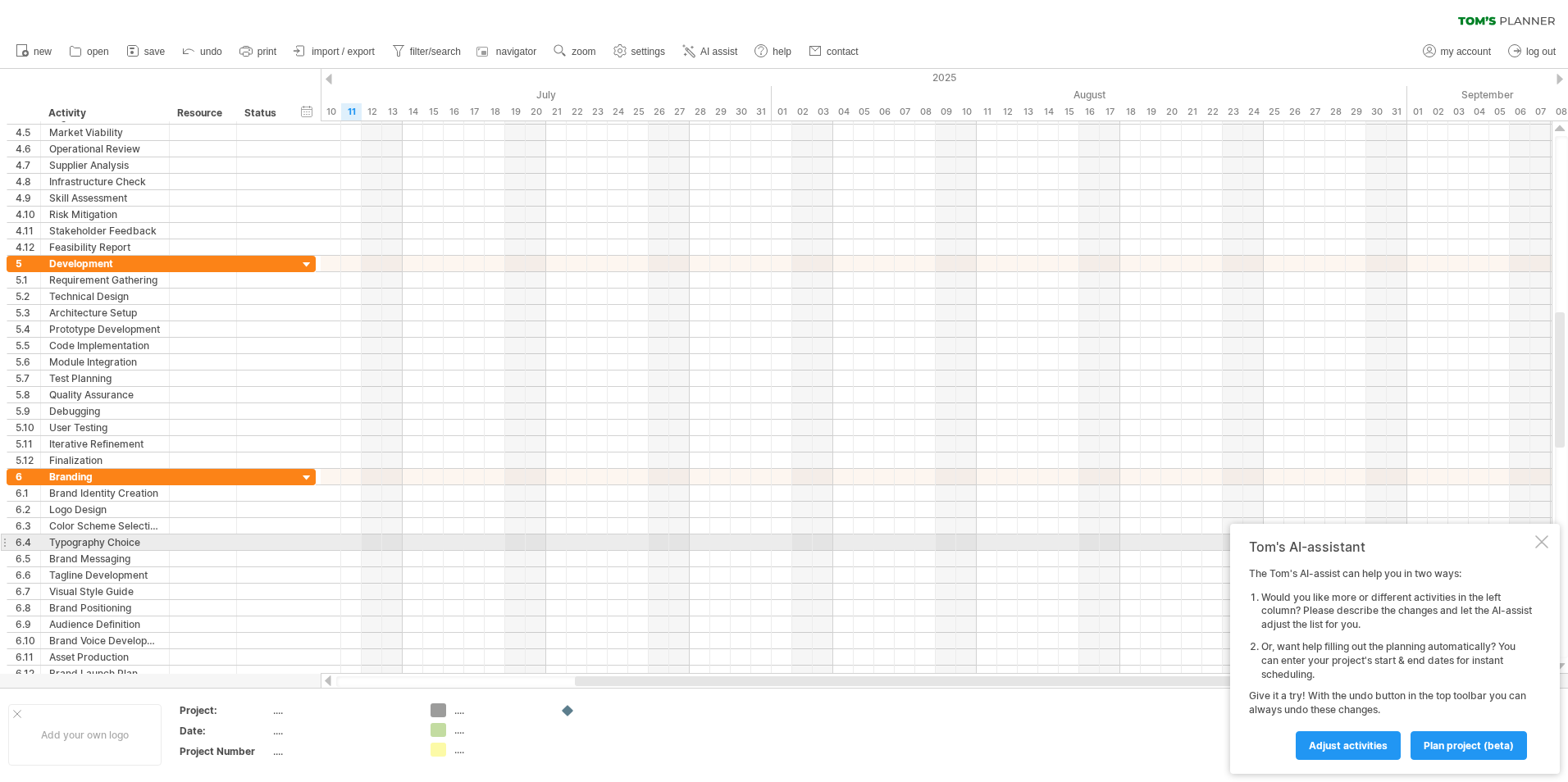 click at bounding box center (1542, 542) 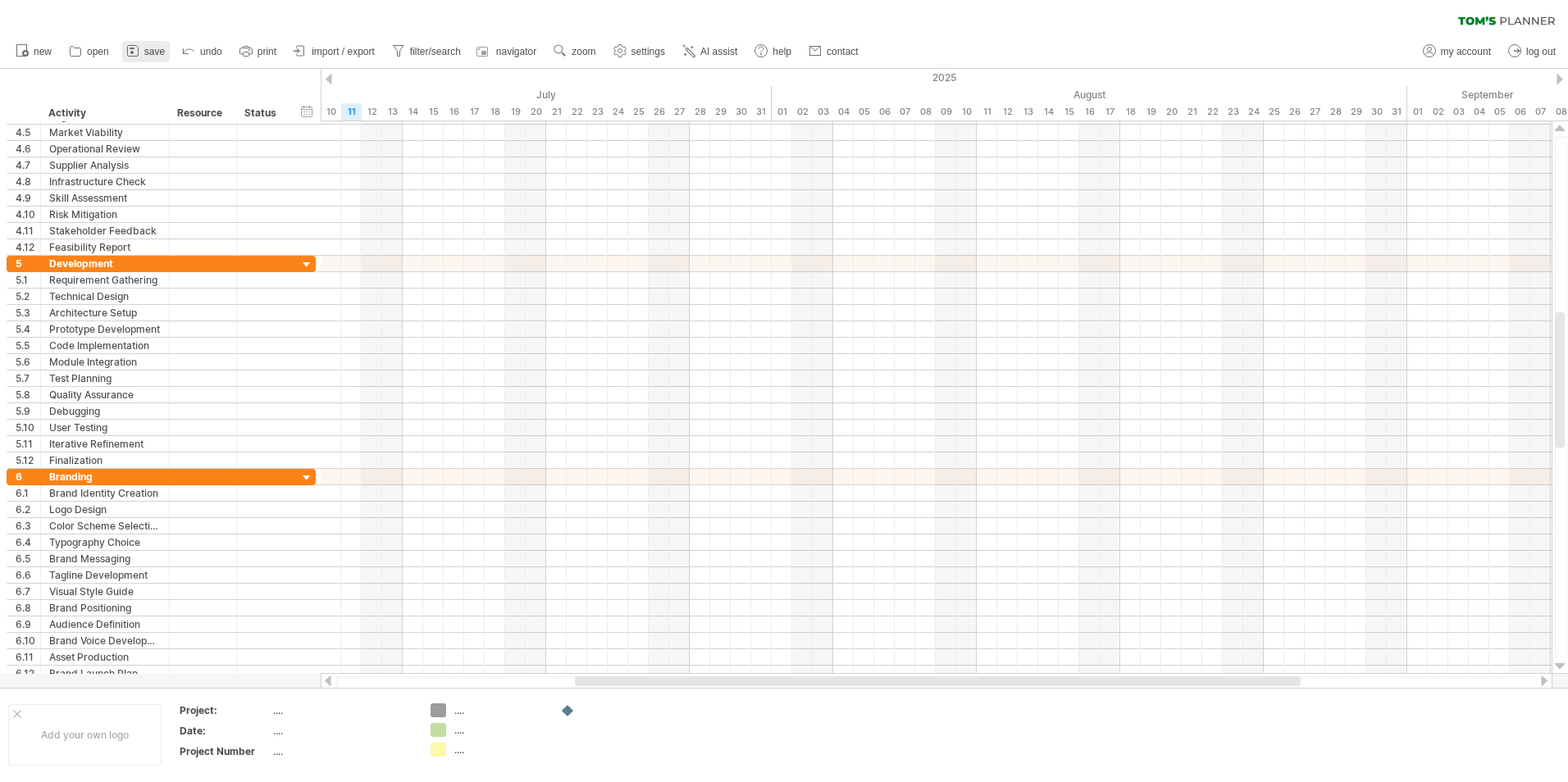 click on "save" at bounding box center [154, 52] 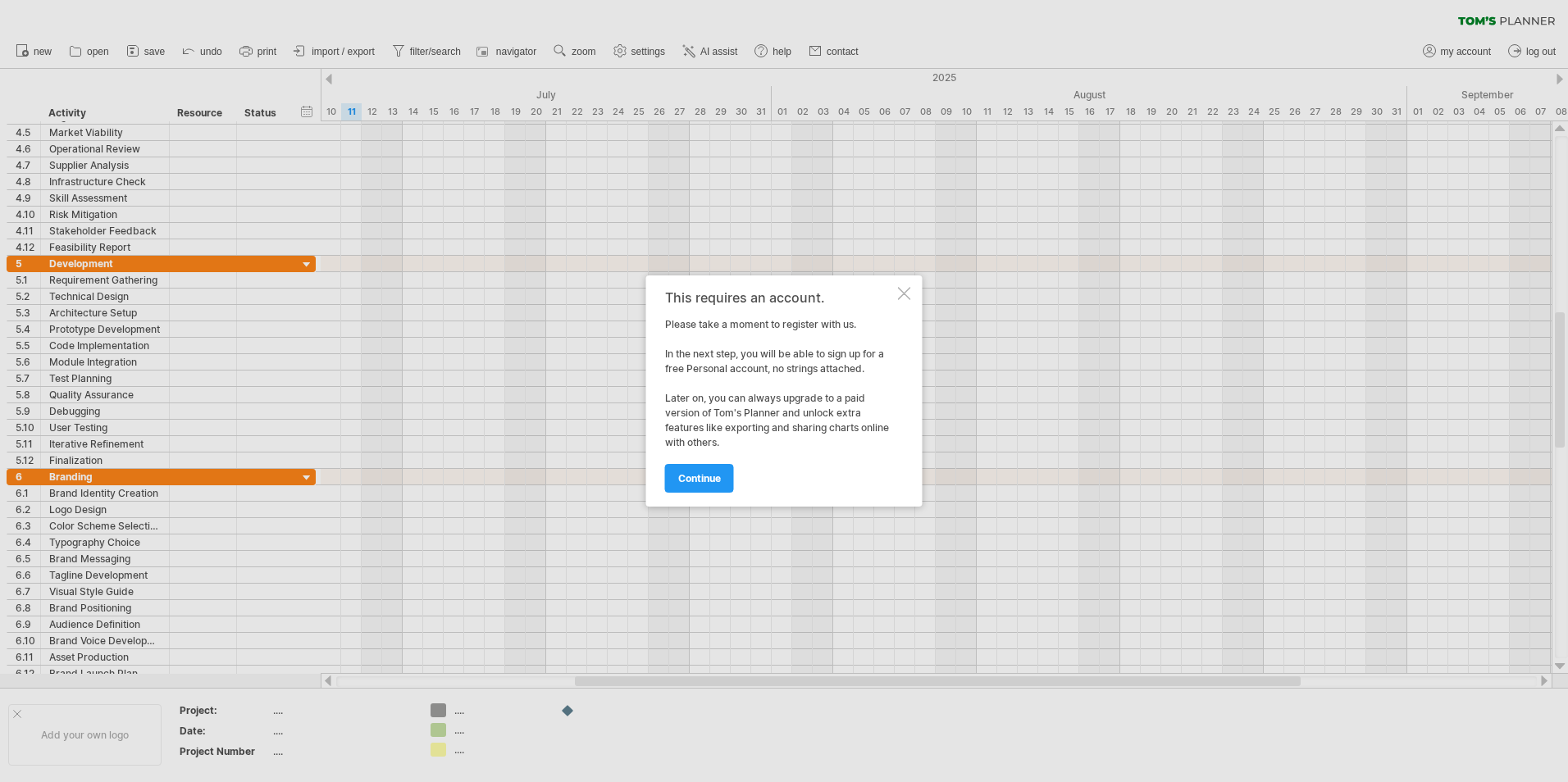 click at bounding box center (905, 293) 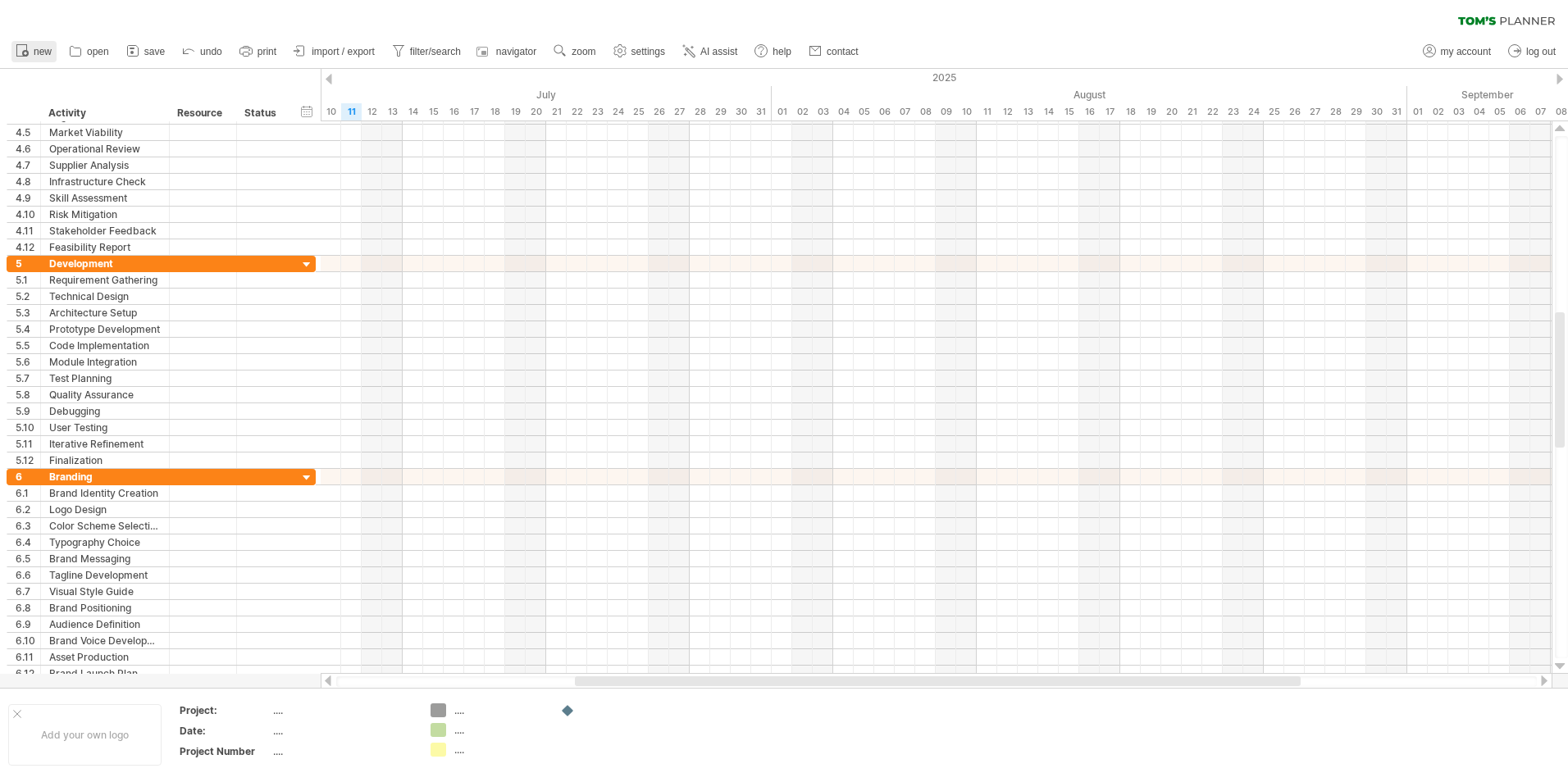 click 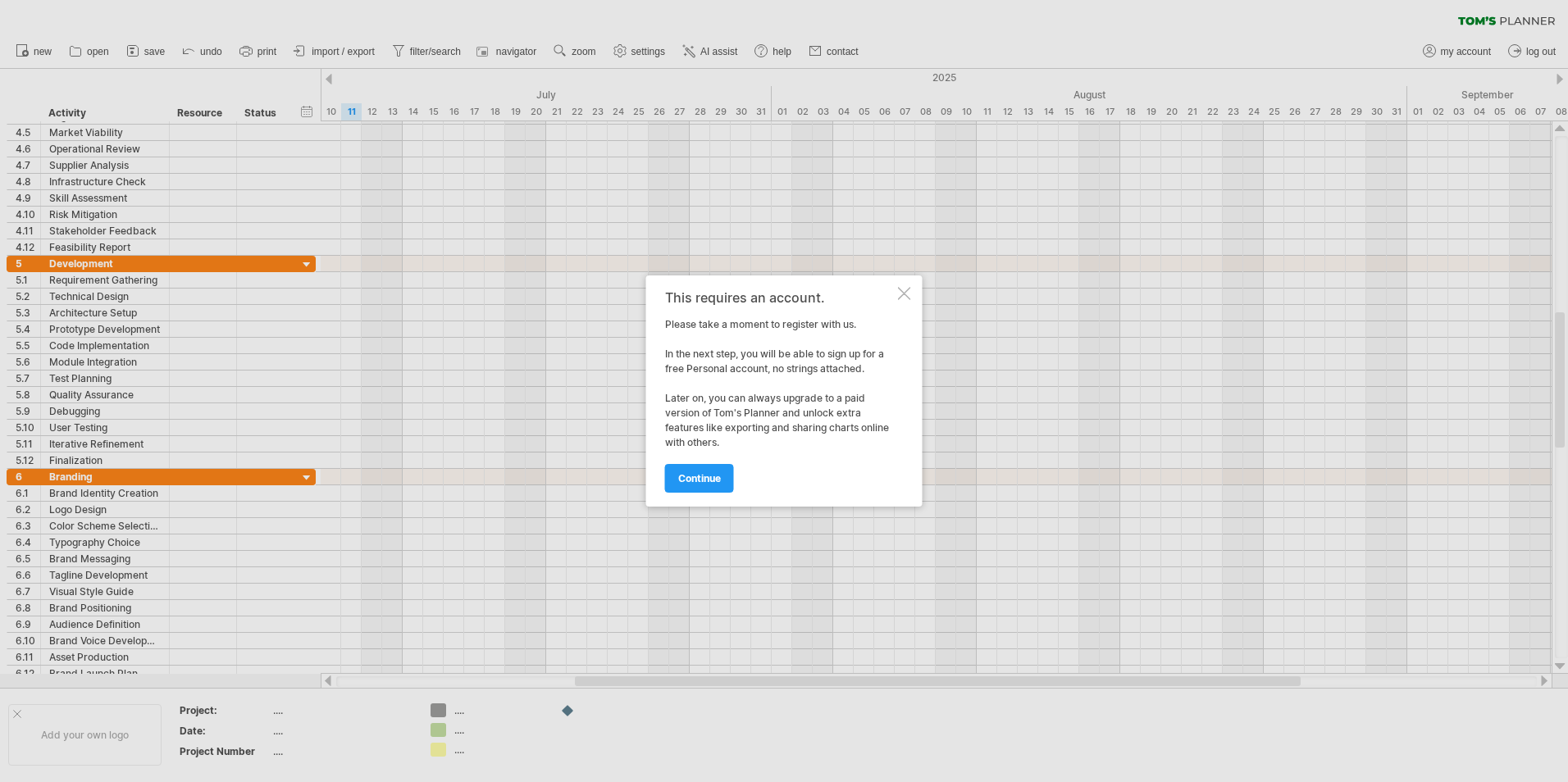 click at bounding box center (905, 293) 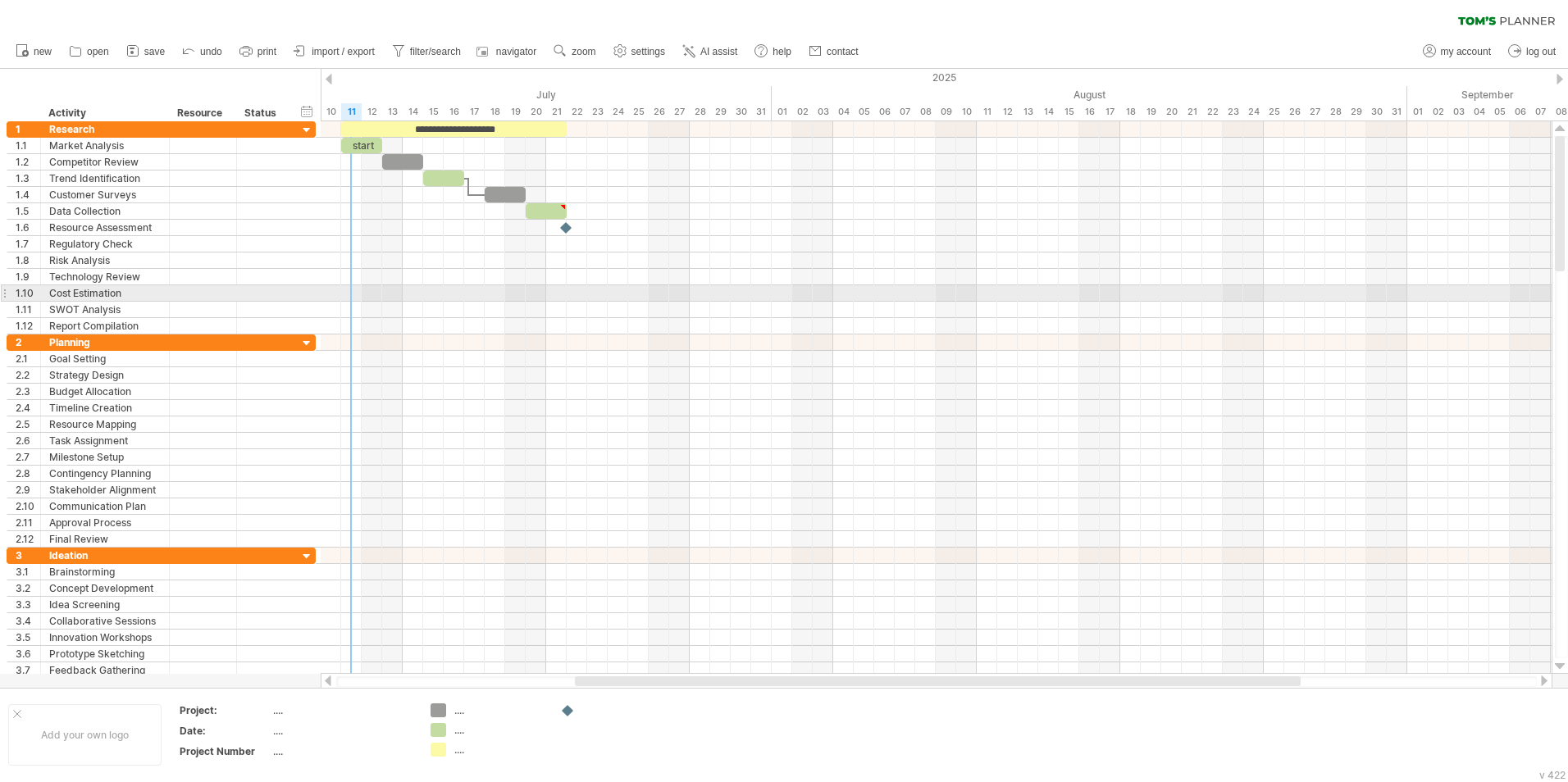 click at bounding box center (936, 293) 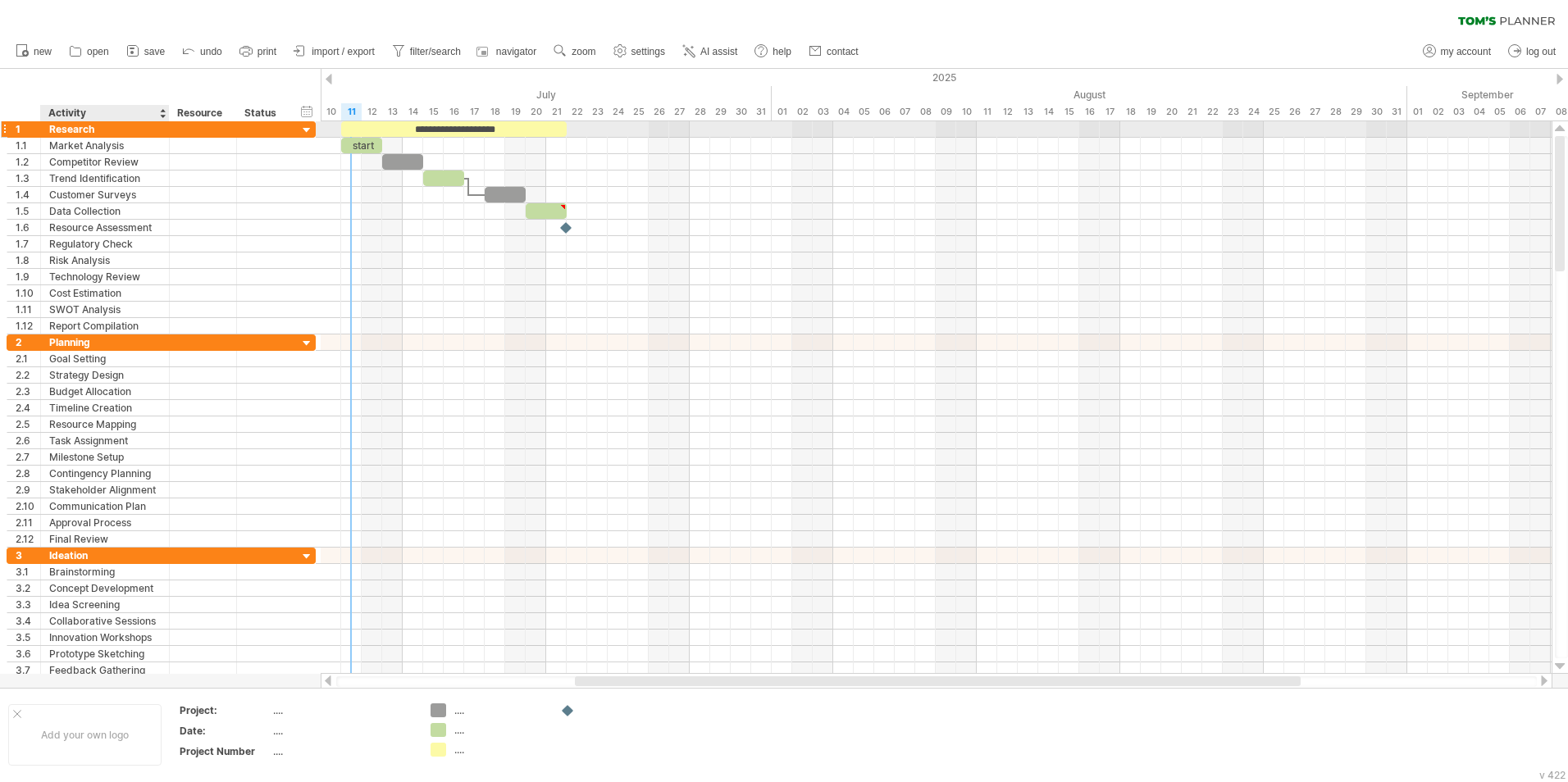 click on "Research" at bounding box center (105, 129) 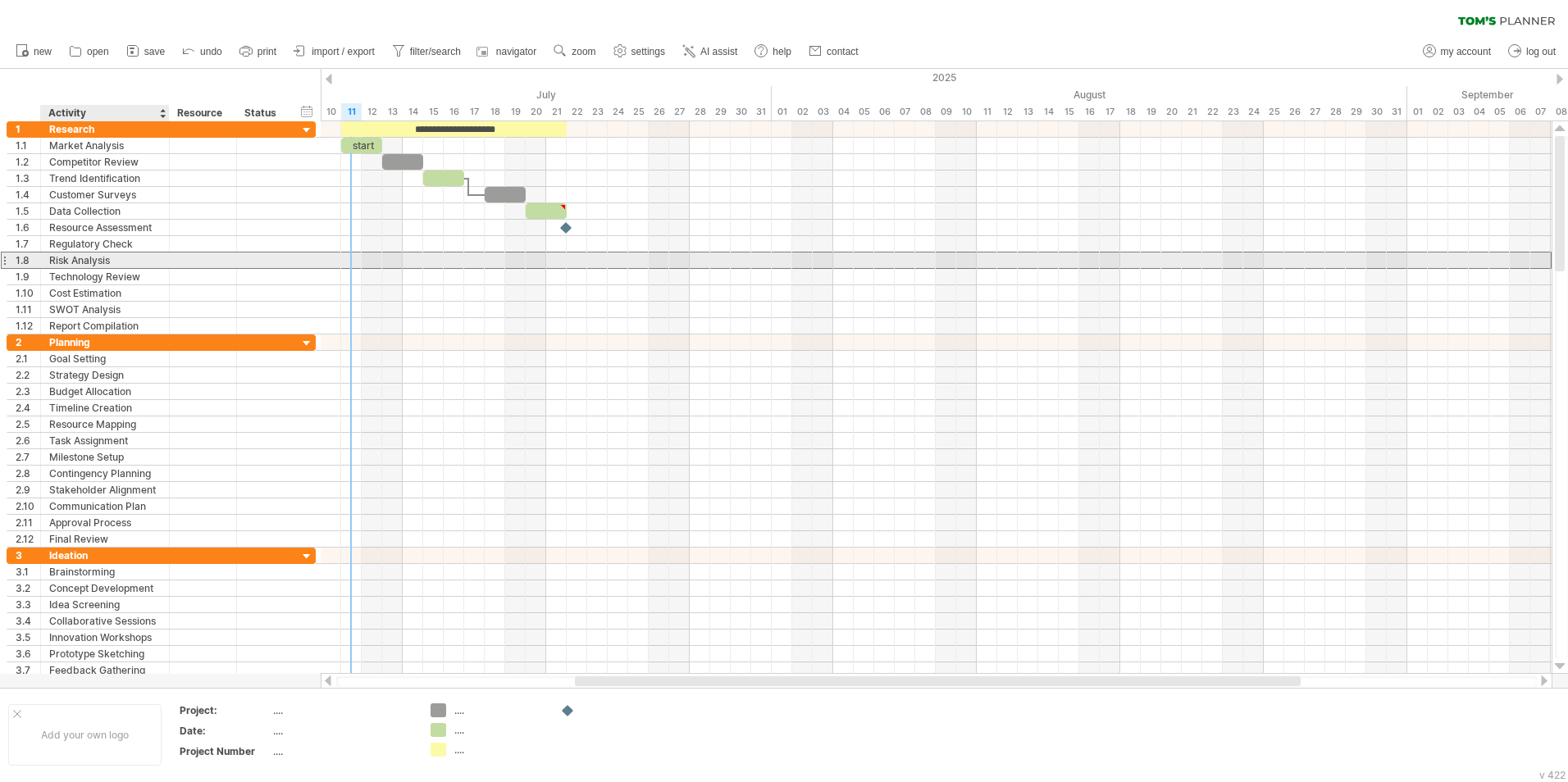 click on "Risk Analysis" at bounding box center (105, 260) 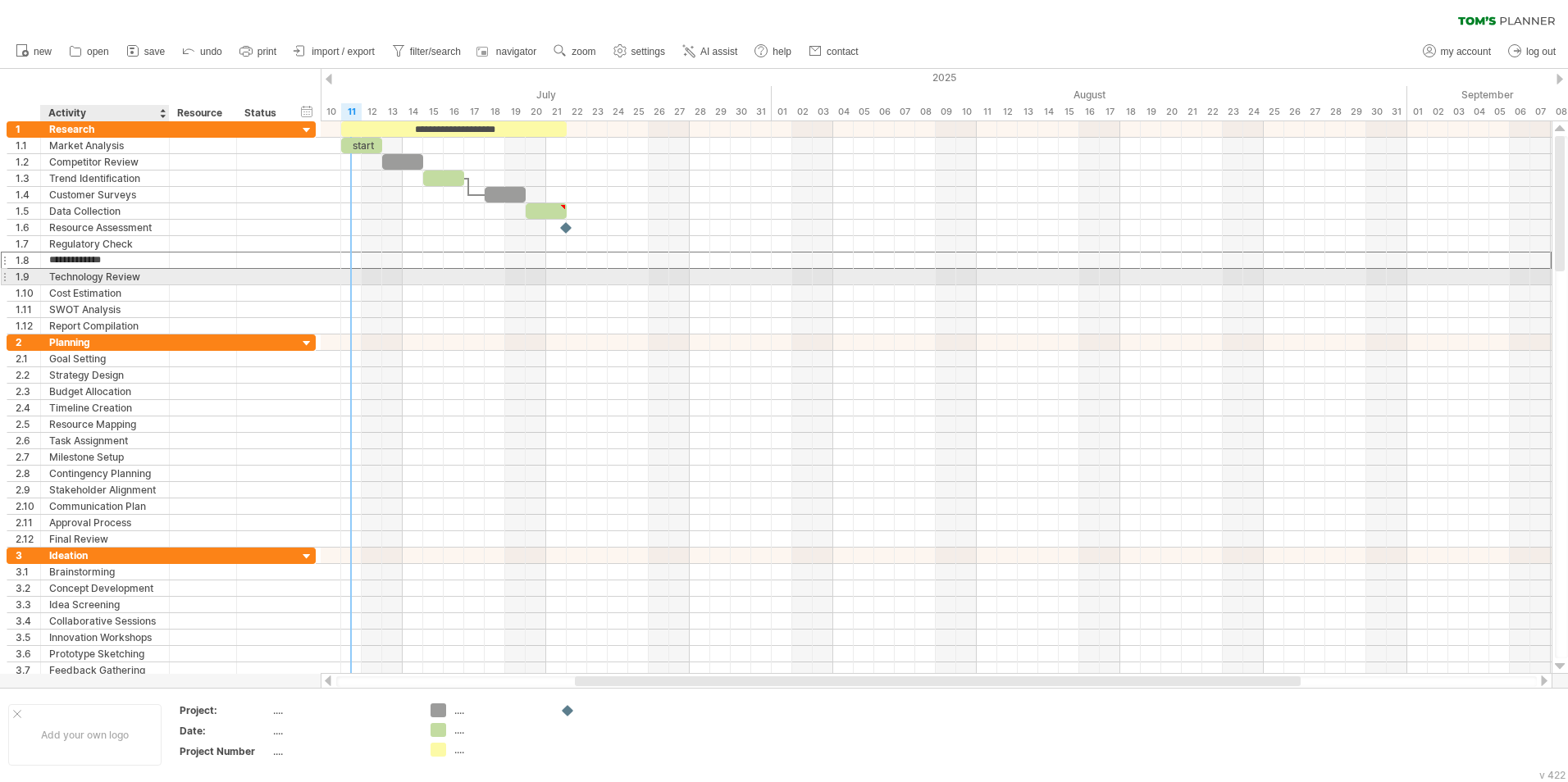 click on "Technology Review" at bounding box center [105, 276] 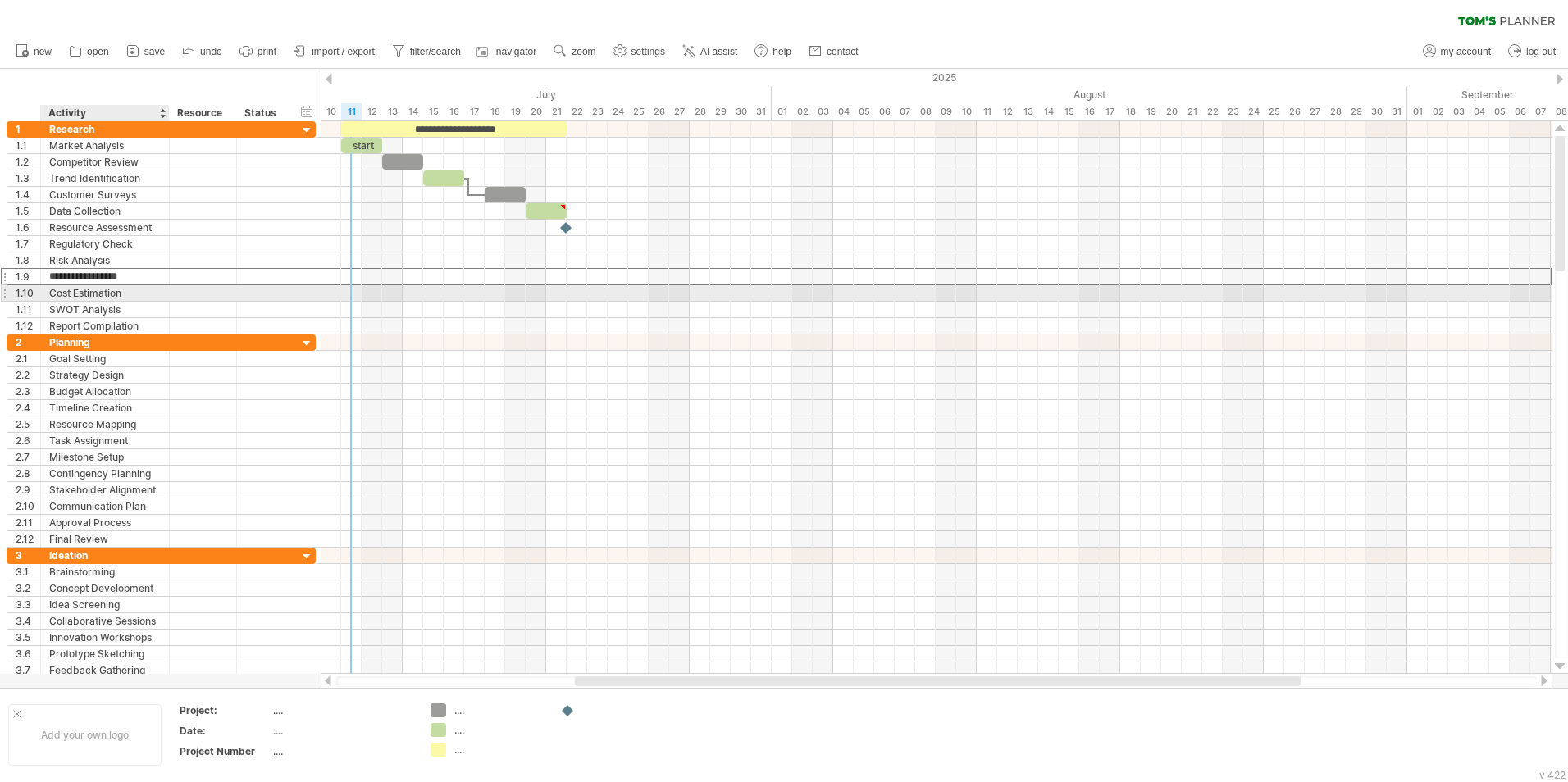click on "Cost Estimation" at bounding box center (105, 293) 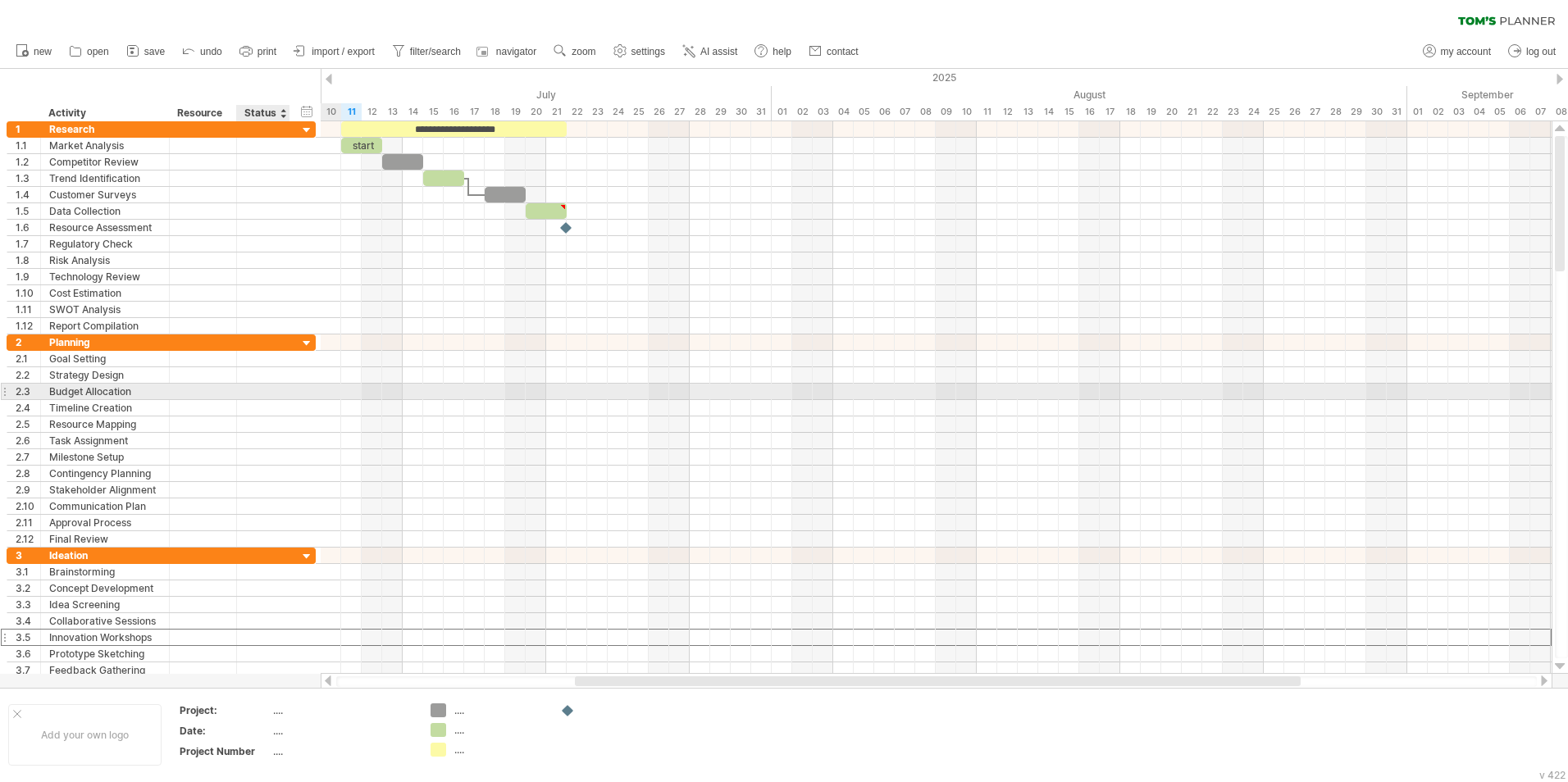 drag, startPoint x: 293, startPoint y: 639, endPoint x: 260, endPoint y: 396, distance: 245.2305 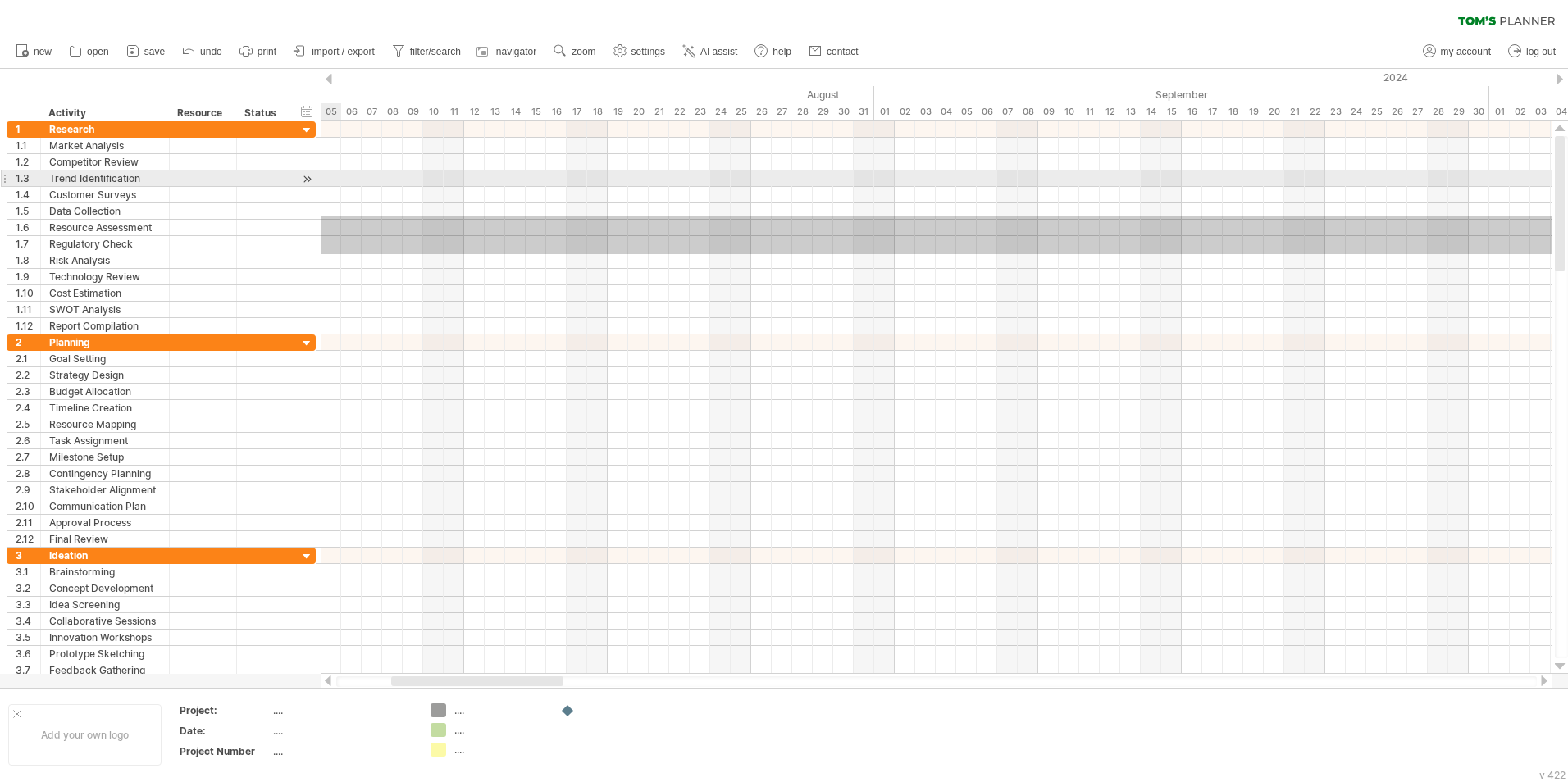 drag, startPoint x: 738, startPoint y: 254, endPoint x: -3, endPoint y: 216, distance: 741.9737 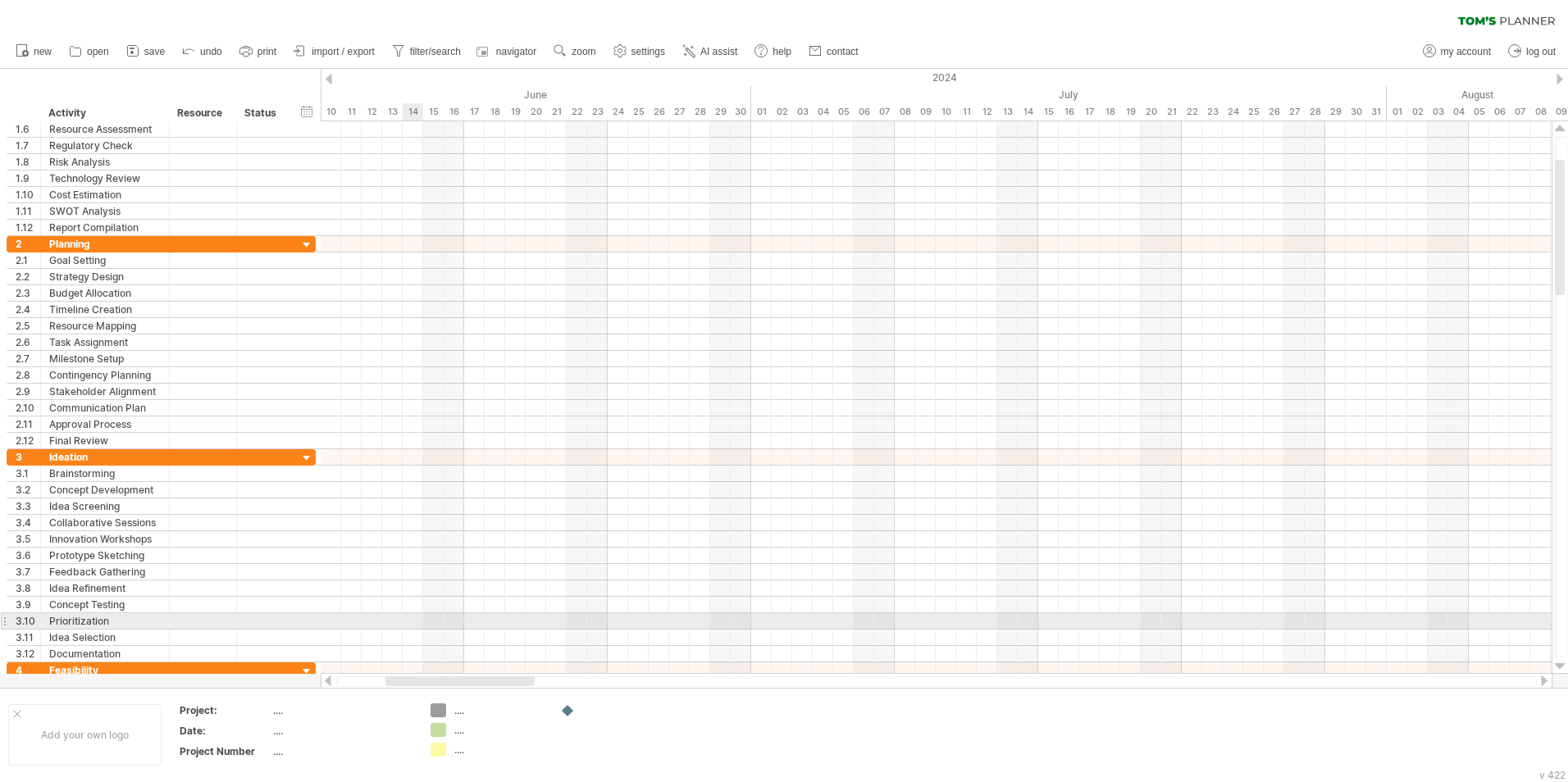 click at bounding box center (936, 621) 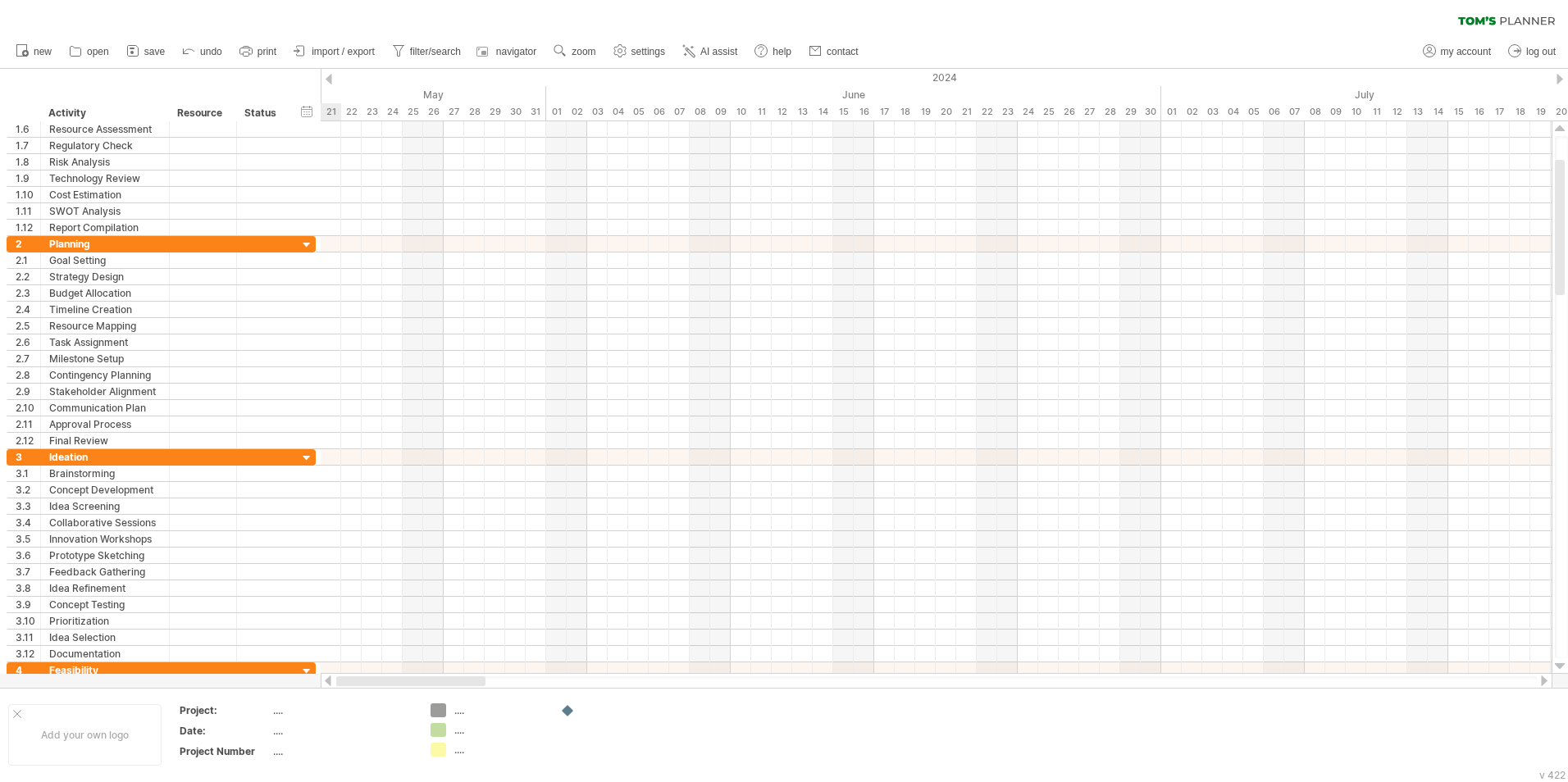 drag, startPoint x: 413, startPoint y: 684, endPoint x: 313, endPoint y: 681, distance: 100.04499 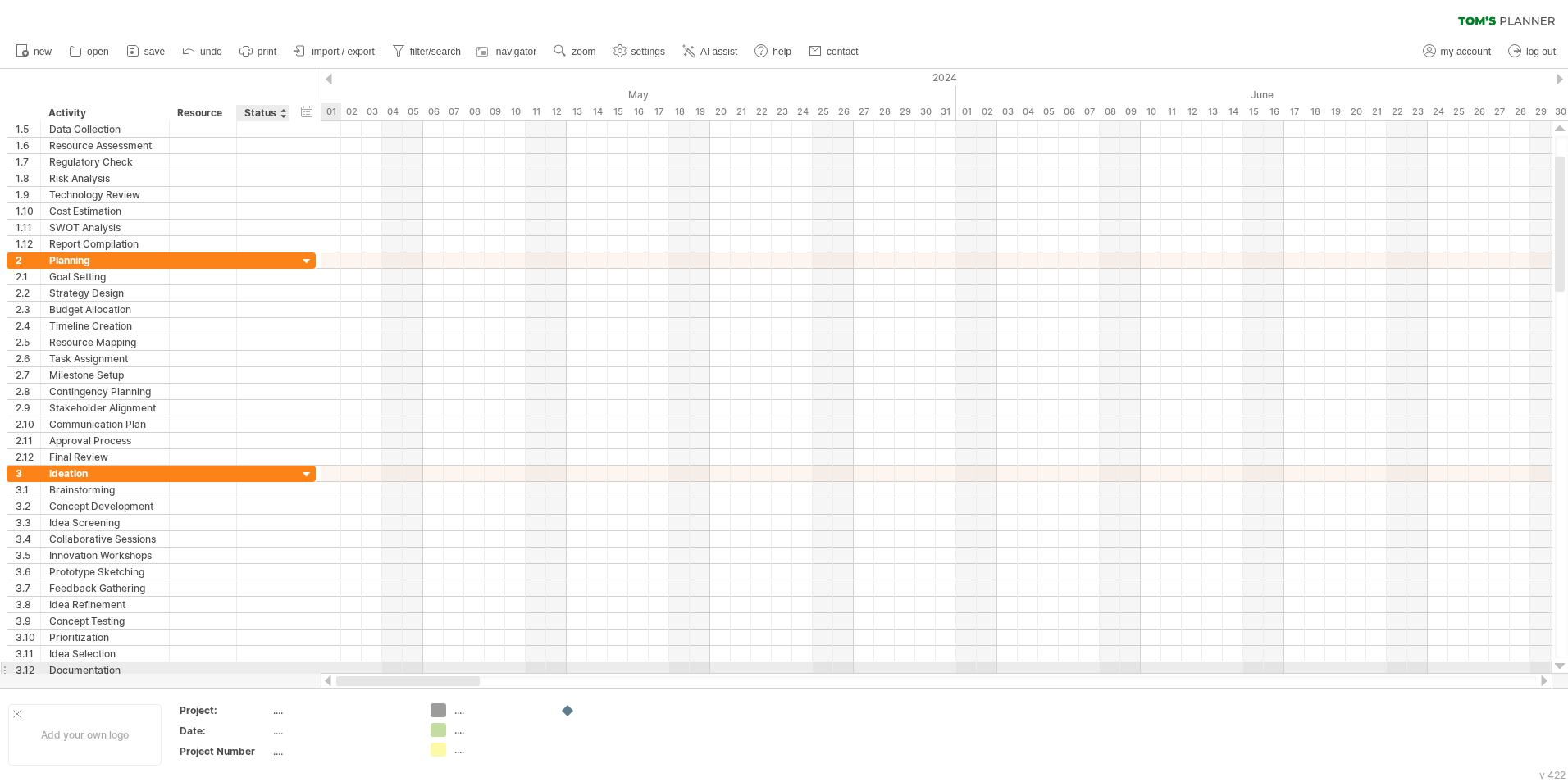 drag, startPoint x: 398, startPoint y: 684, endPoint x: 286, endPoint y: 673, distance: 112.5389 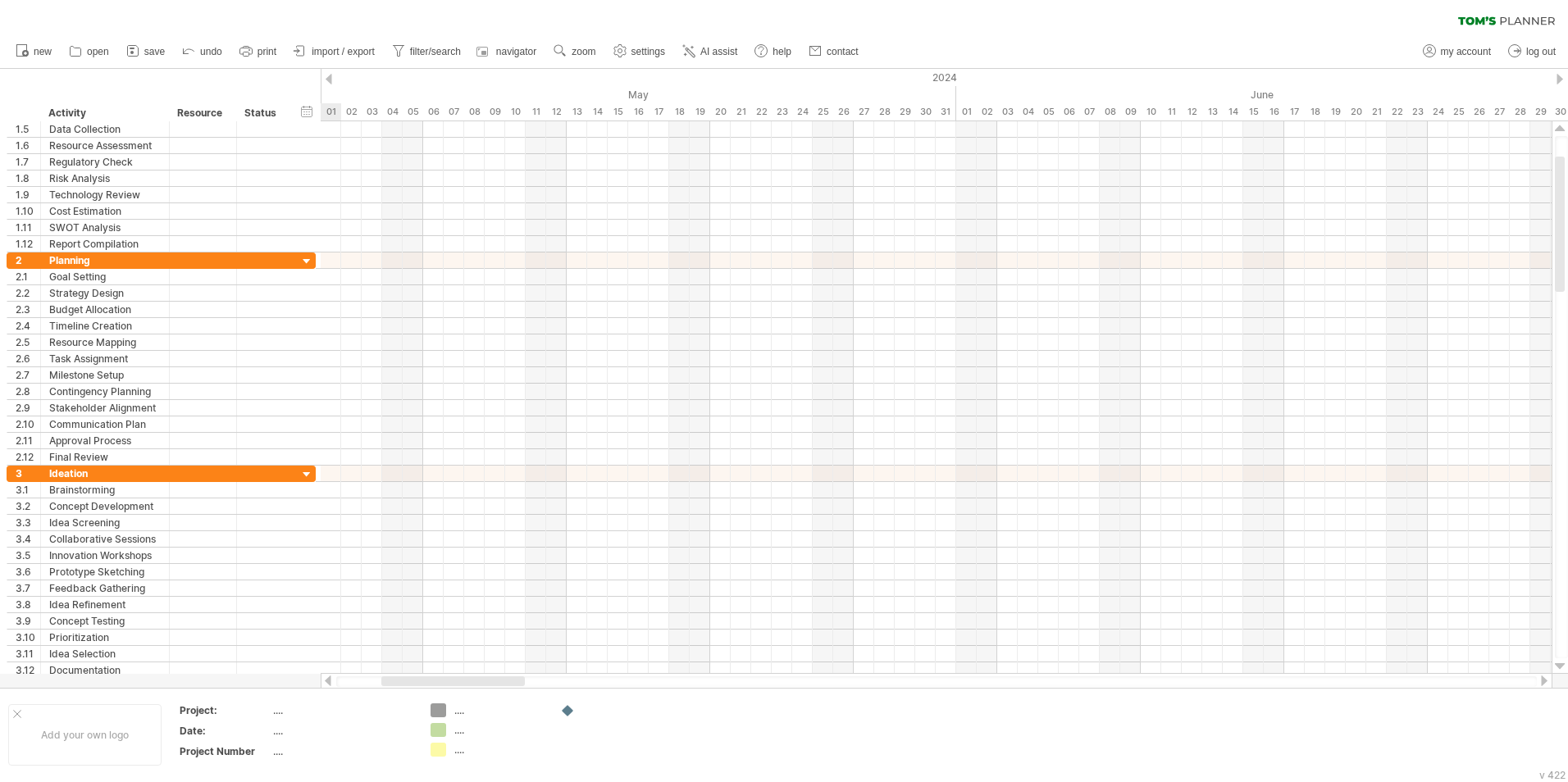 click at bounding box center (328, 680) 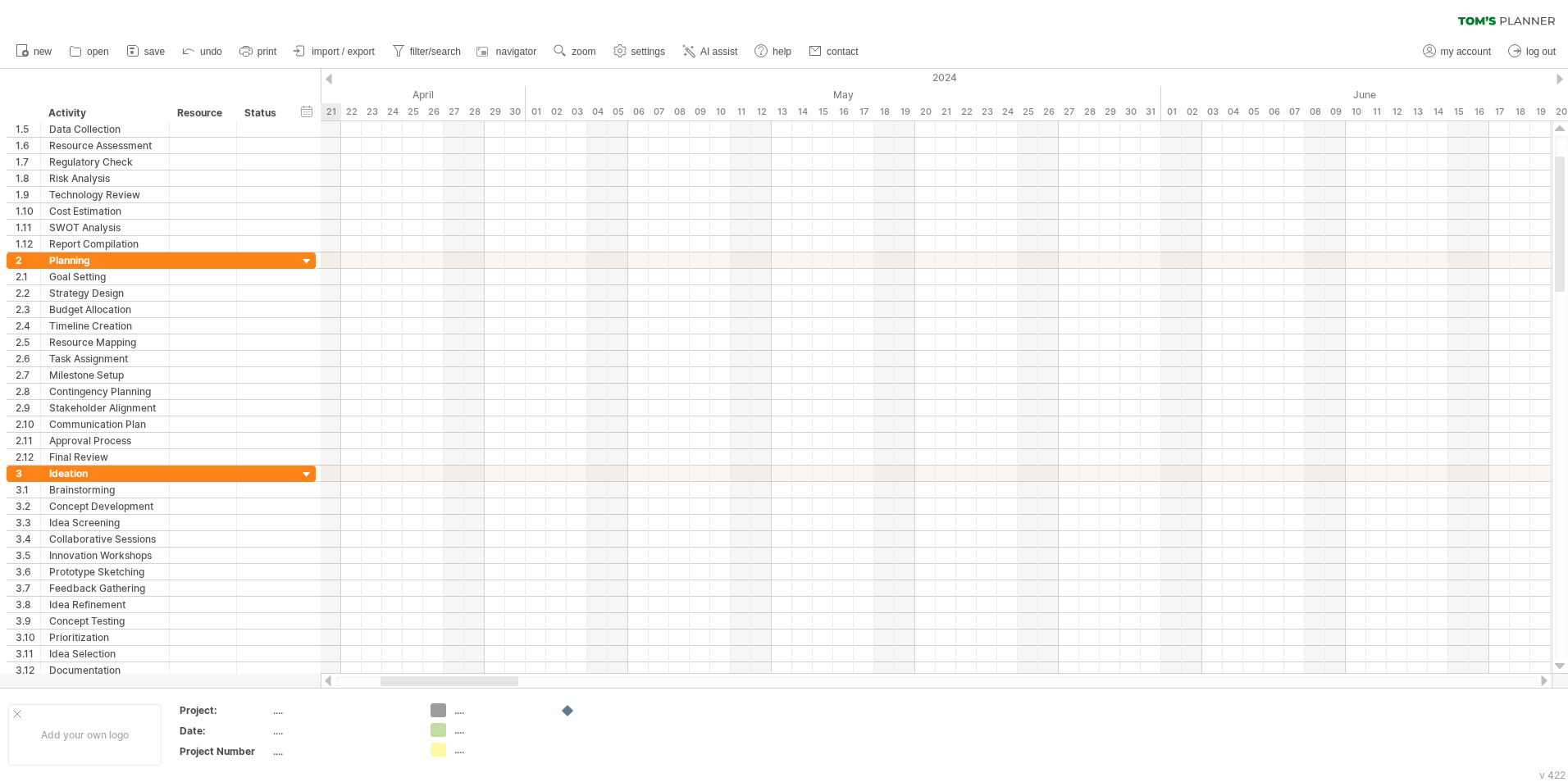 click at bounding box center (328, 680) 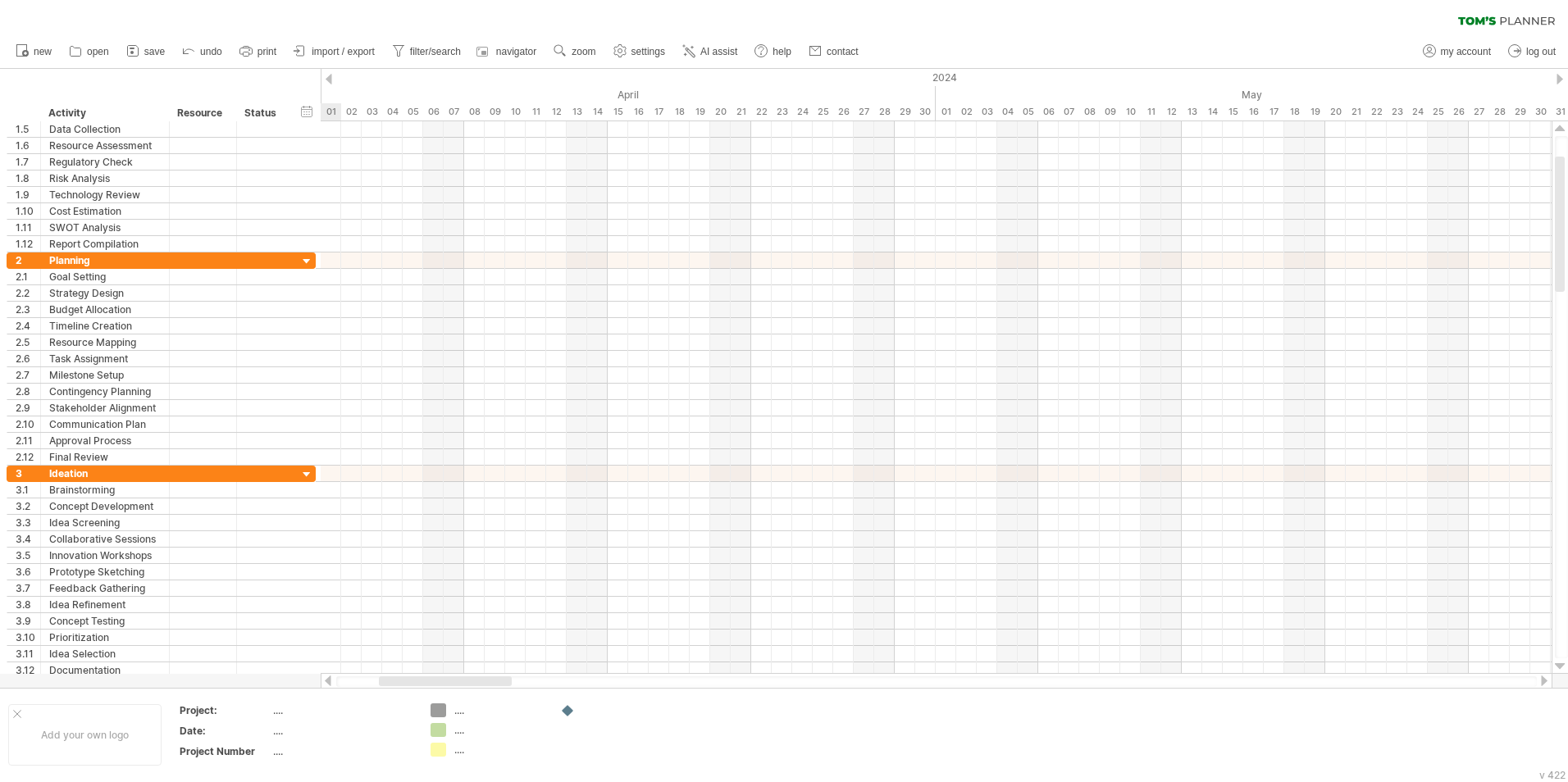 click at bounding box center [328, 680] 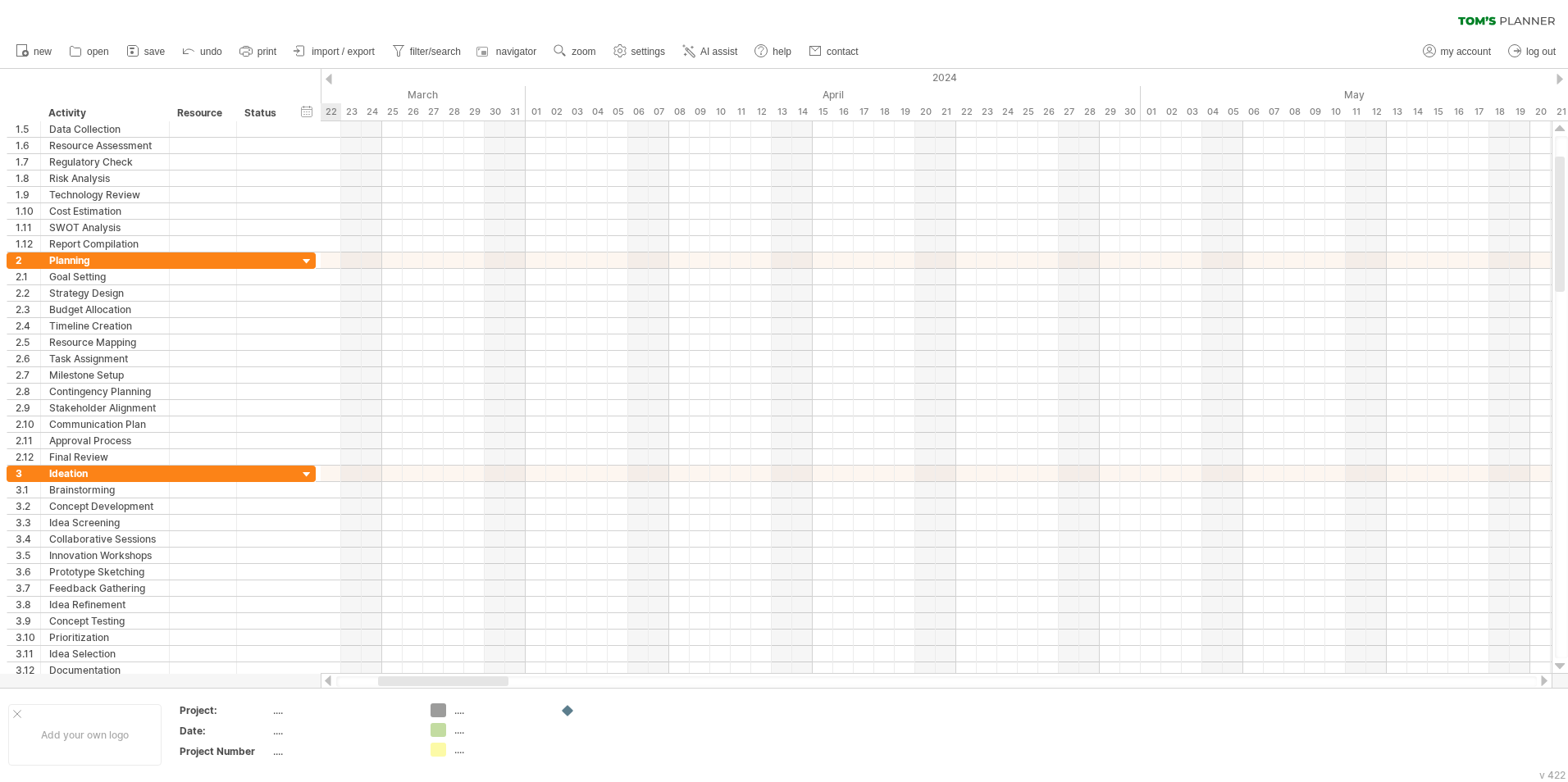 click at bounding box center [328, 680] 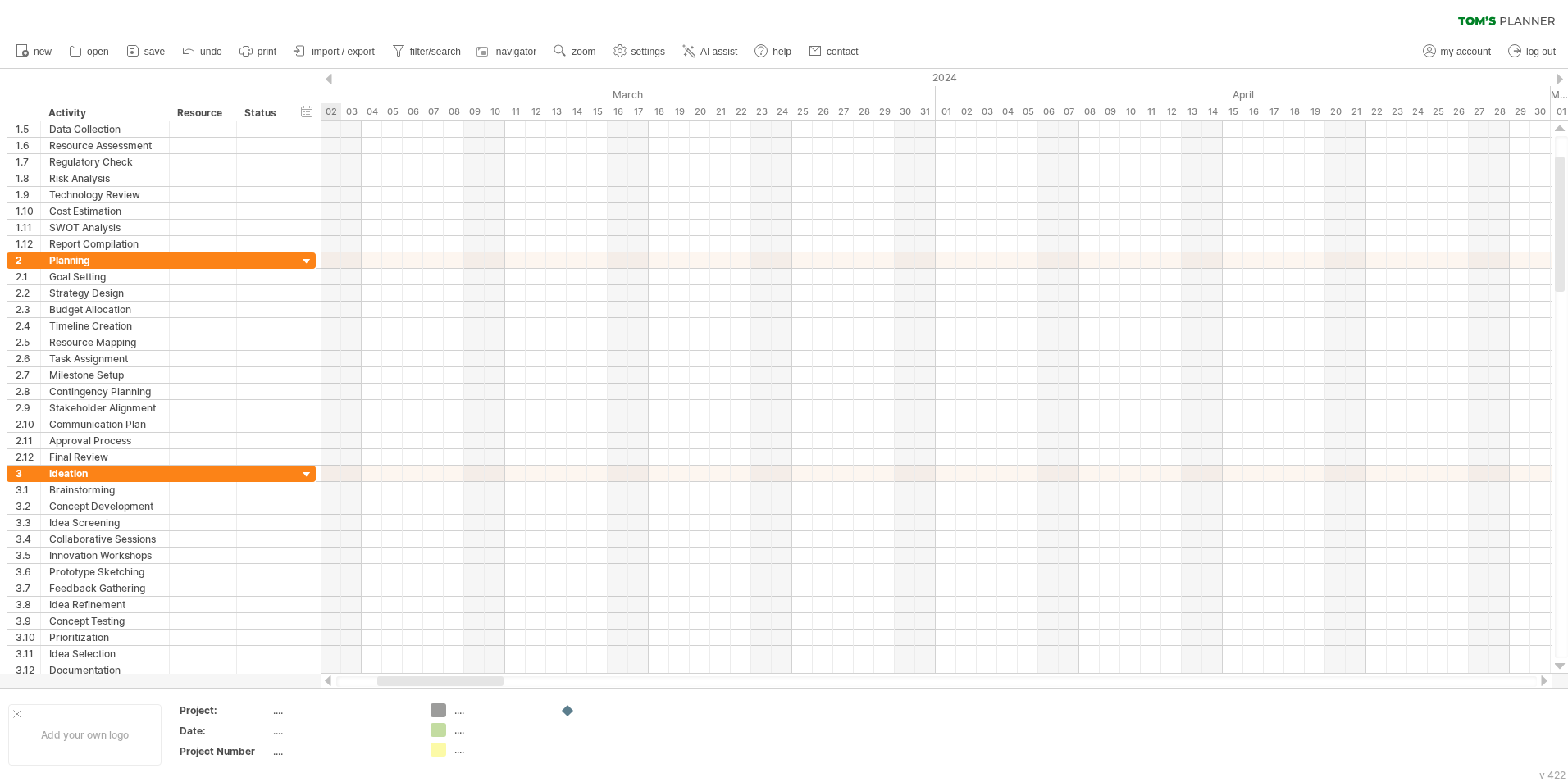 click at bounding box center (328, 680) 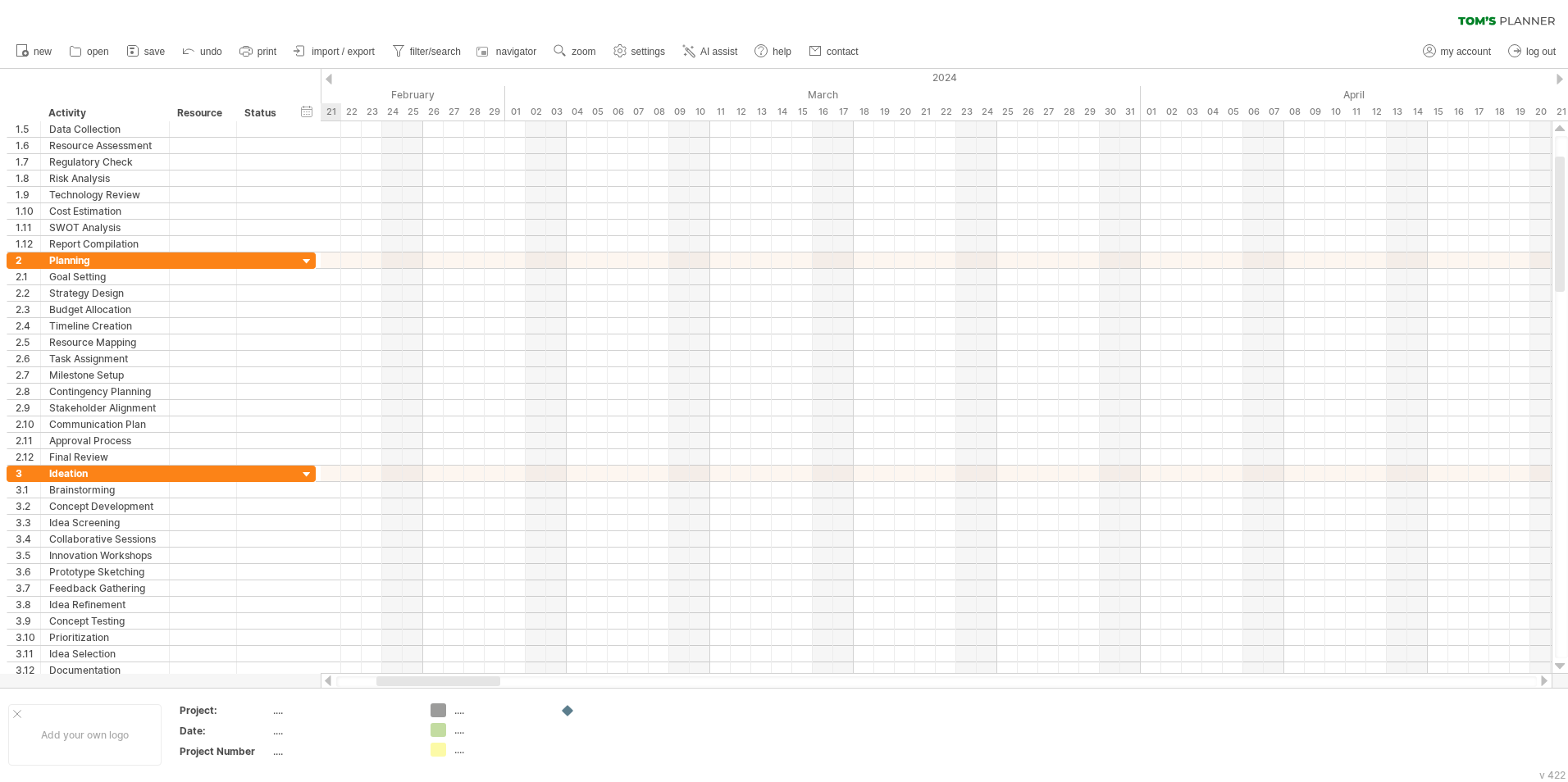 click at bounding box center [328, 680] 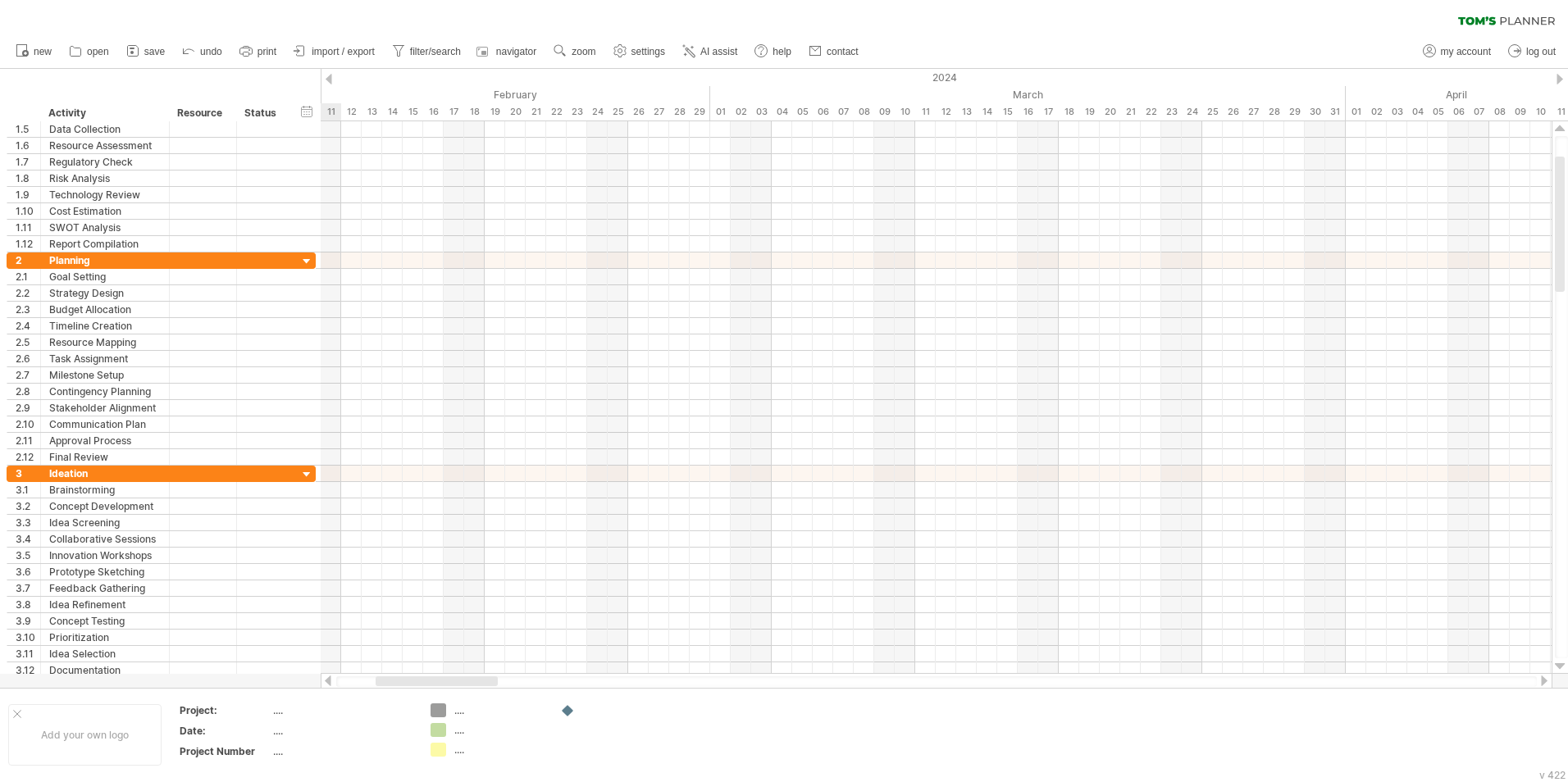 click at bounding box center (328, 680) 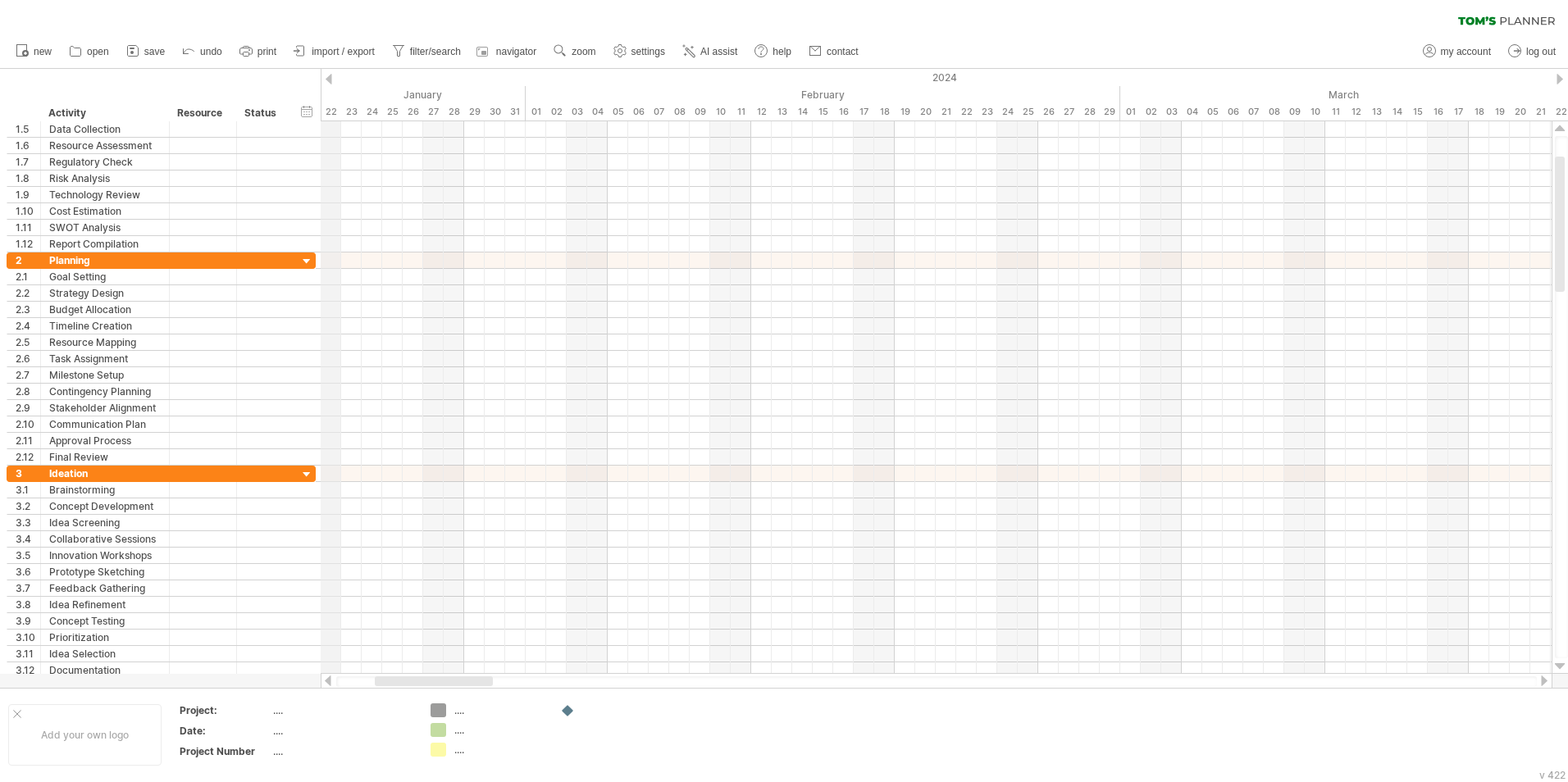 click on "2024" at bounding box center (1694, 77) 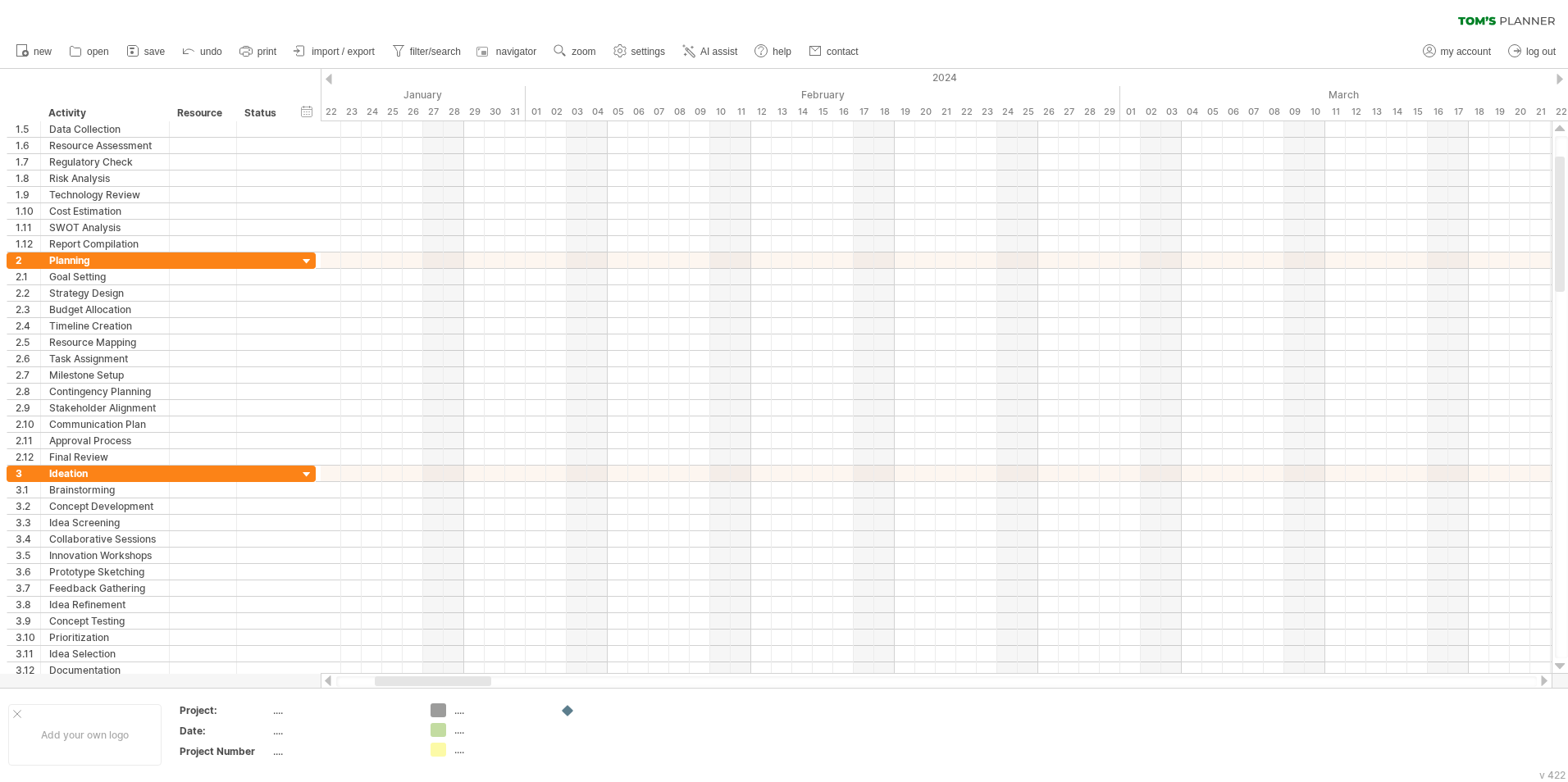 click at bounding box center (329, 79) 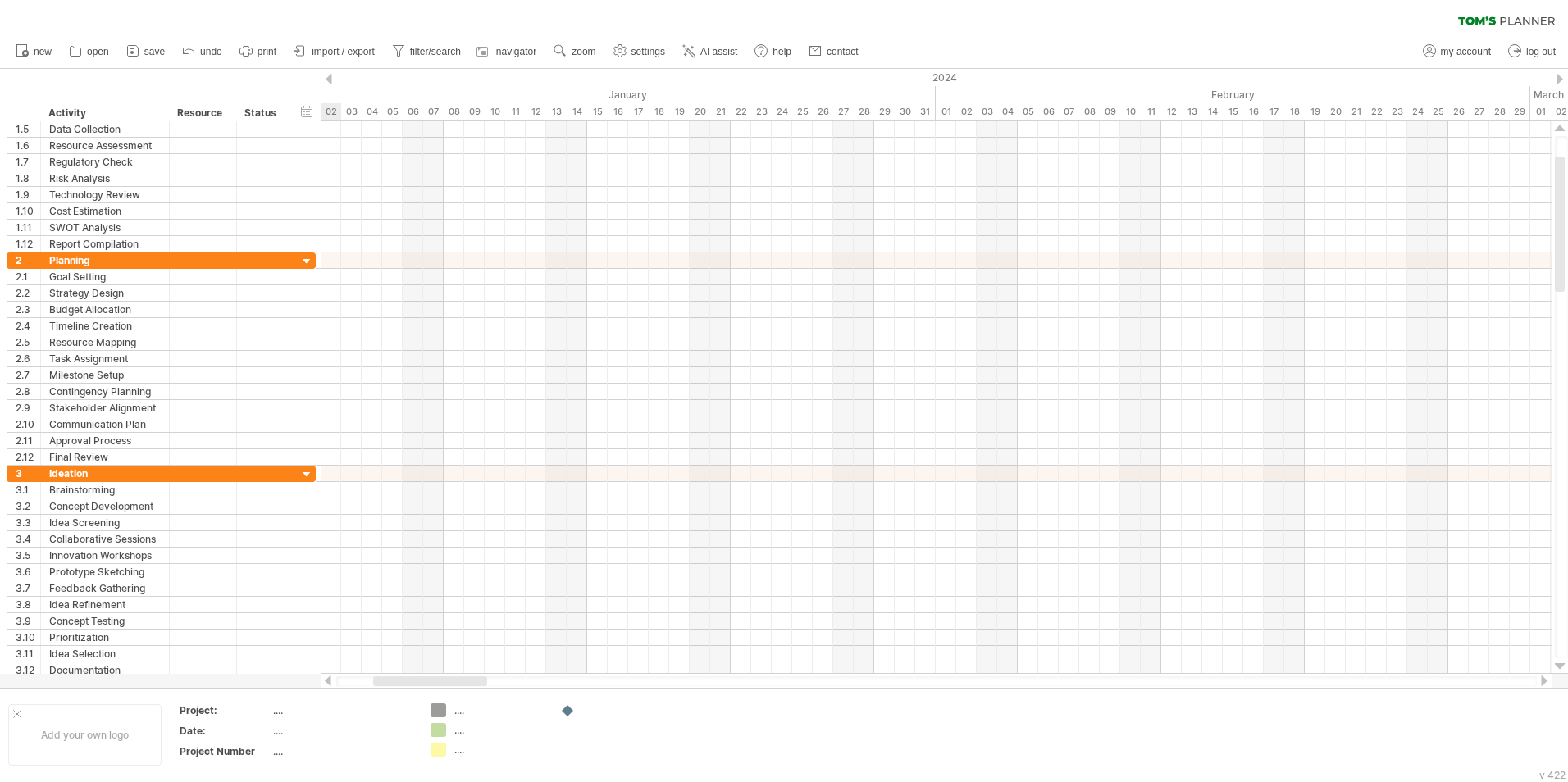 click at bounding box center (329, 79) 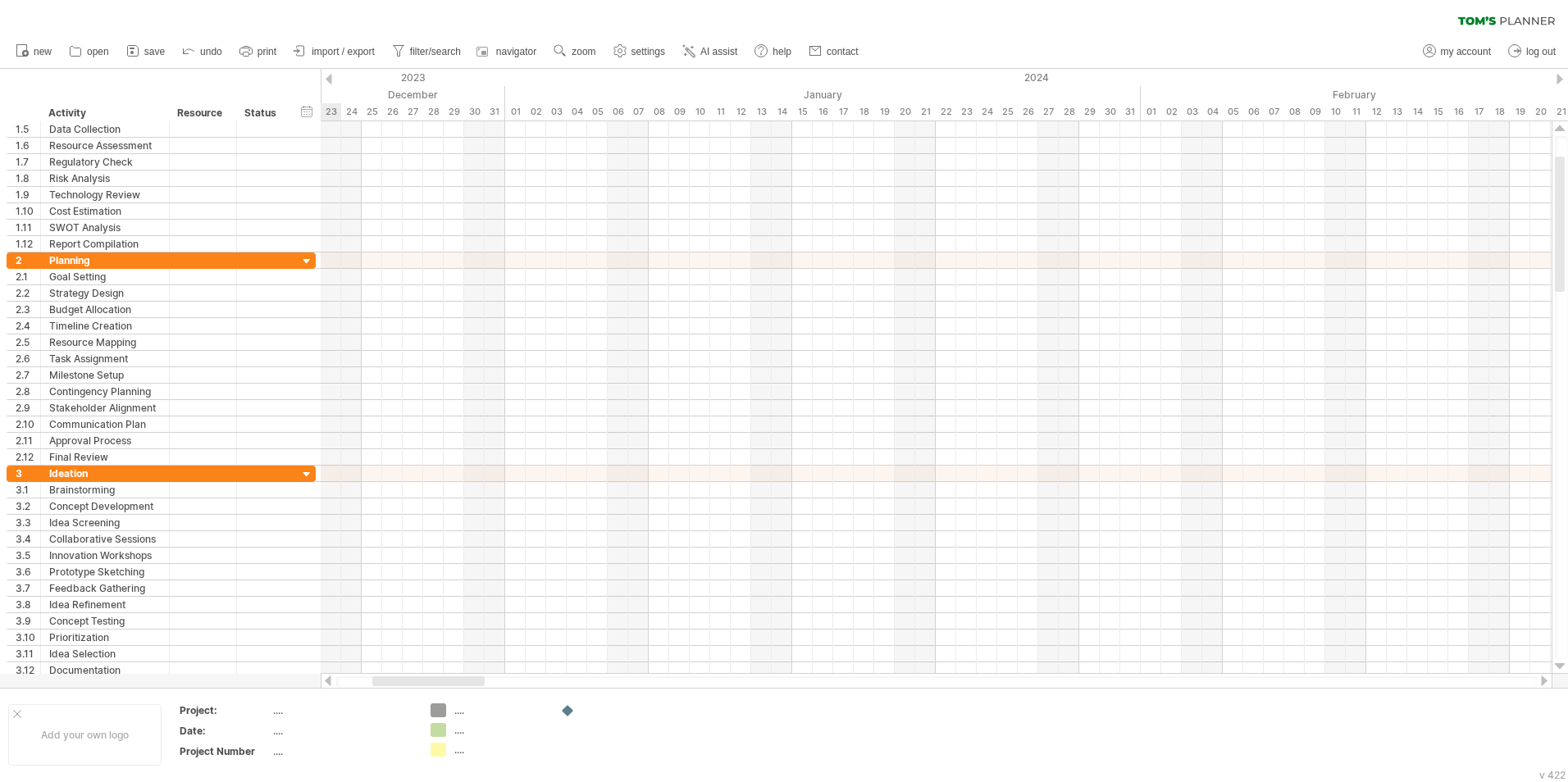 click at bounding box center [329, 79] 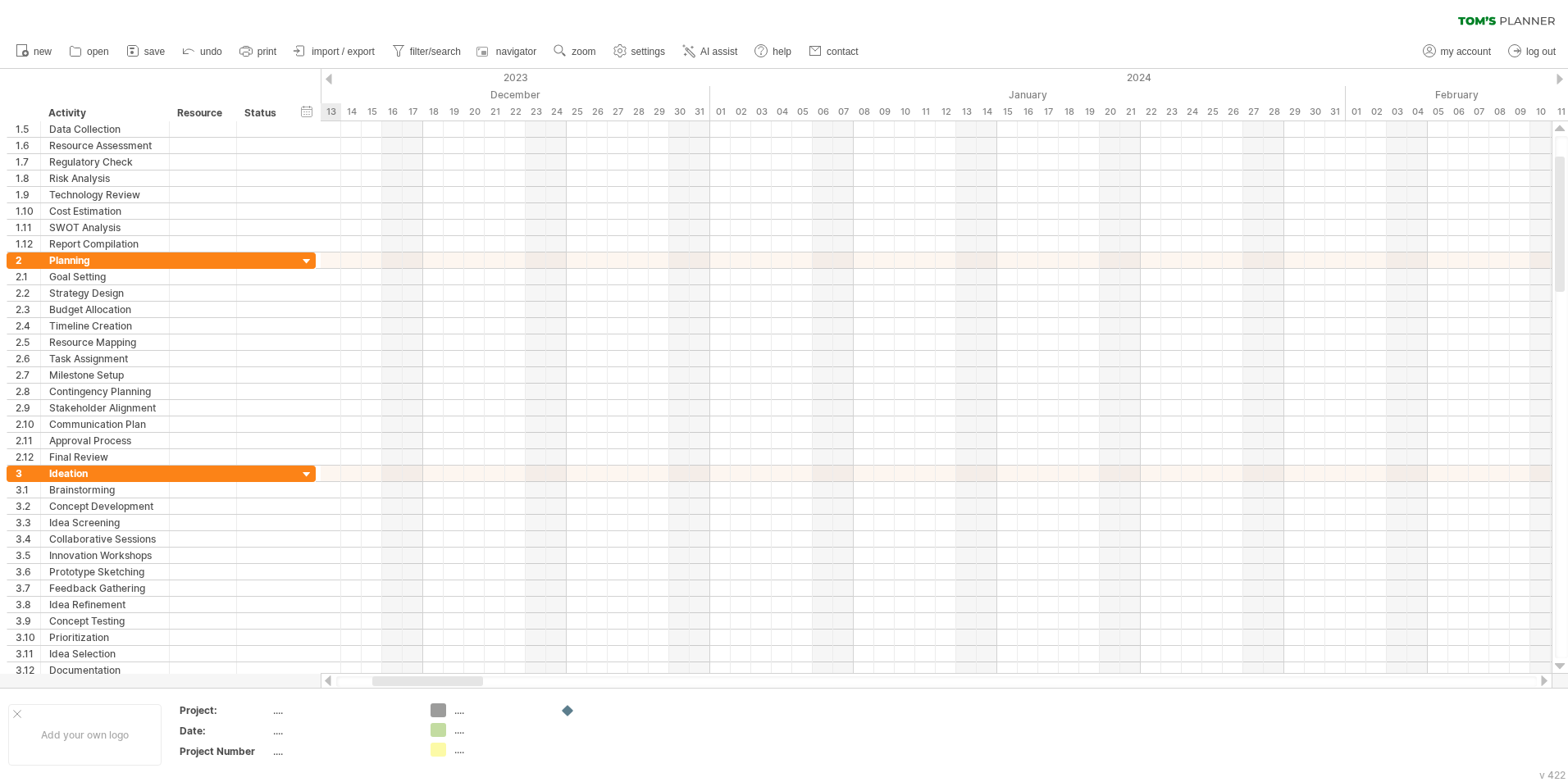 click at bounding box center [329, 79] 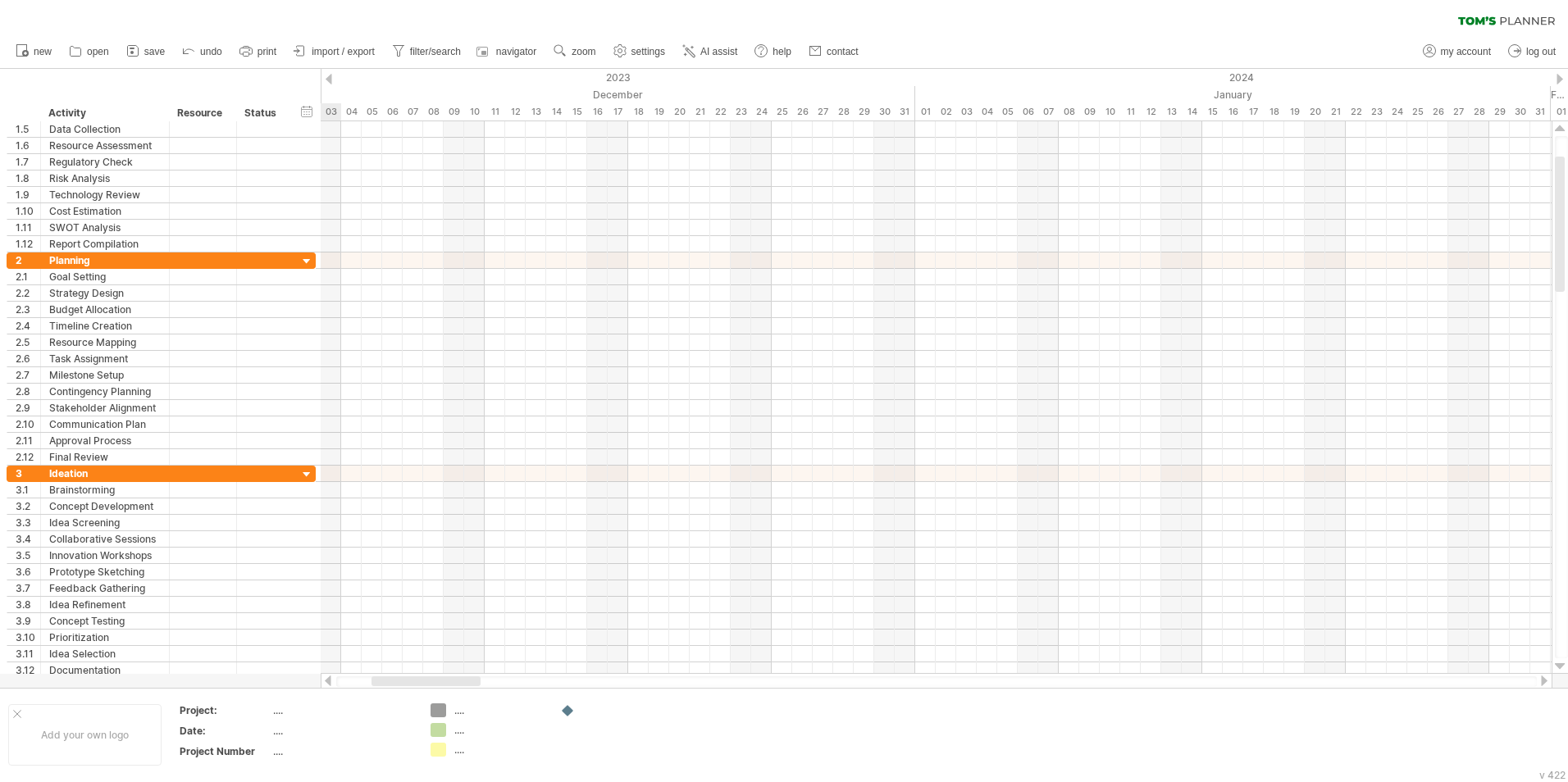 click at bounding box center [329, 79] 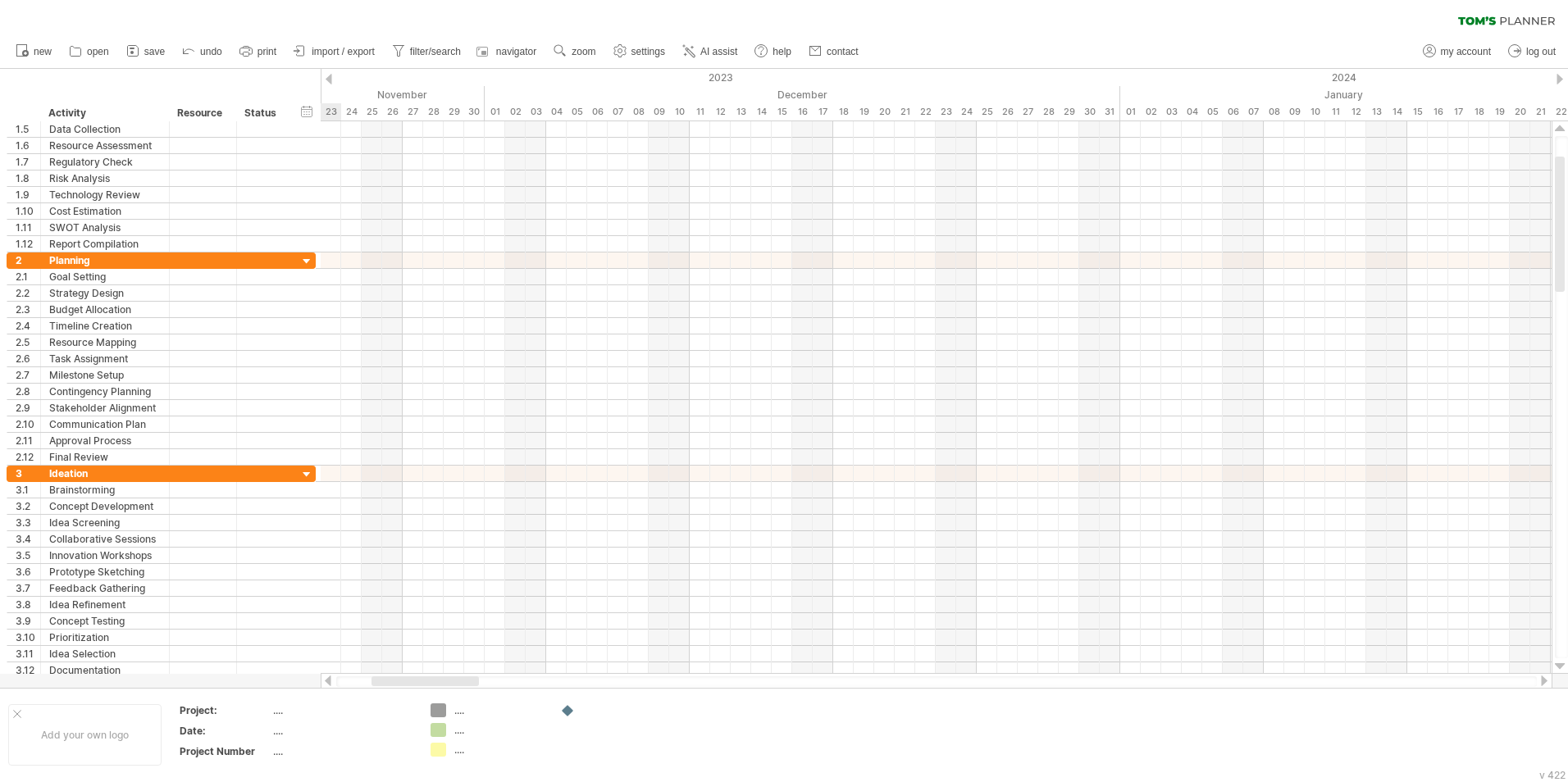 click on "Trying to reach plan.tomsplanner.com
Connected again...
0%
clear filter
new 1" at bounding box center [784, 391] 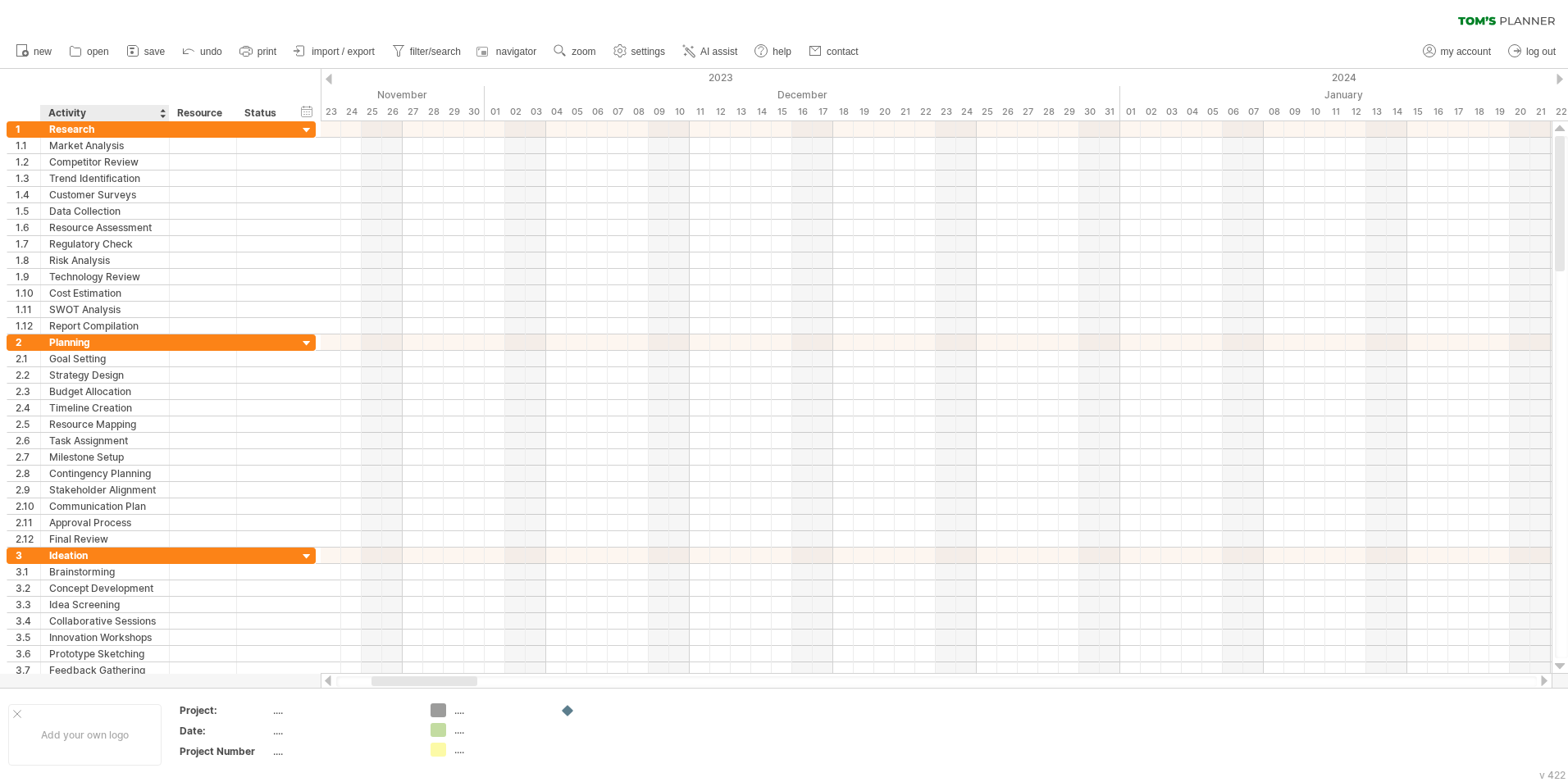 click at bounding box center (162, 113) 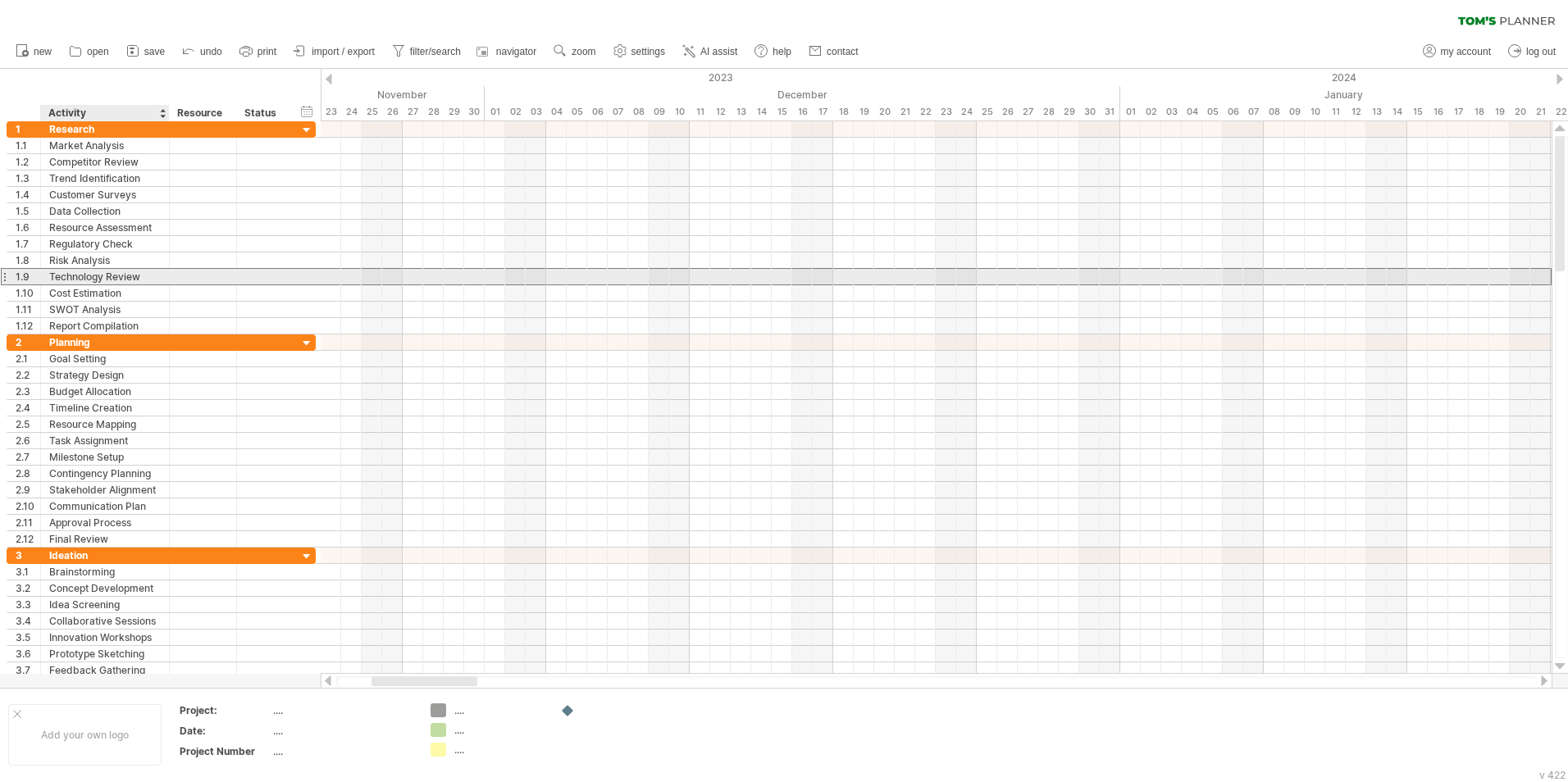 click at bounding box center (203, 276) 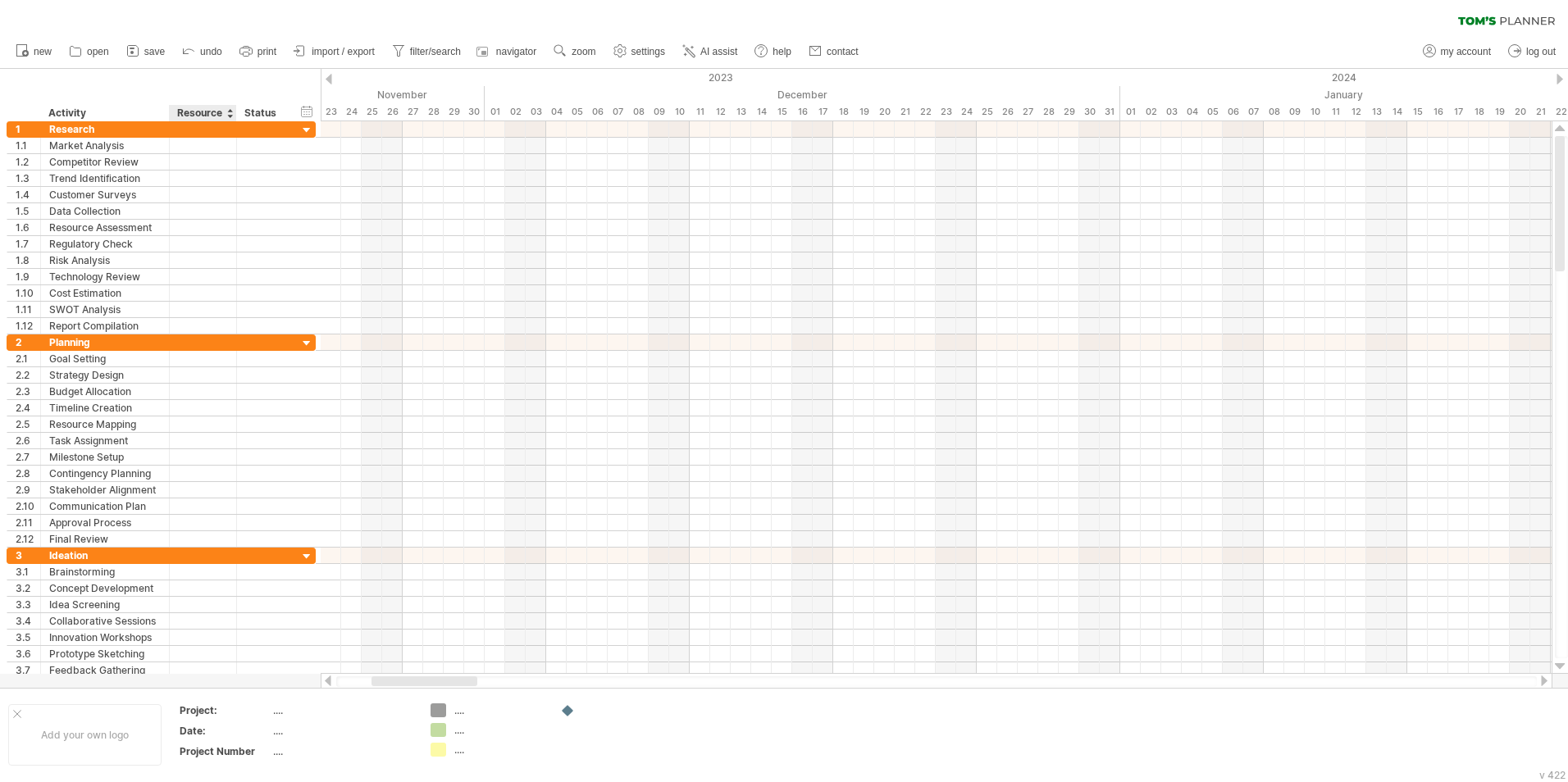 click on "Resource" at bounding box center (202, 113) 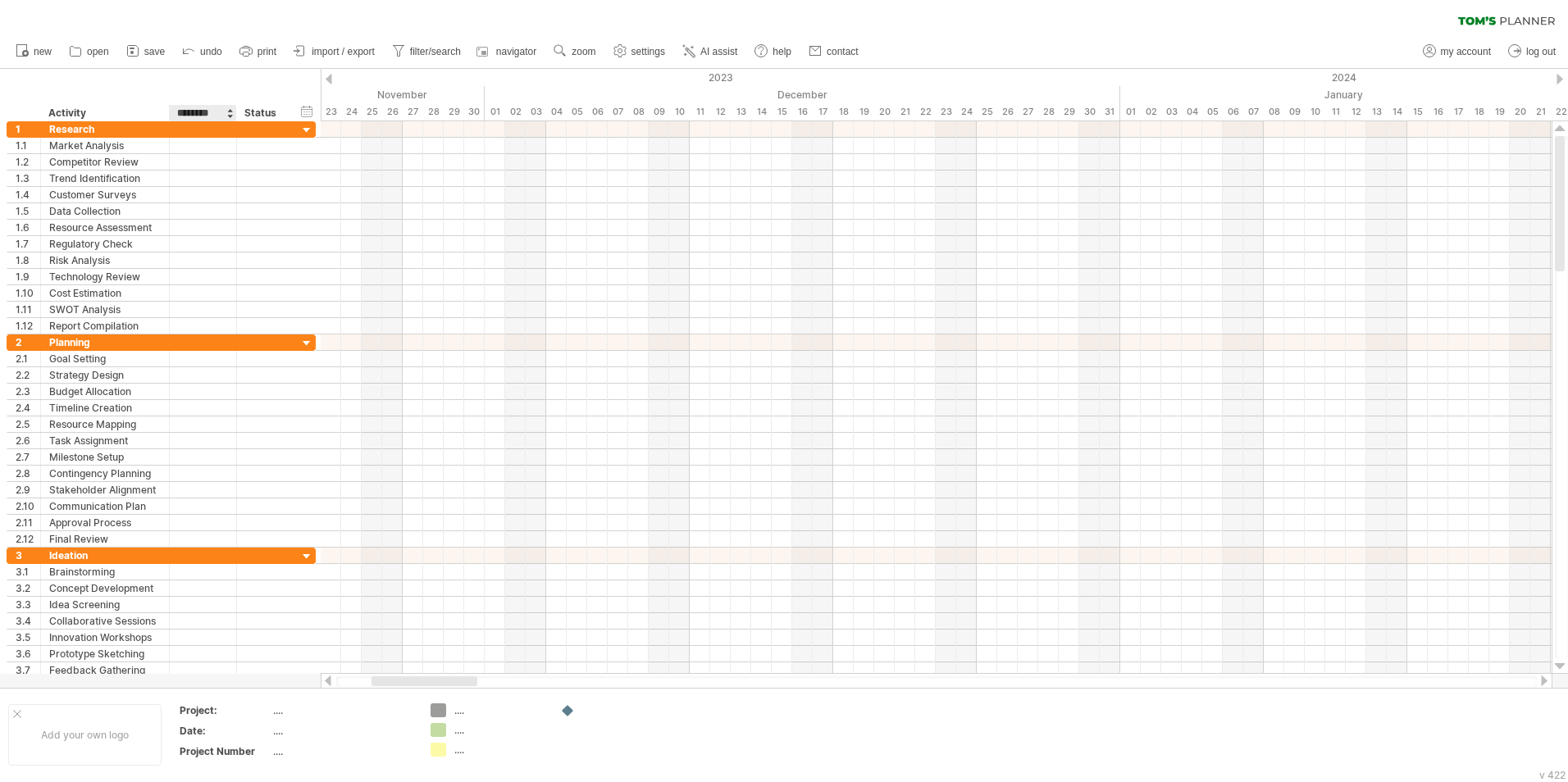 click on "********" at bounding box center (202, 113) 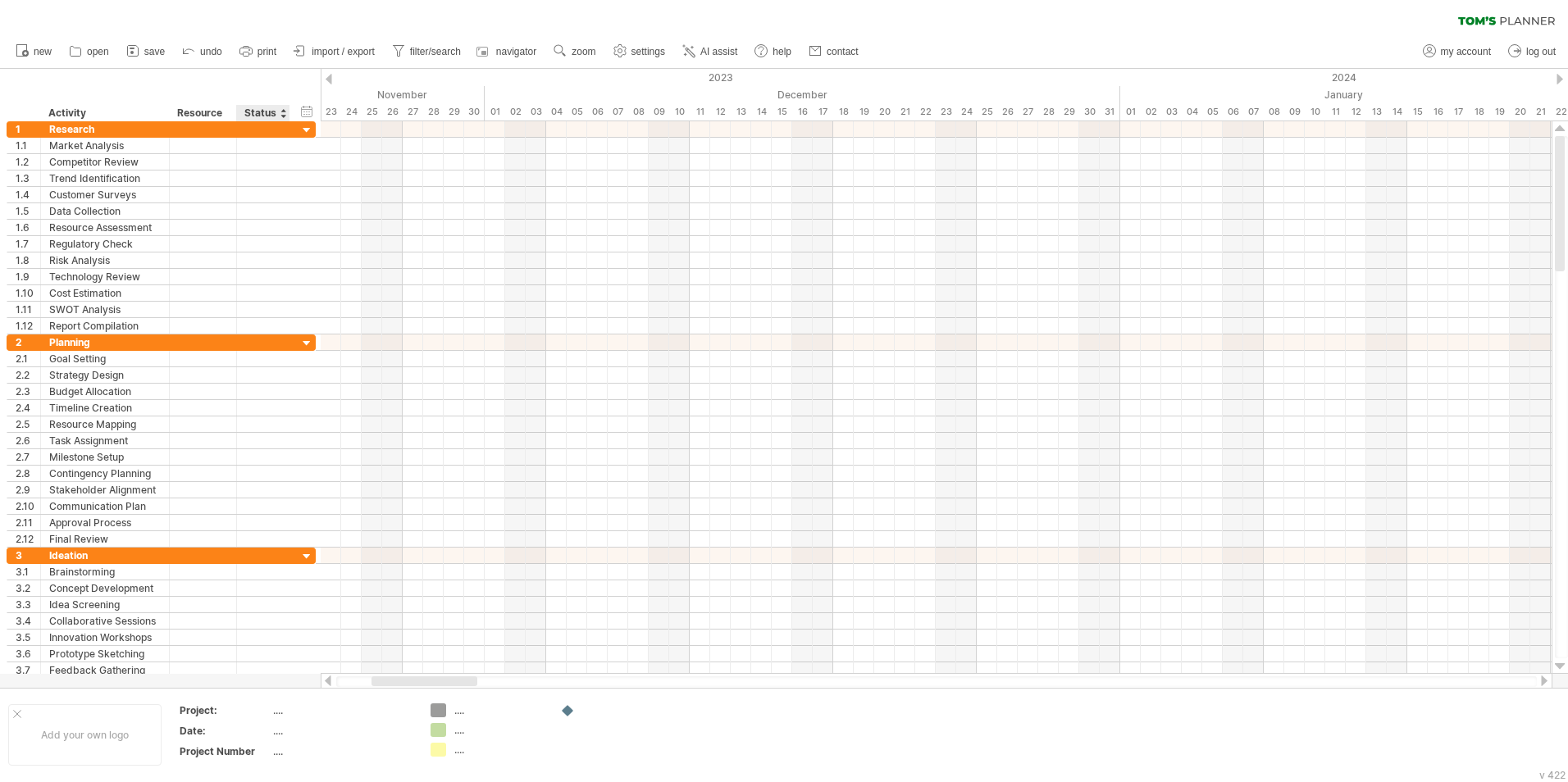 click on "Status" at bounding box center (262, 113) 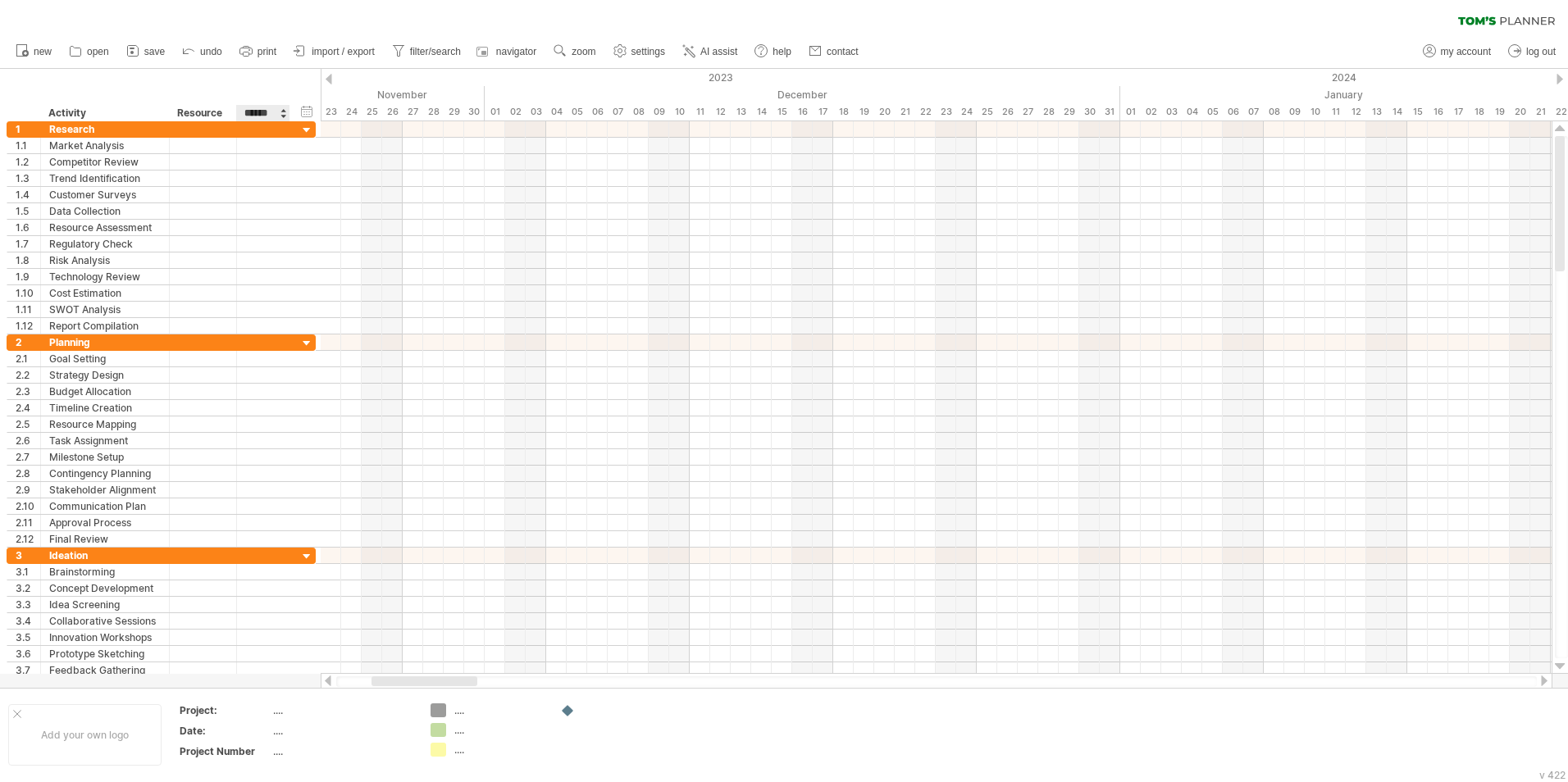click on "******" at bounding box center (262, 113) 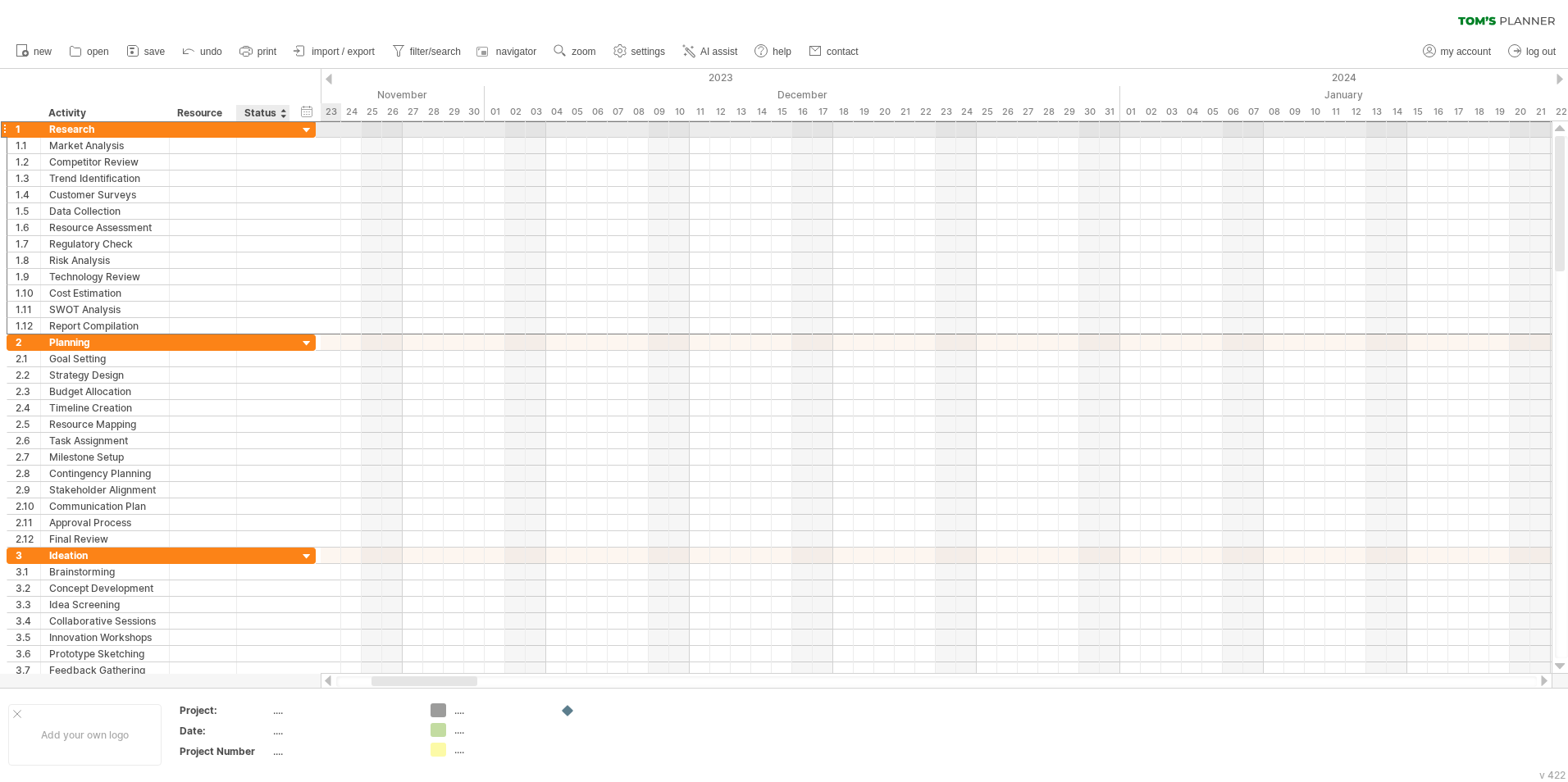click at bounding box center [263, 129] 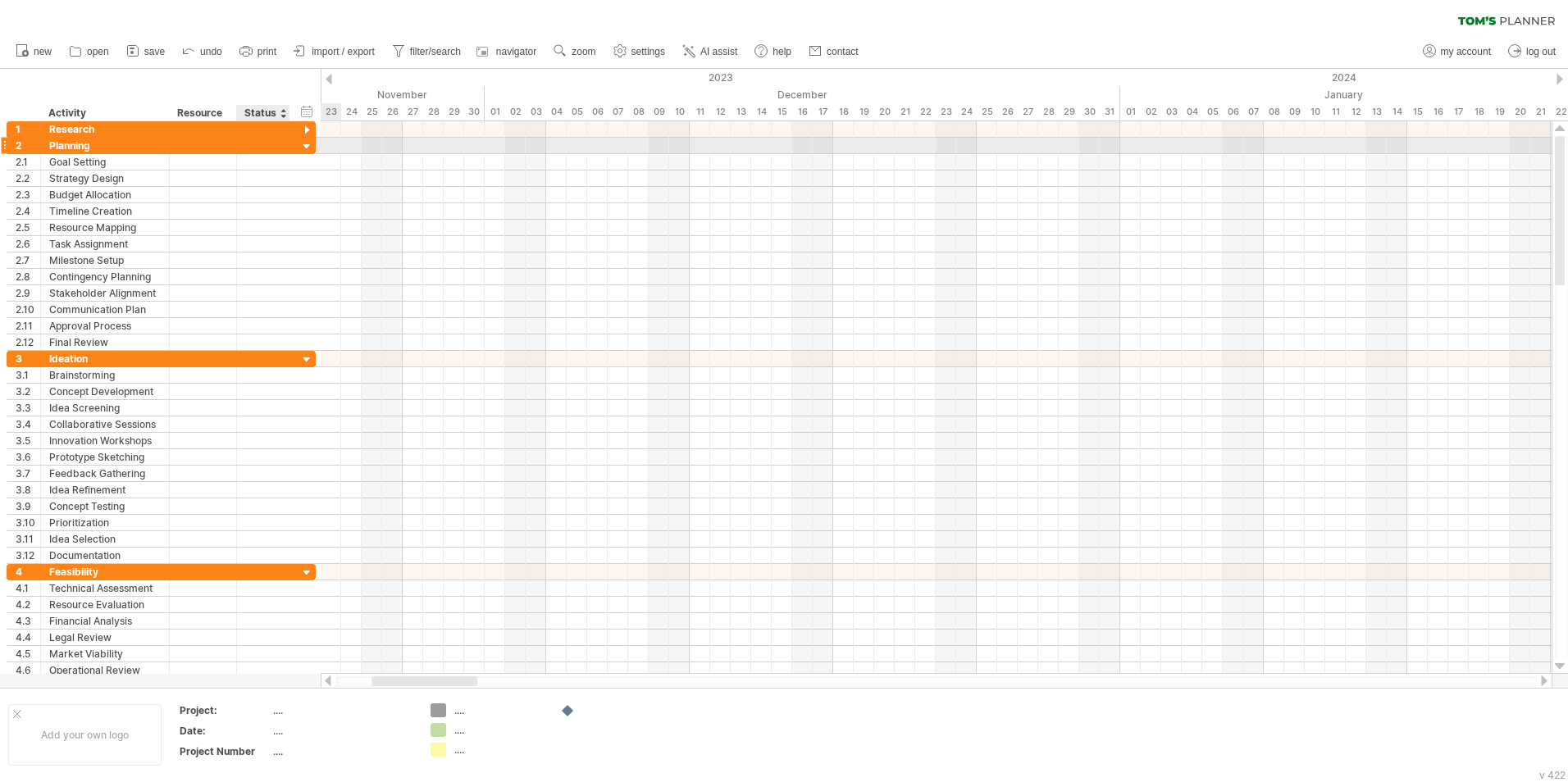 click at bounding box center [307, 147] 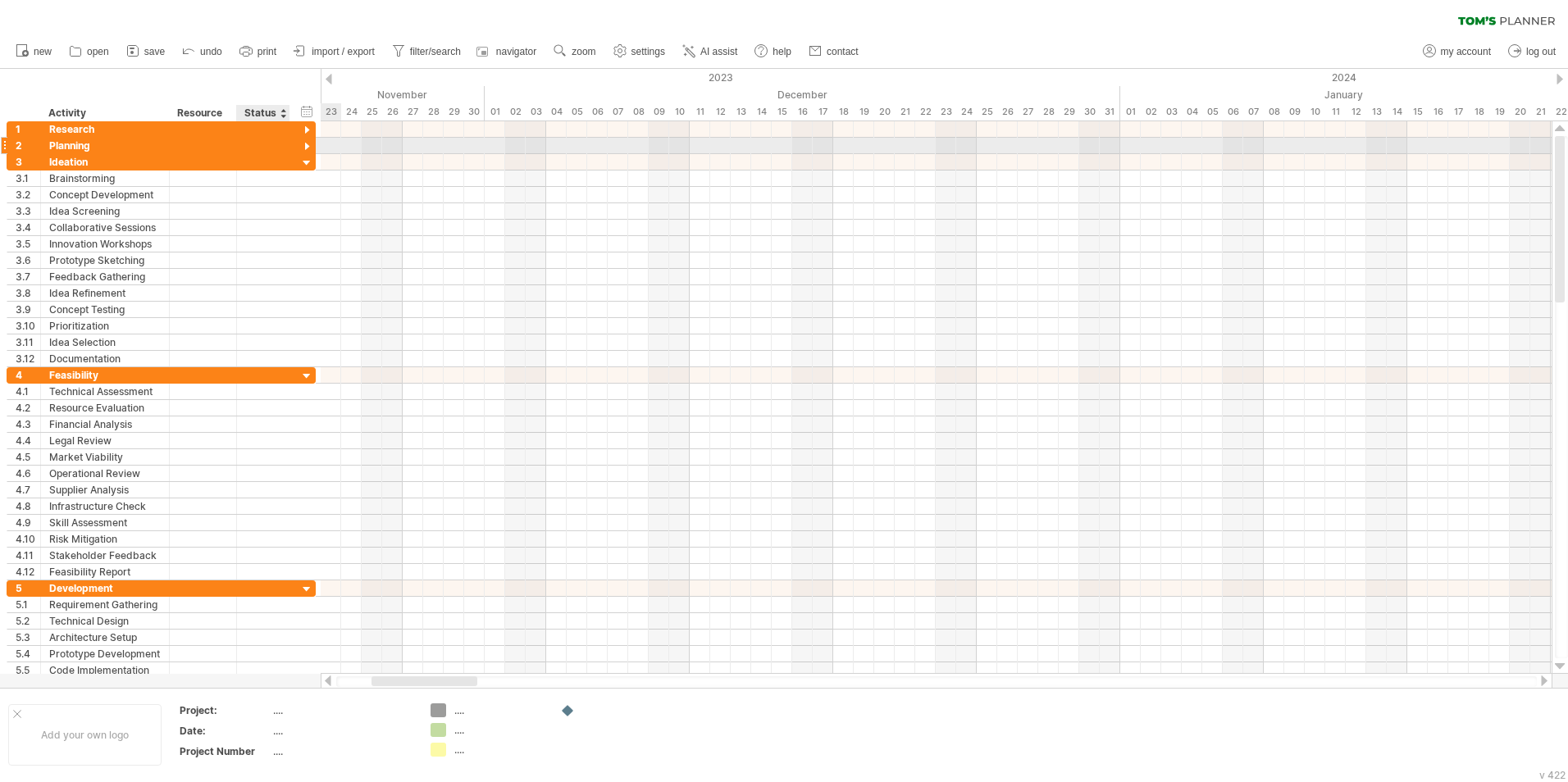 click at bounding box center (307, 147) 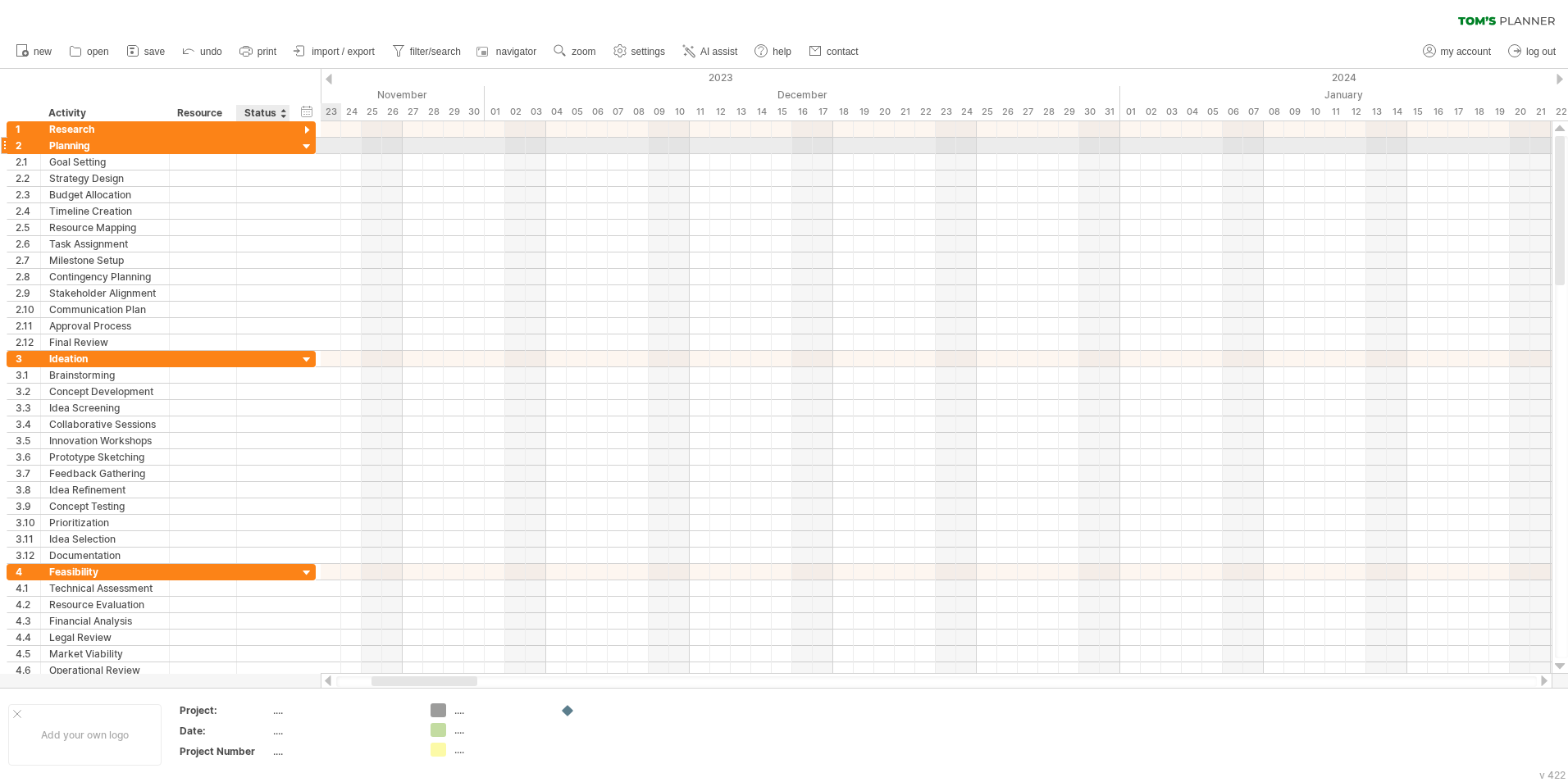 click at bounding box center (307, 147) 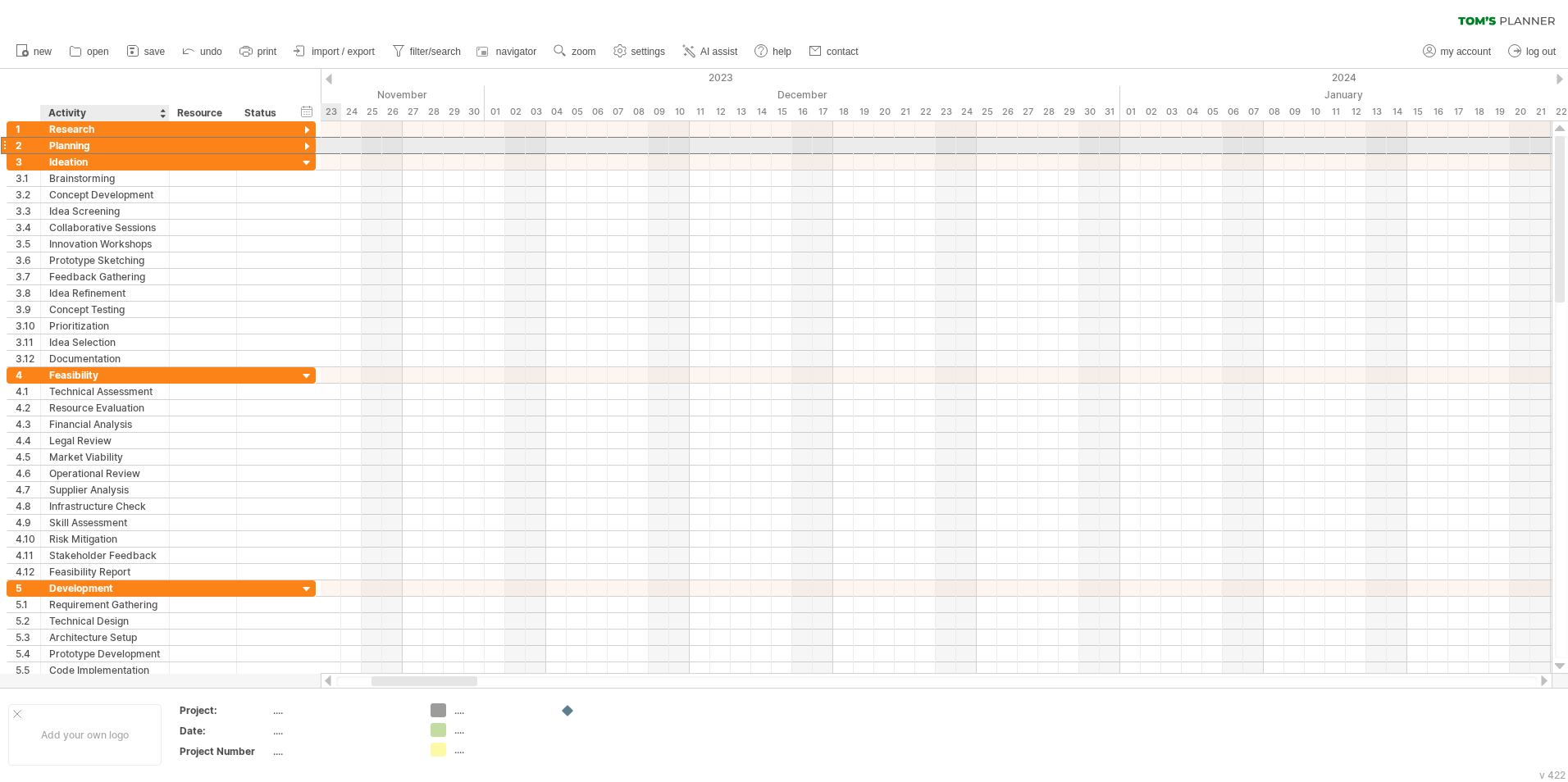 click on "Planning" at bounding box center (105, 145) 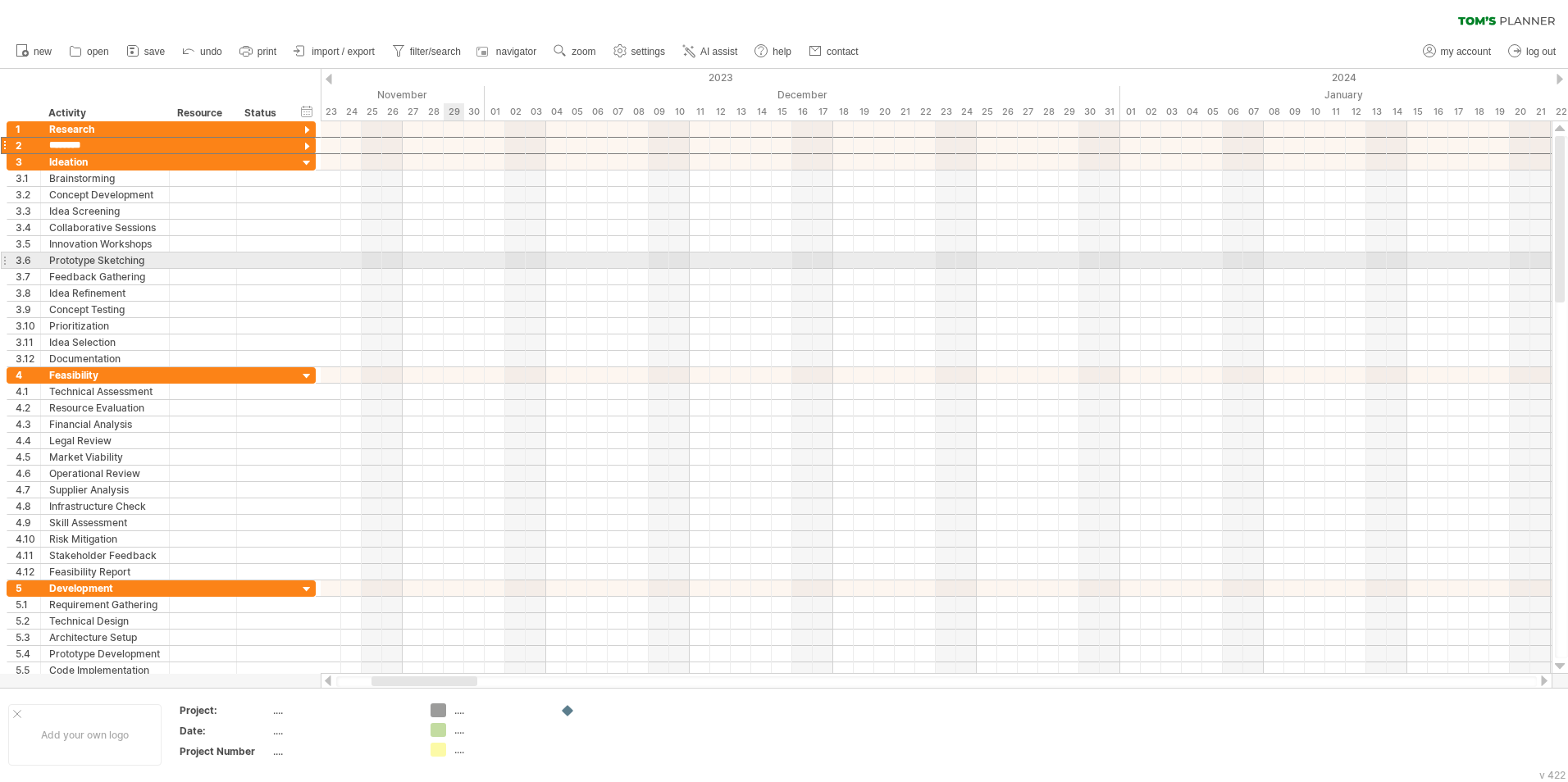 click at bounding box center [936, 277] 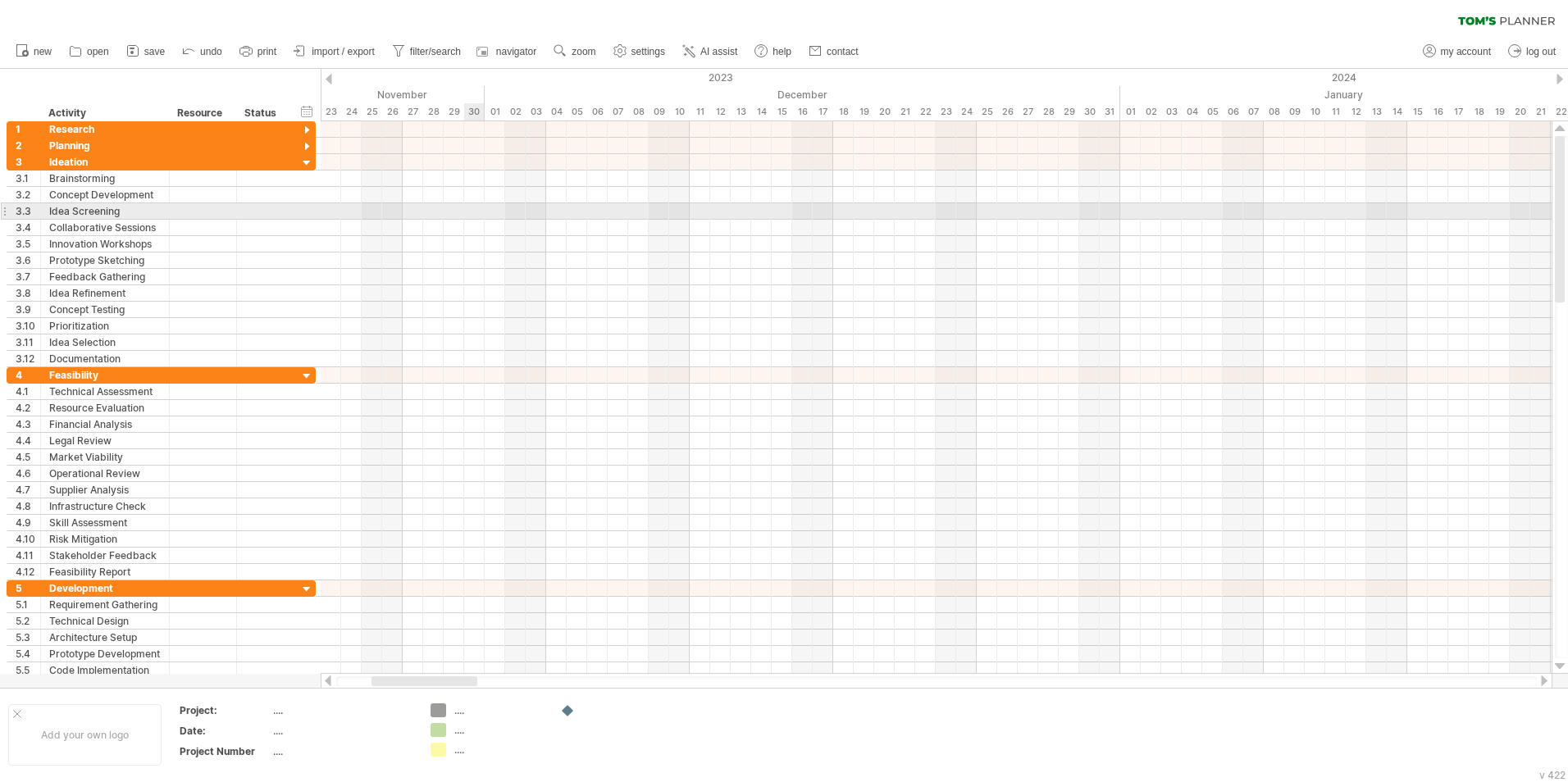 click at bounding box center [936, 211] 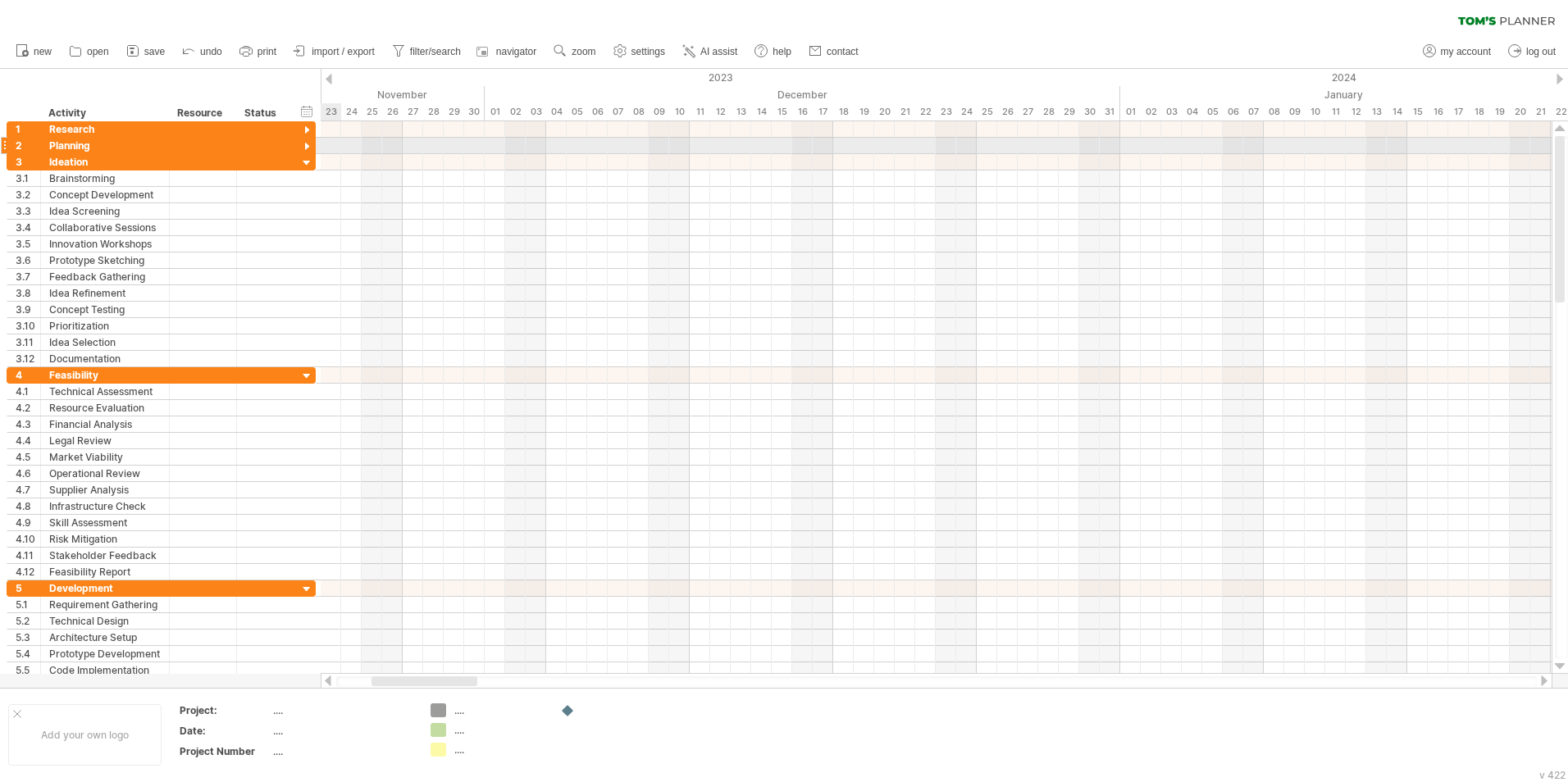 click at bounding box center [307, 147] 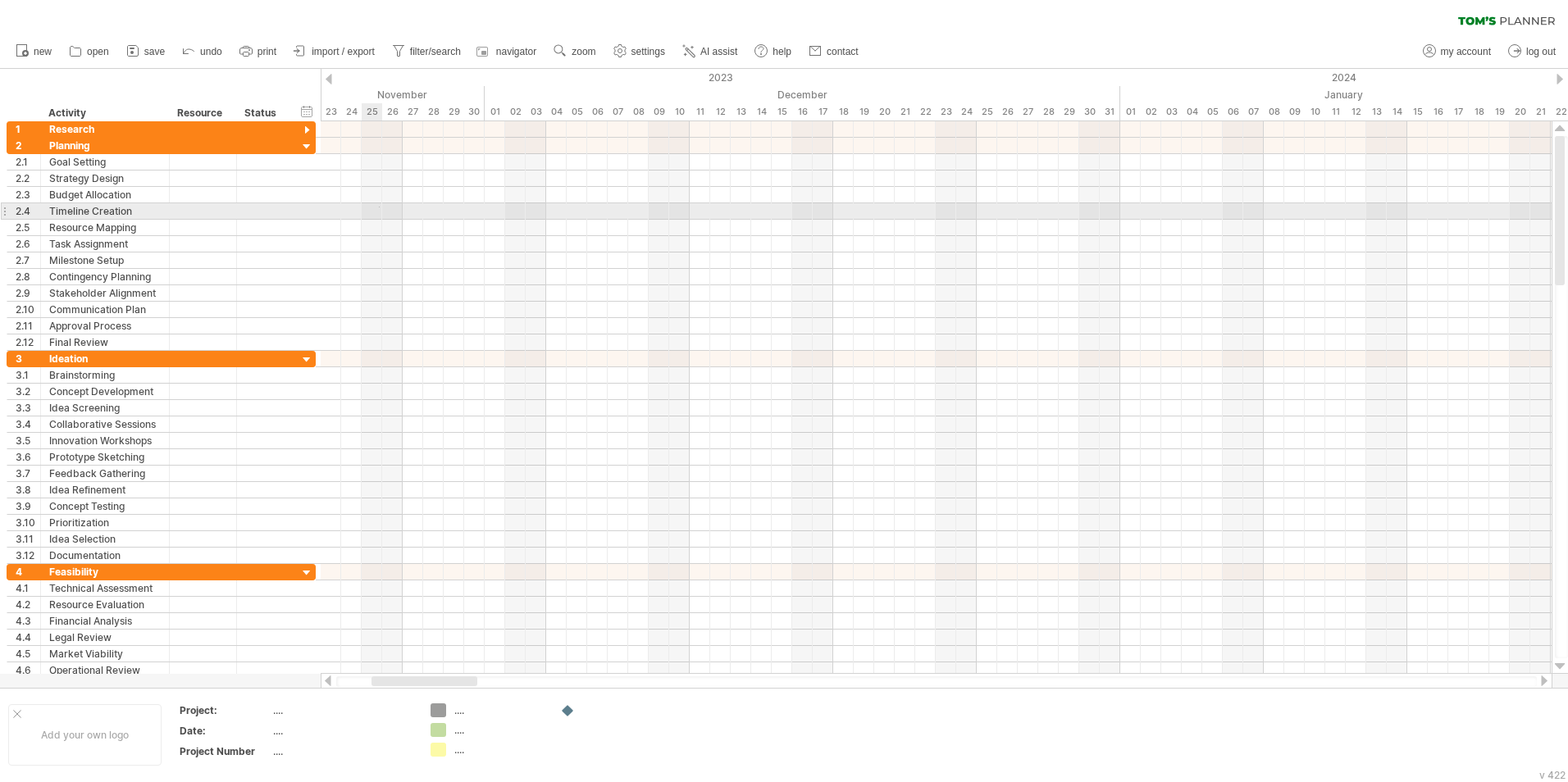 click at bounding box center (936, 211) 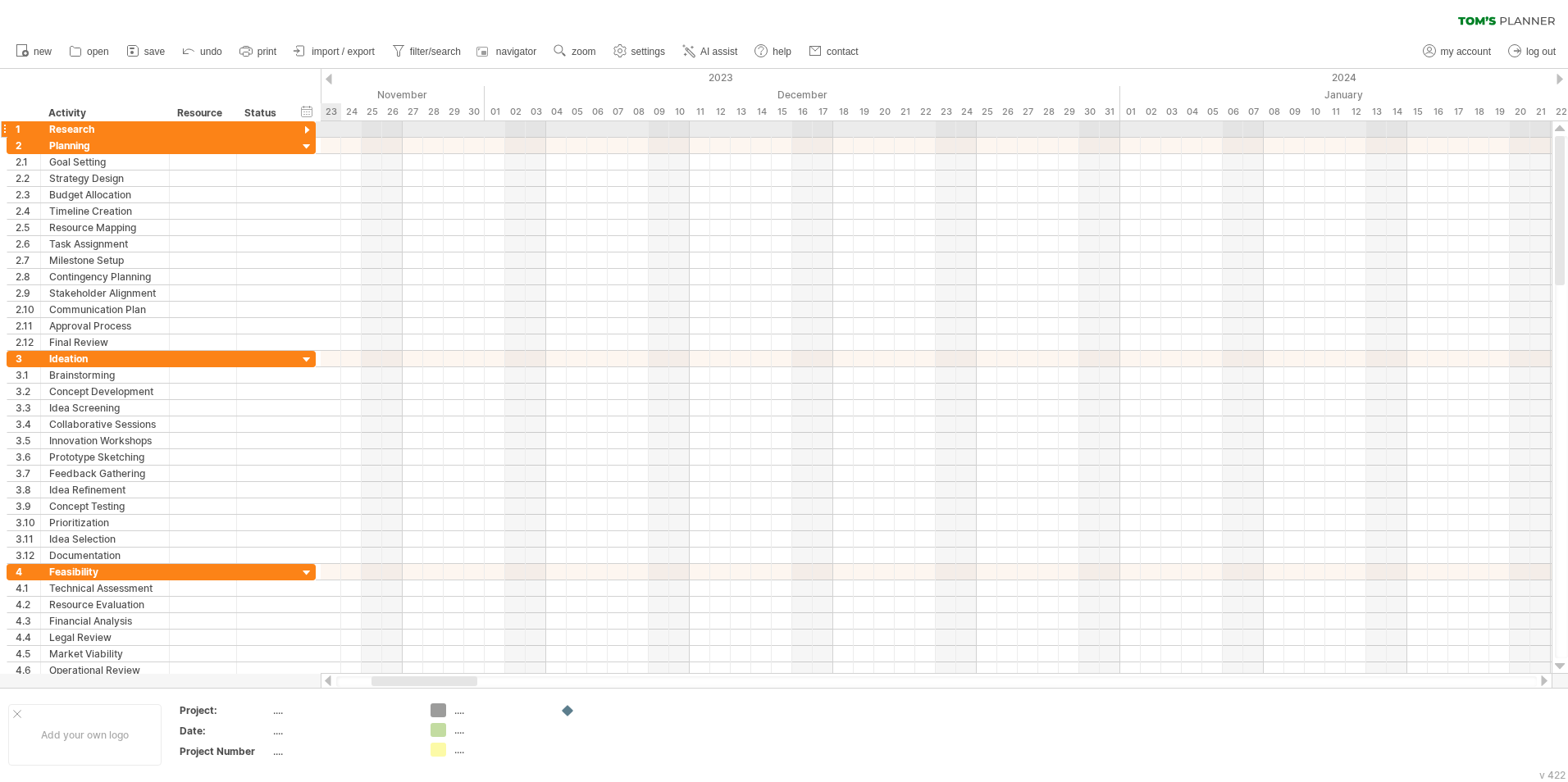 click at bounding box center [307, 130] 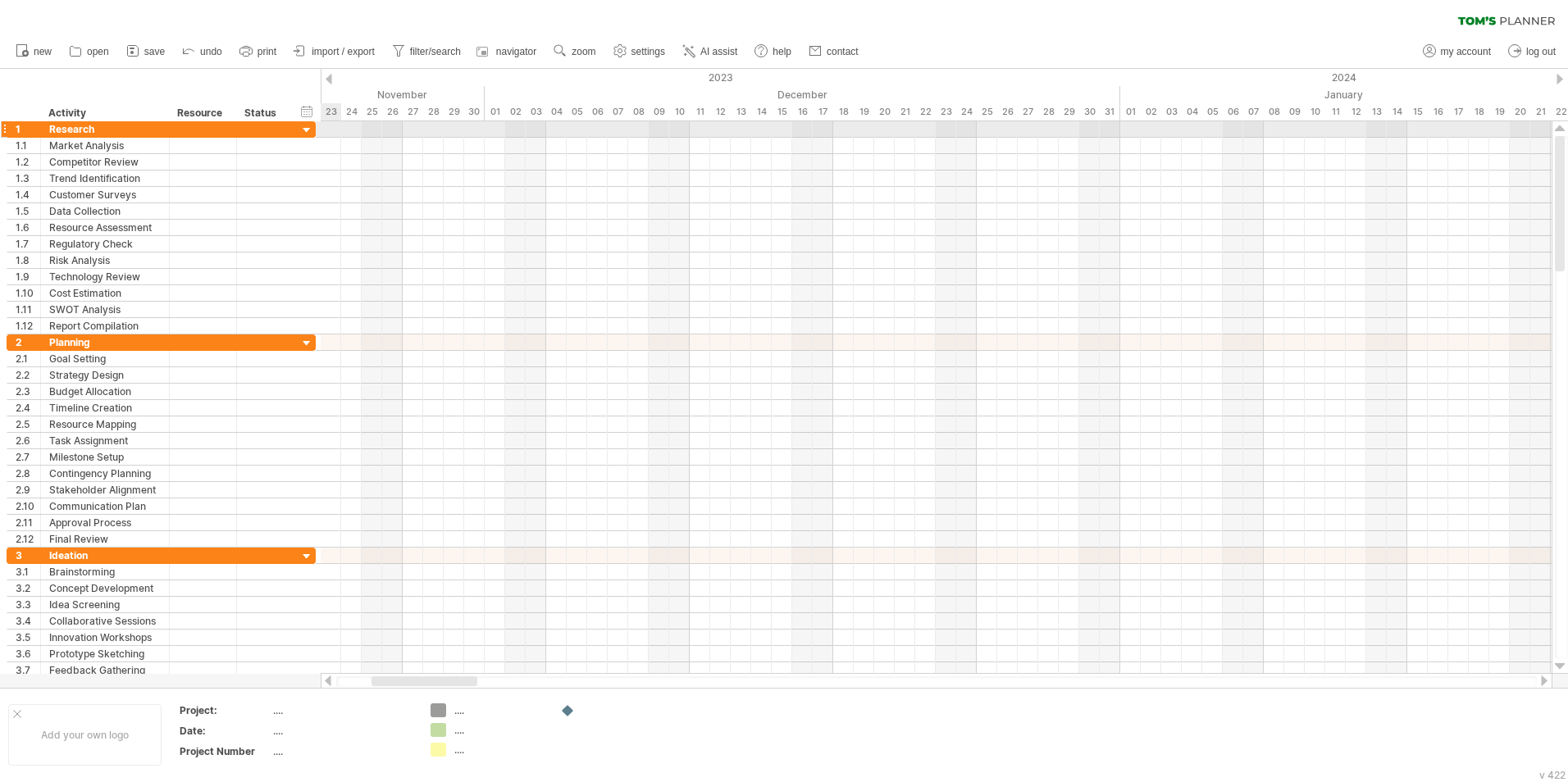 click at bounding box center (307, 130) 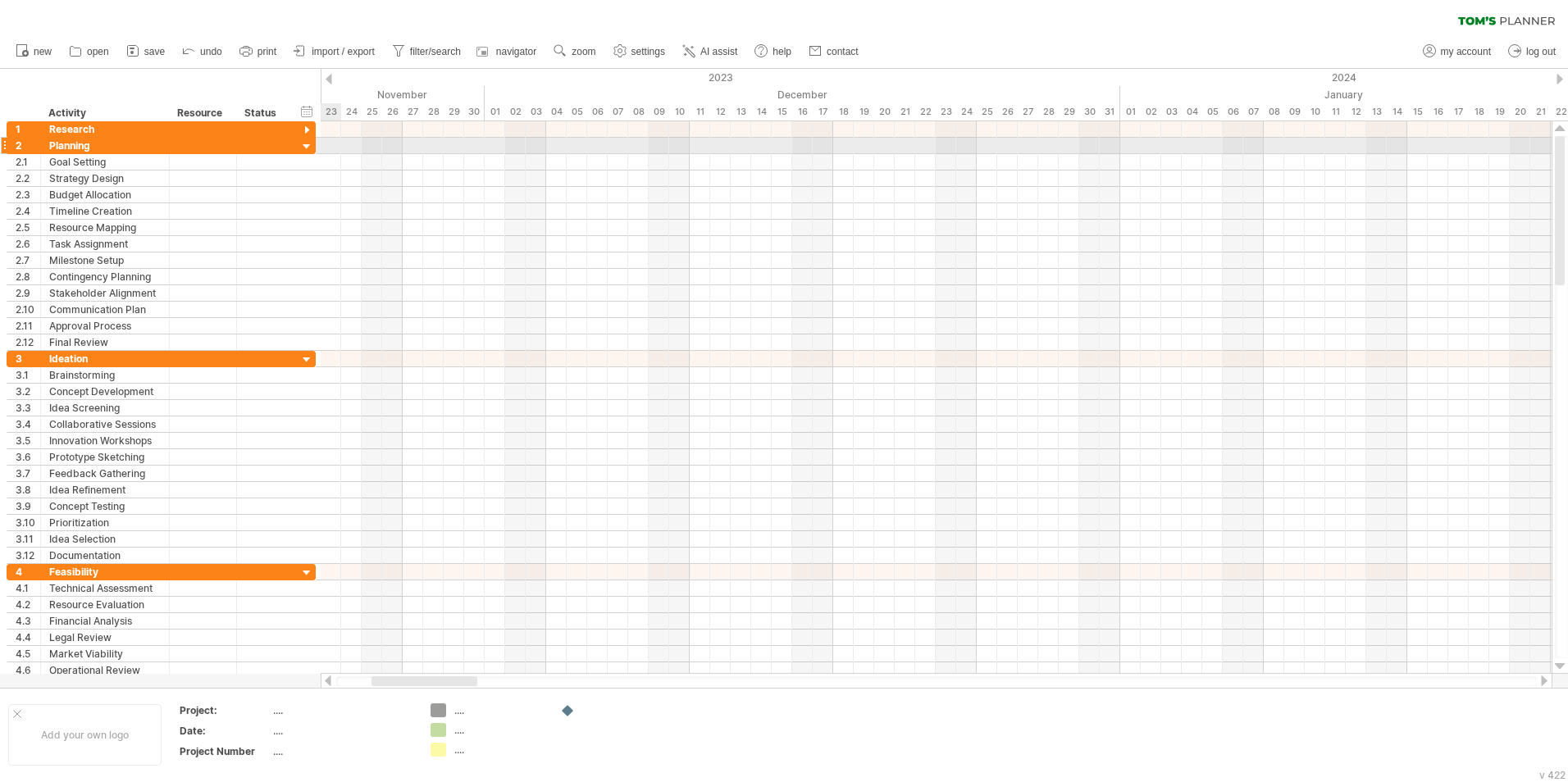 click at bounding box center [307, 147] 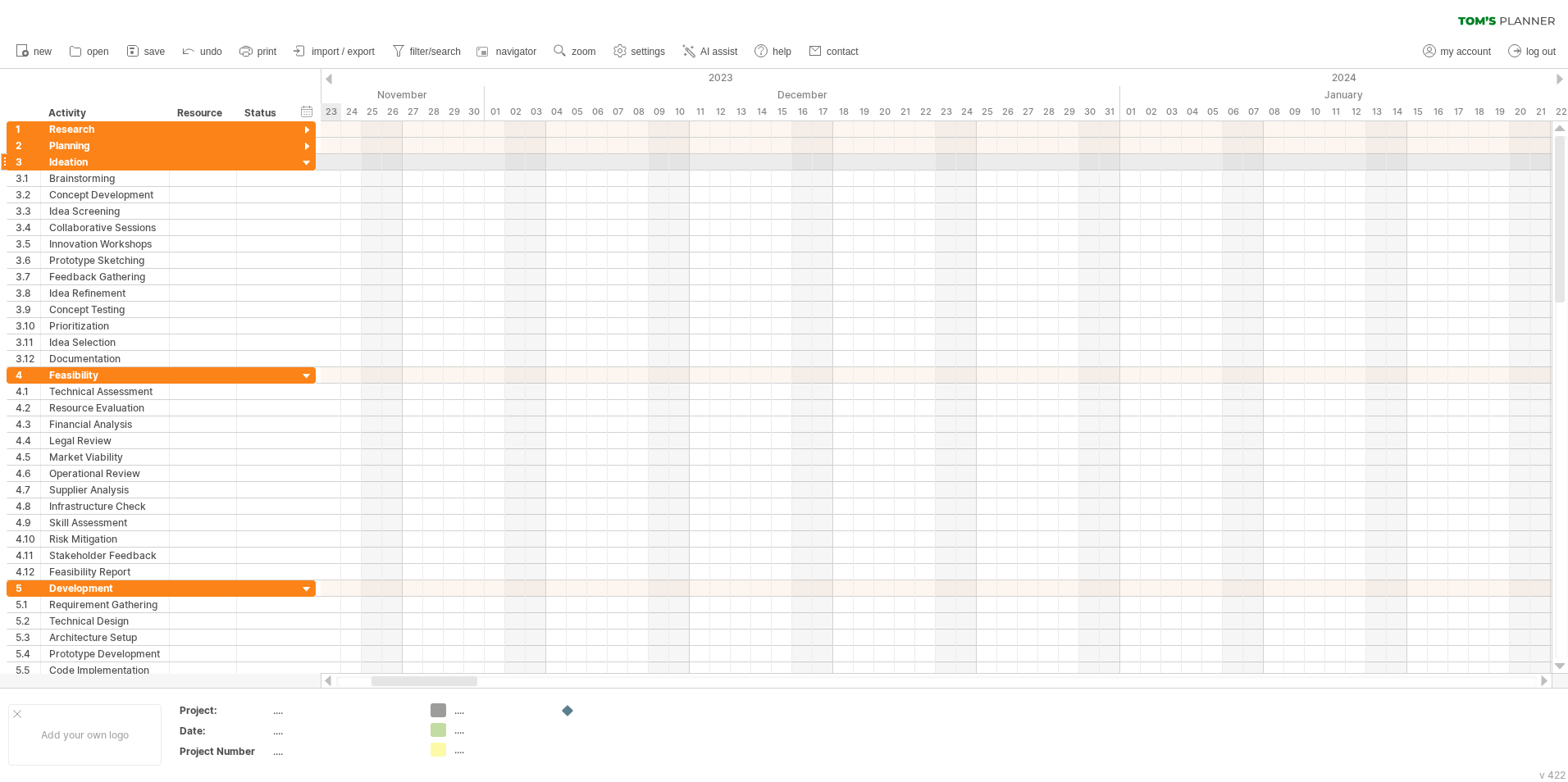 click at bounding box center (307, 163) 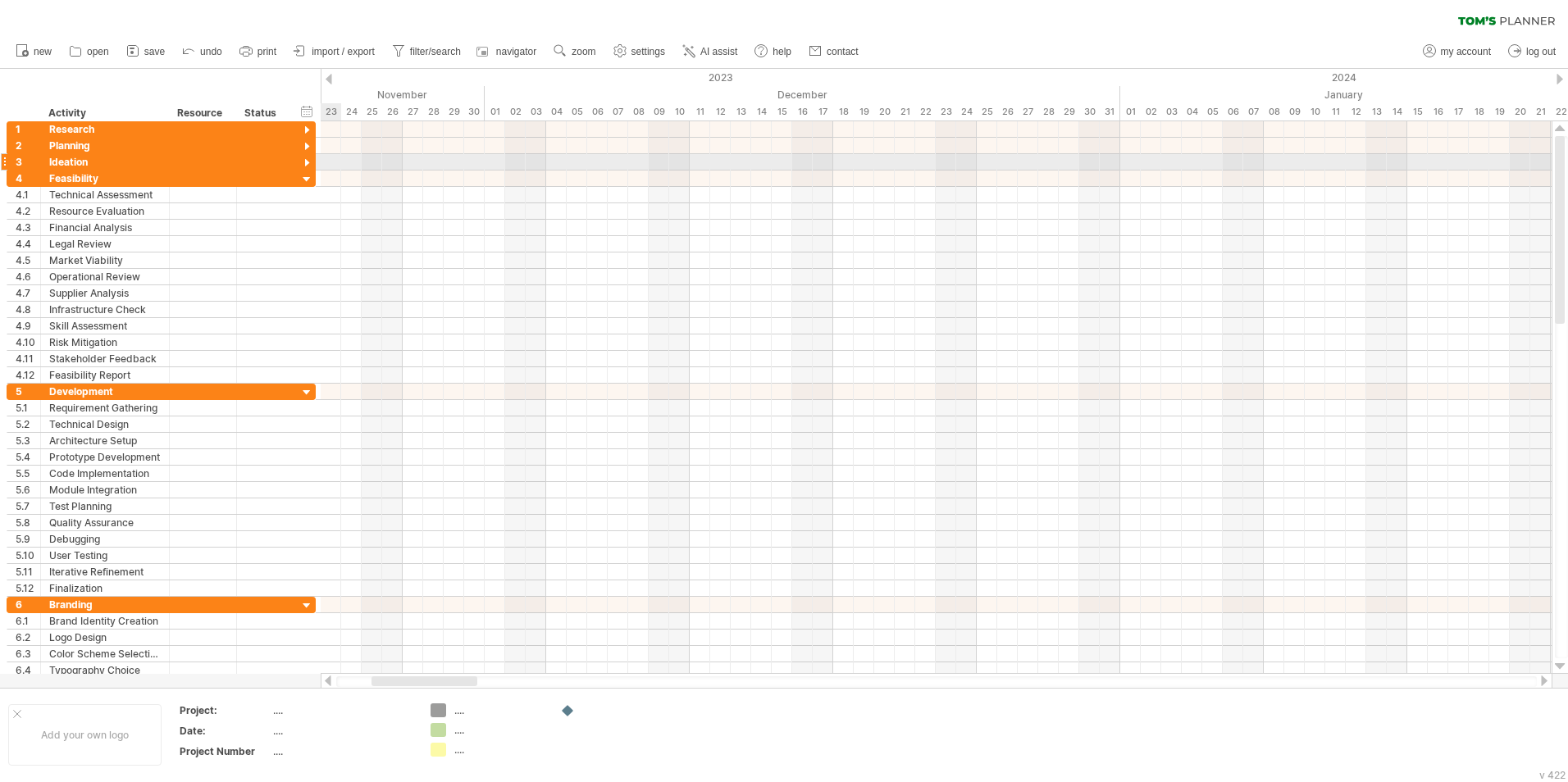 click at bounding box center (307, 163) 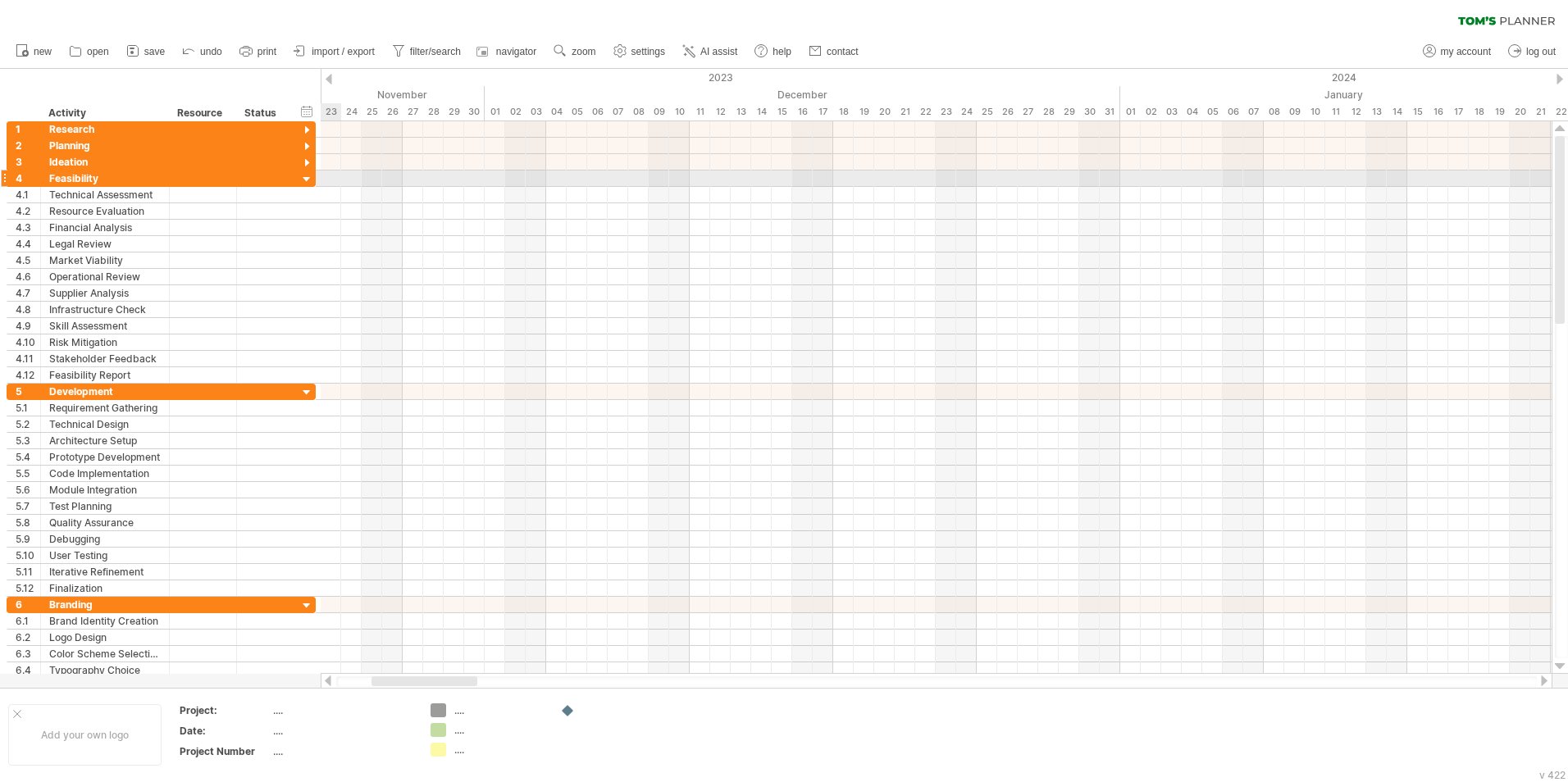 click at bounding box center [307, 180] 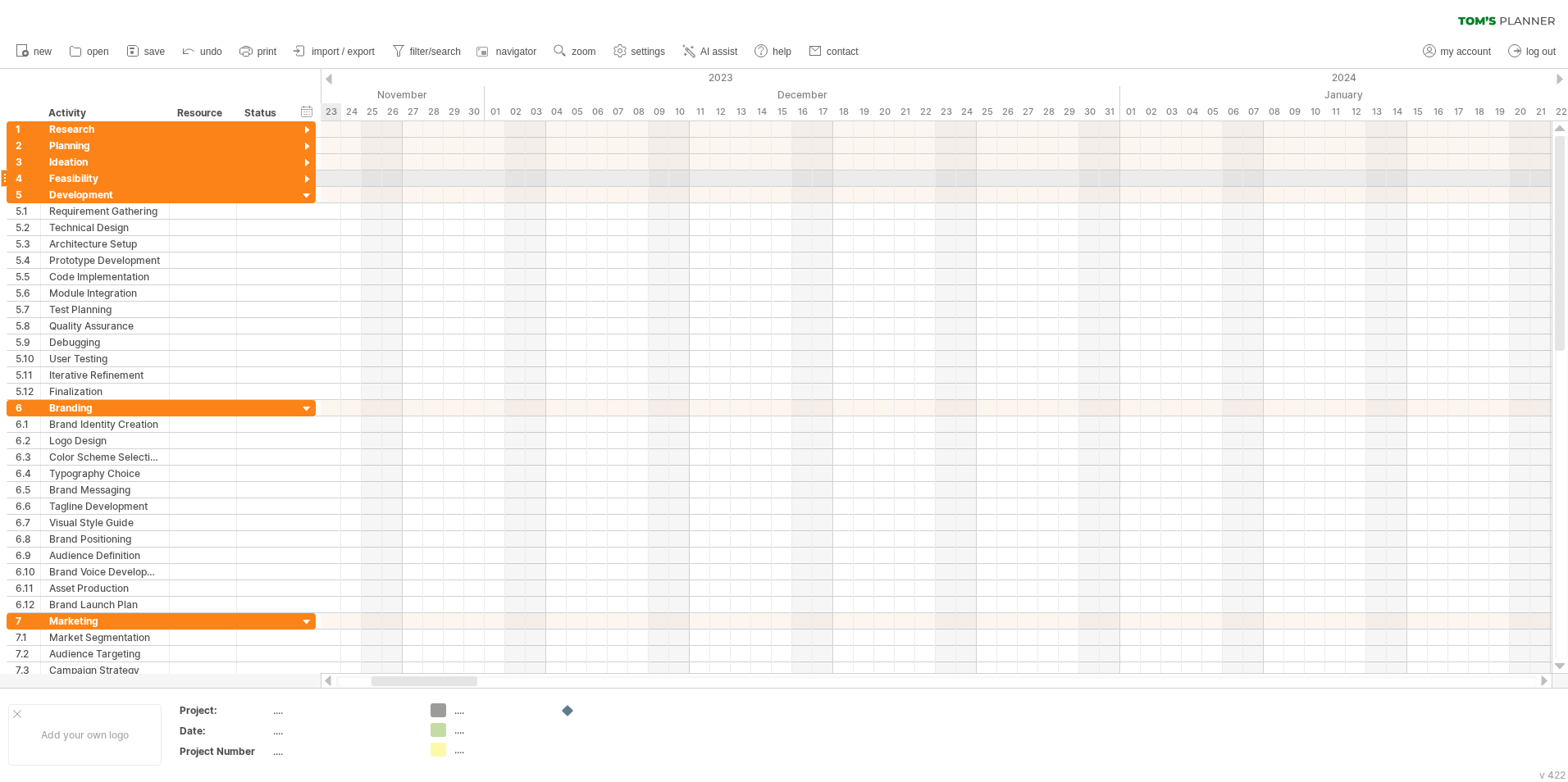 click at bounding box center (307, 180) 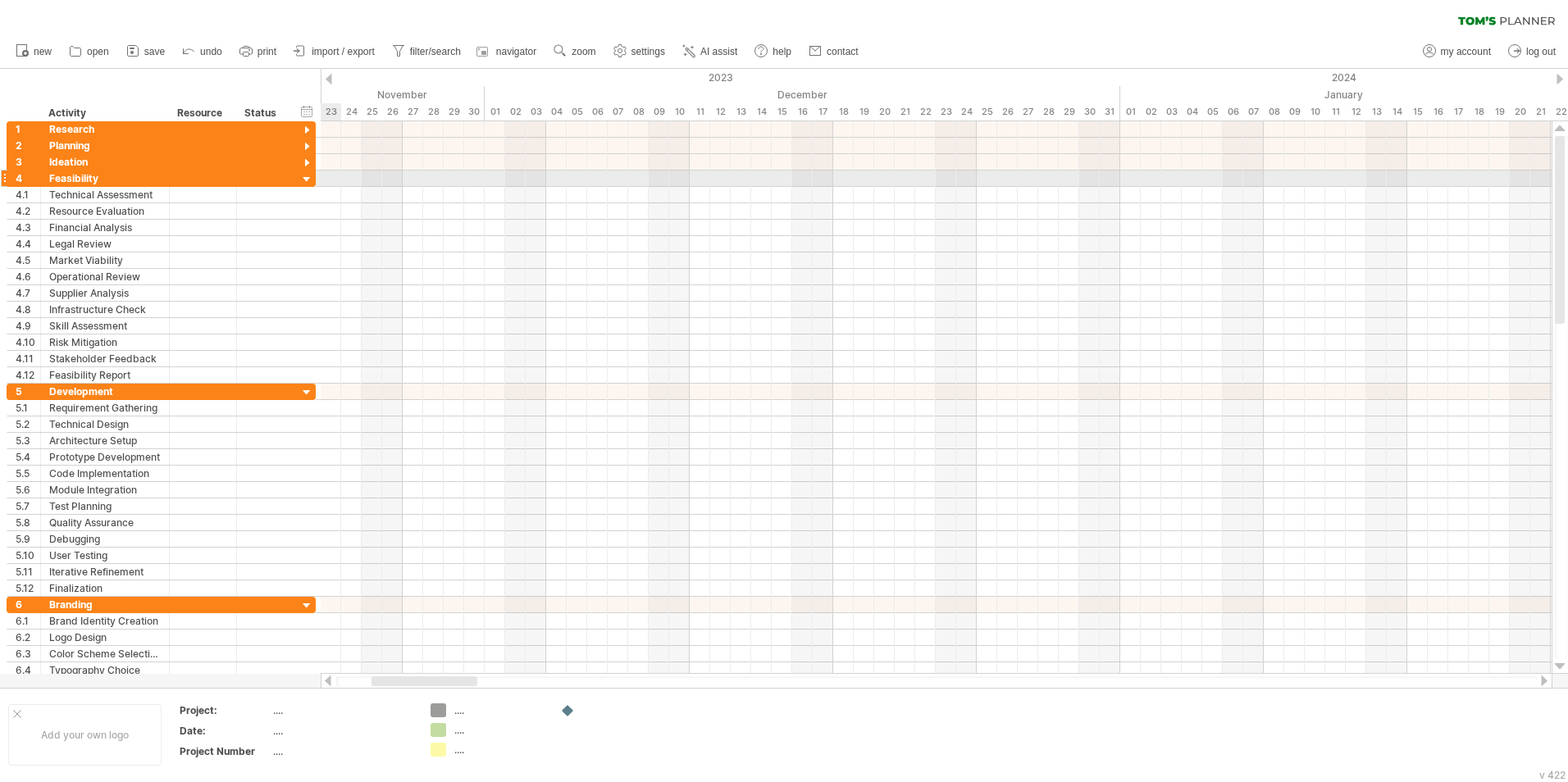 click at bounding box center (307, 180) 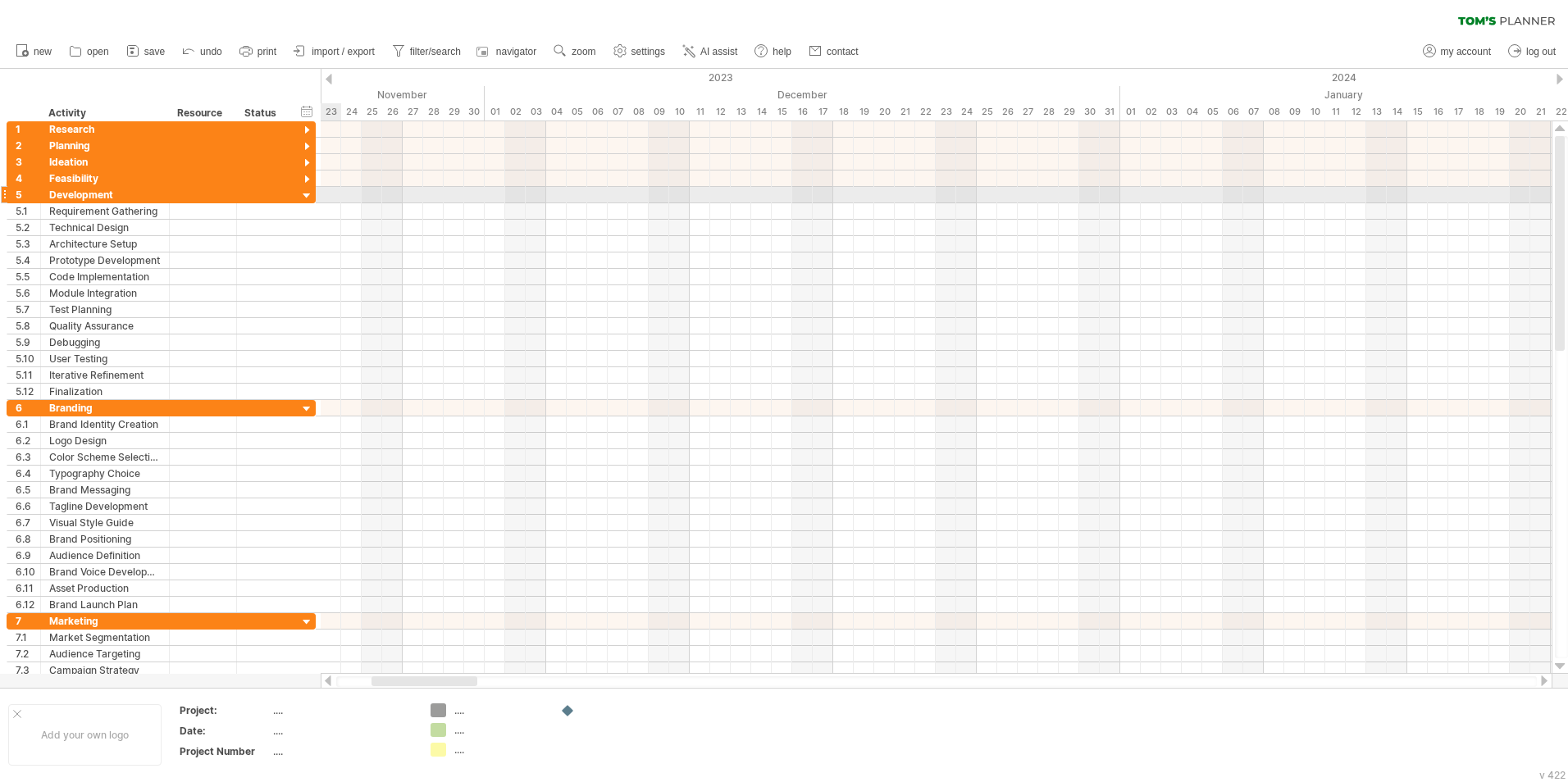 click at bounding box center [307, 196] 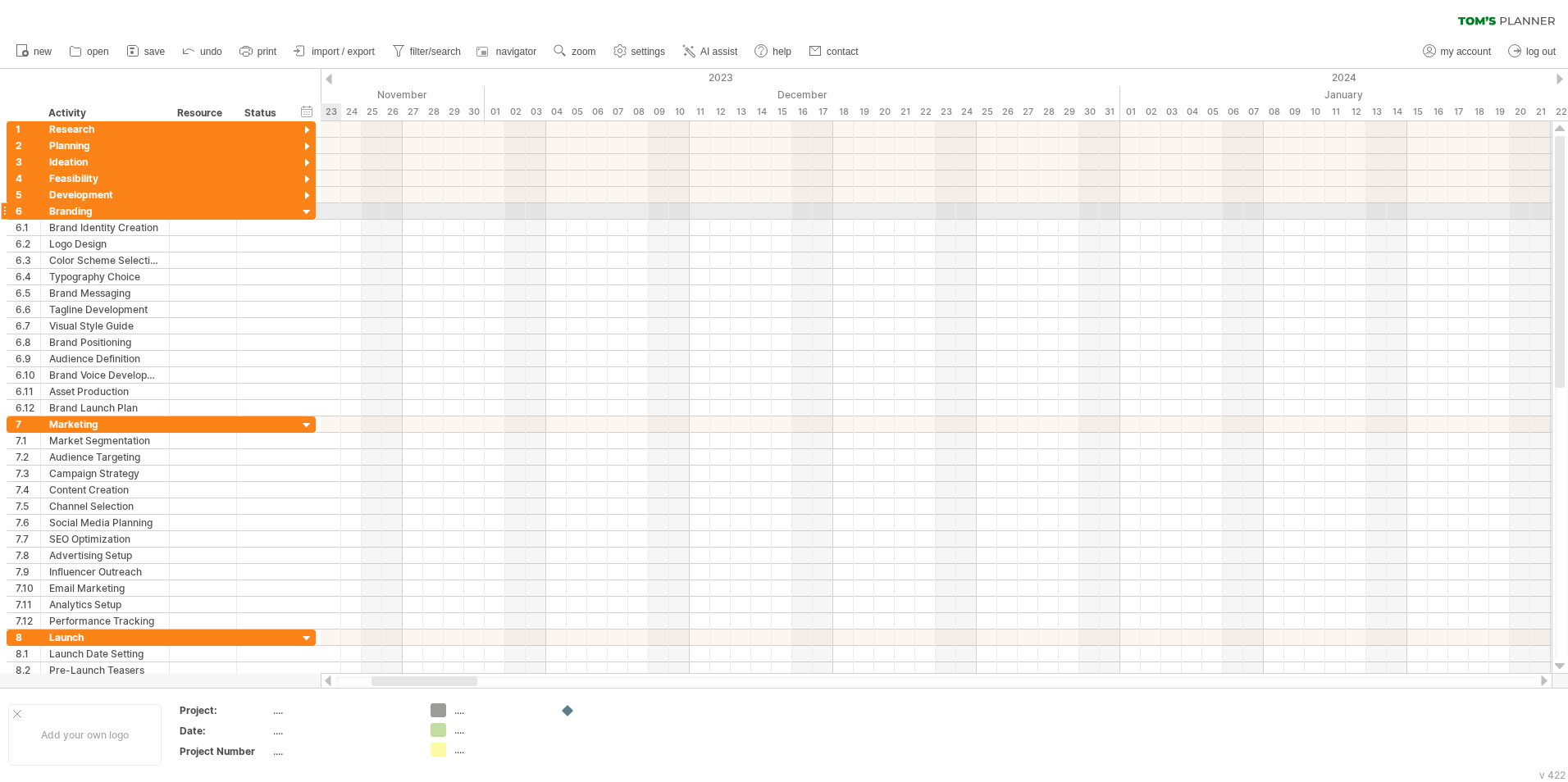 click at bounding box center (307, 212) 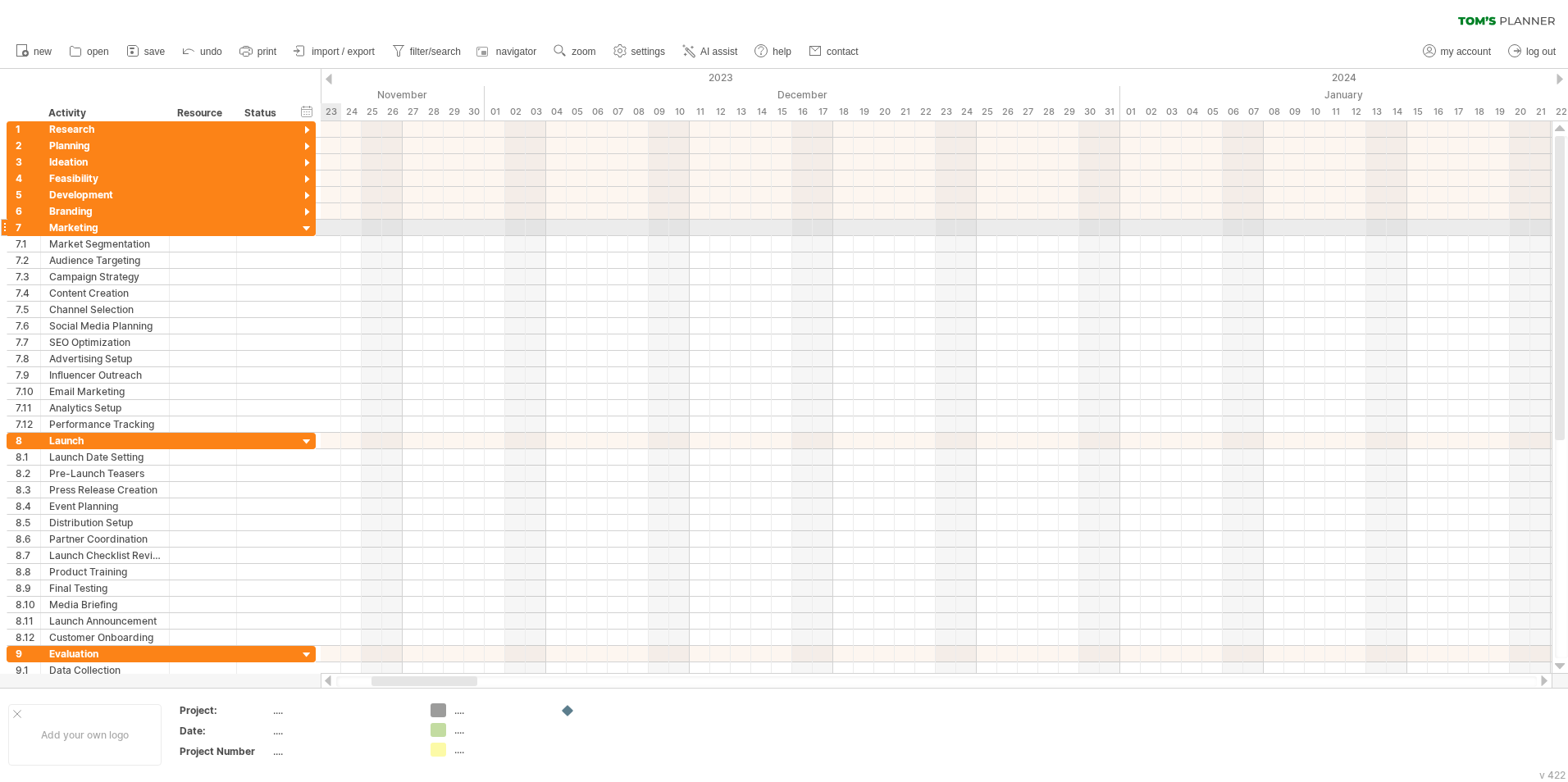 click at bounding box center [307, 229] 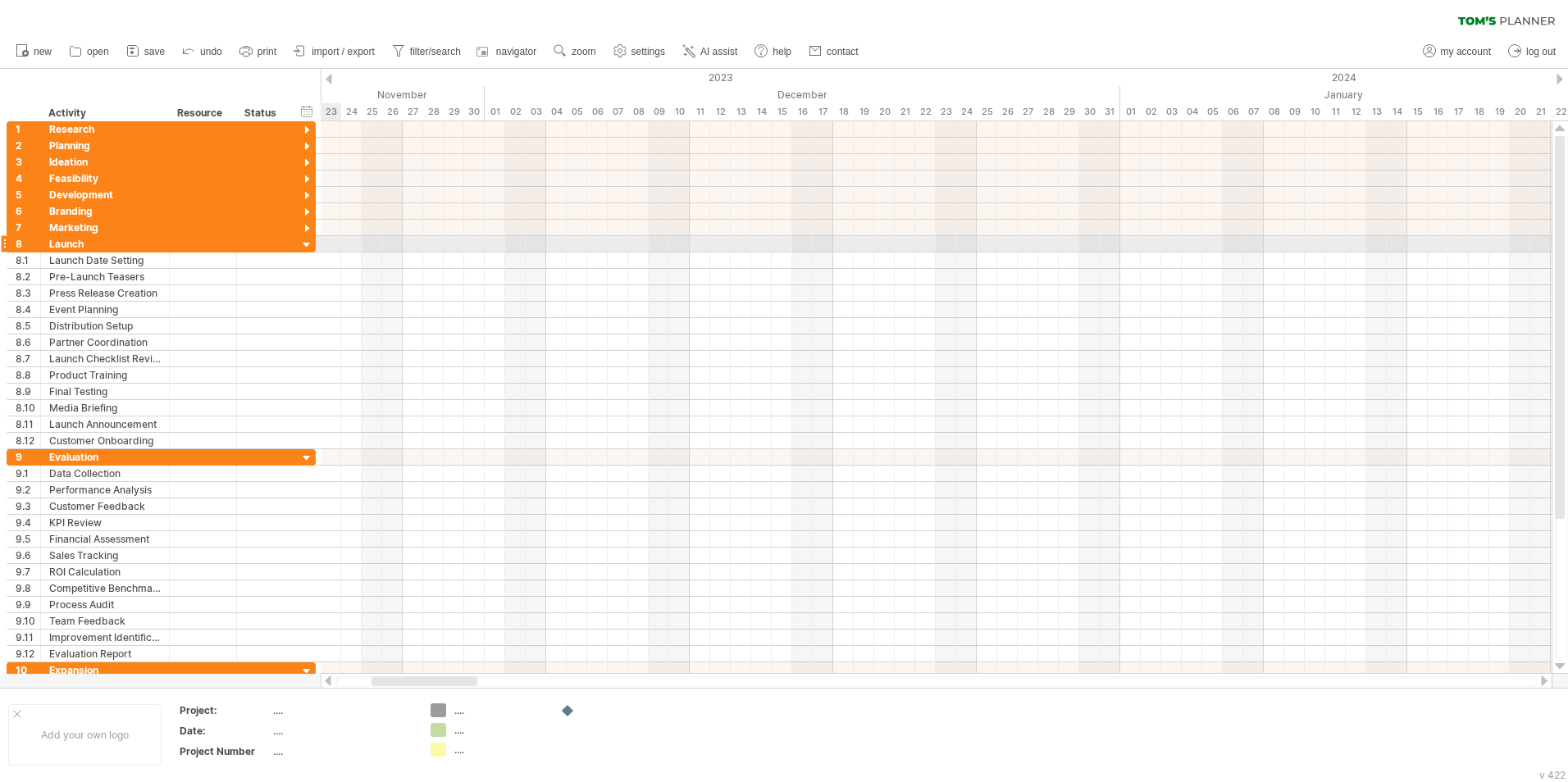 click at bounding box center [307, 245] 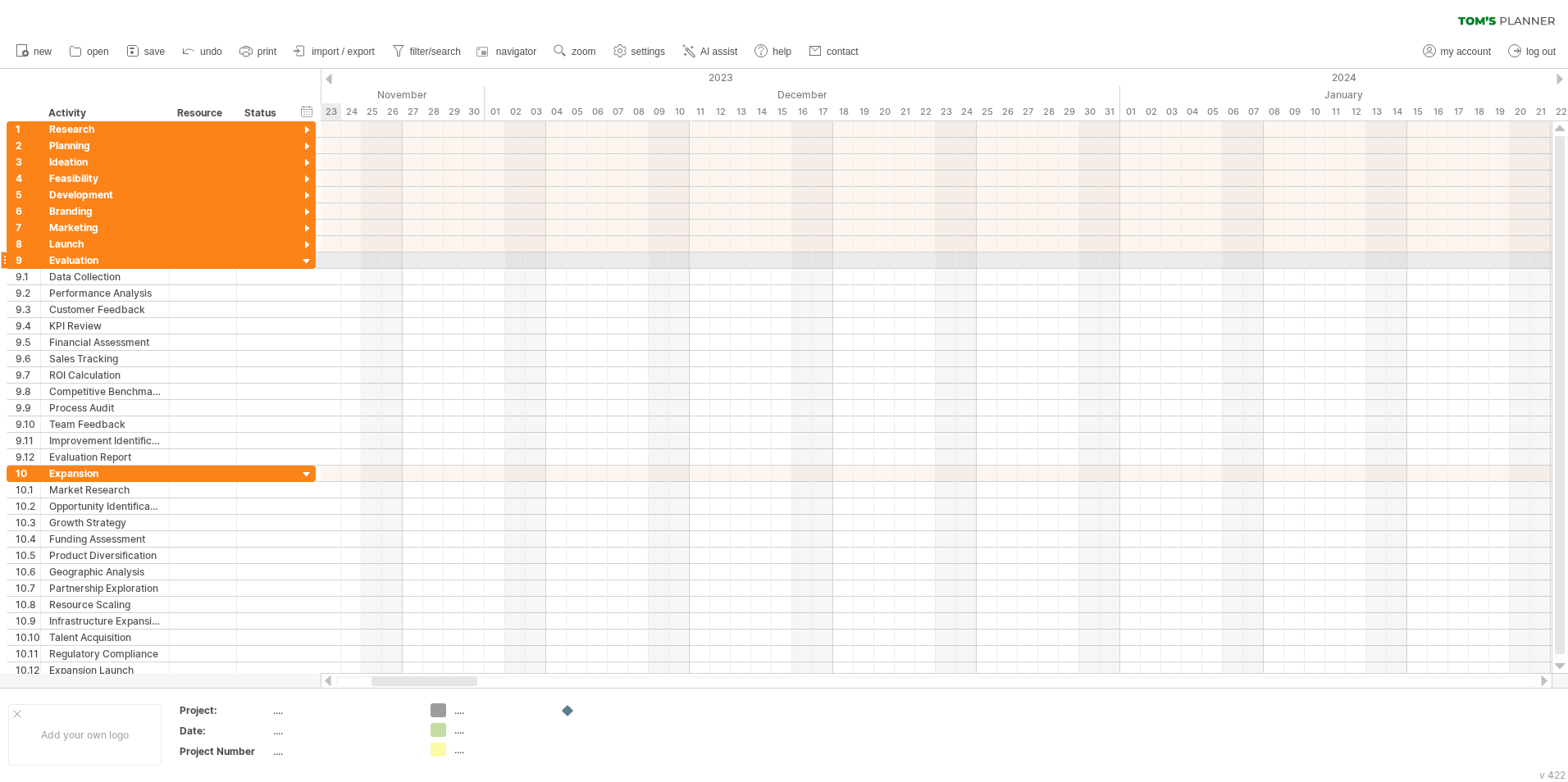 click at bounding box center (307, 261) 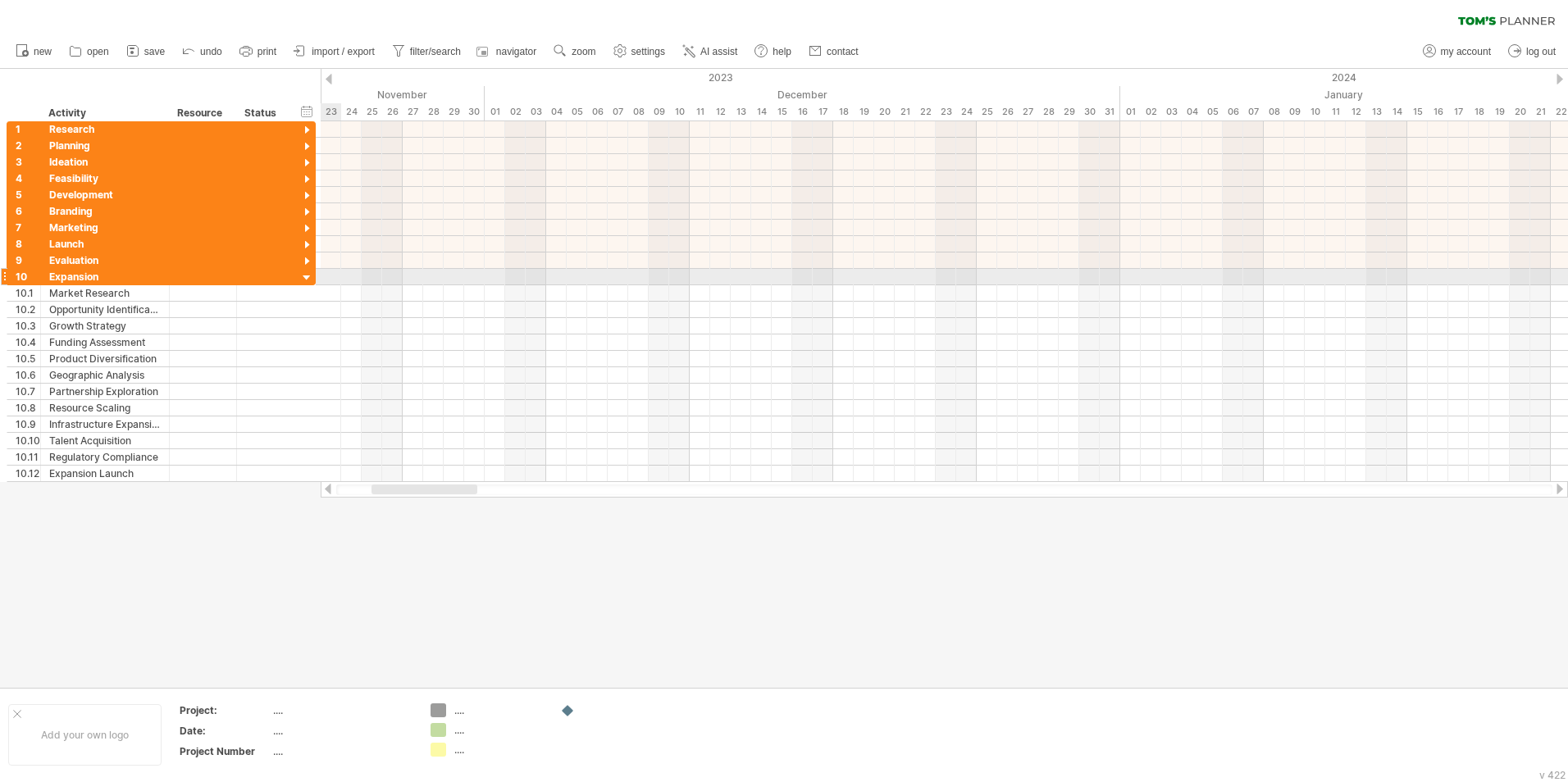 click at bounding box center (307, 278) 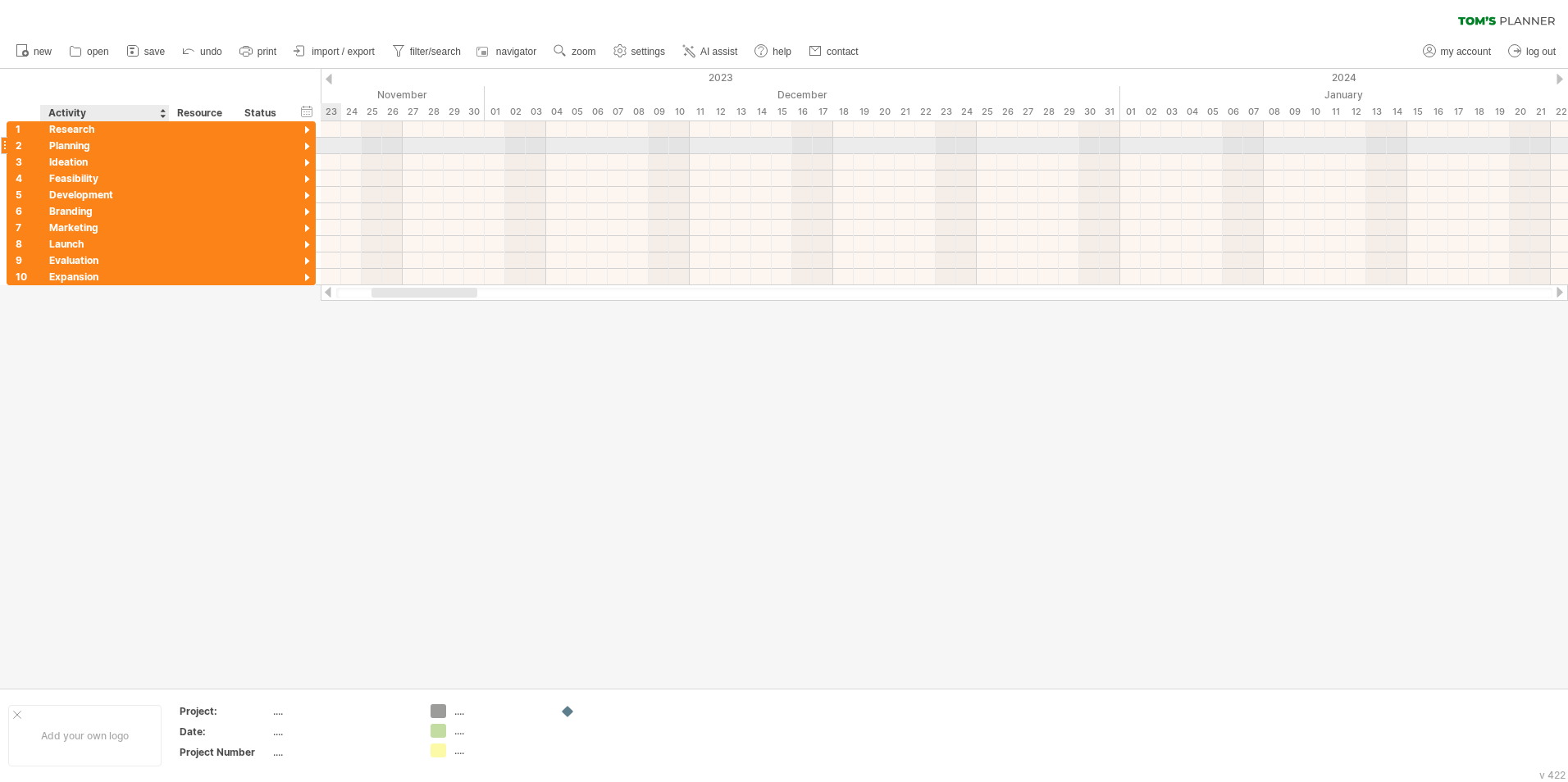 click on "Planning" at bounding box center (105, 145) 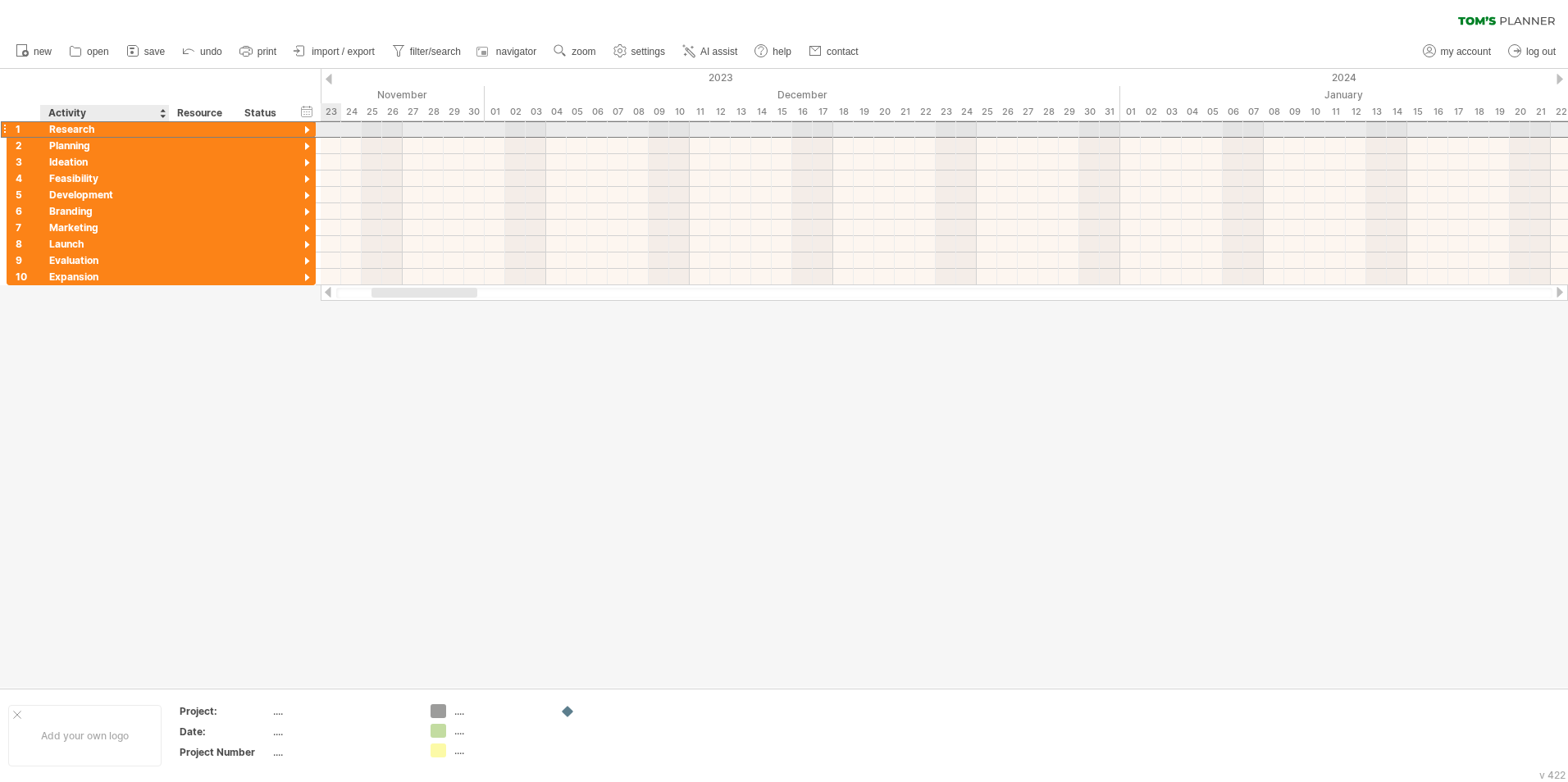 click on "Research" at bounding box center [105, 129] 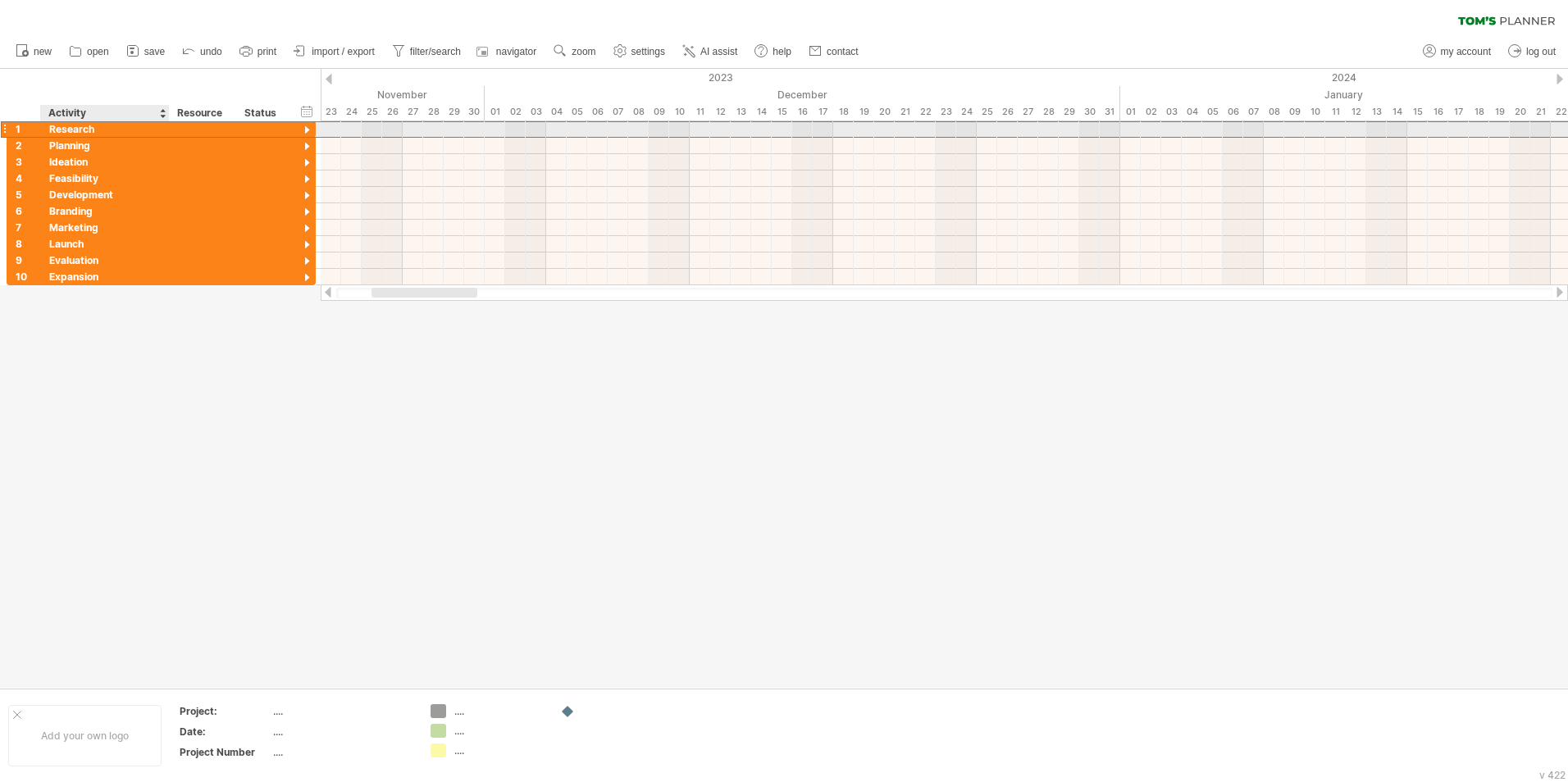click on "Research" at bounding box center (105, 129) 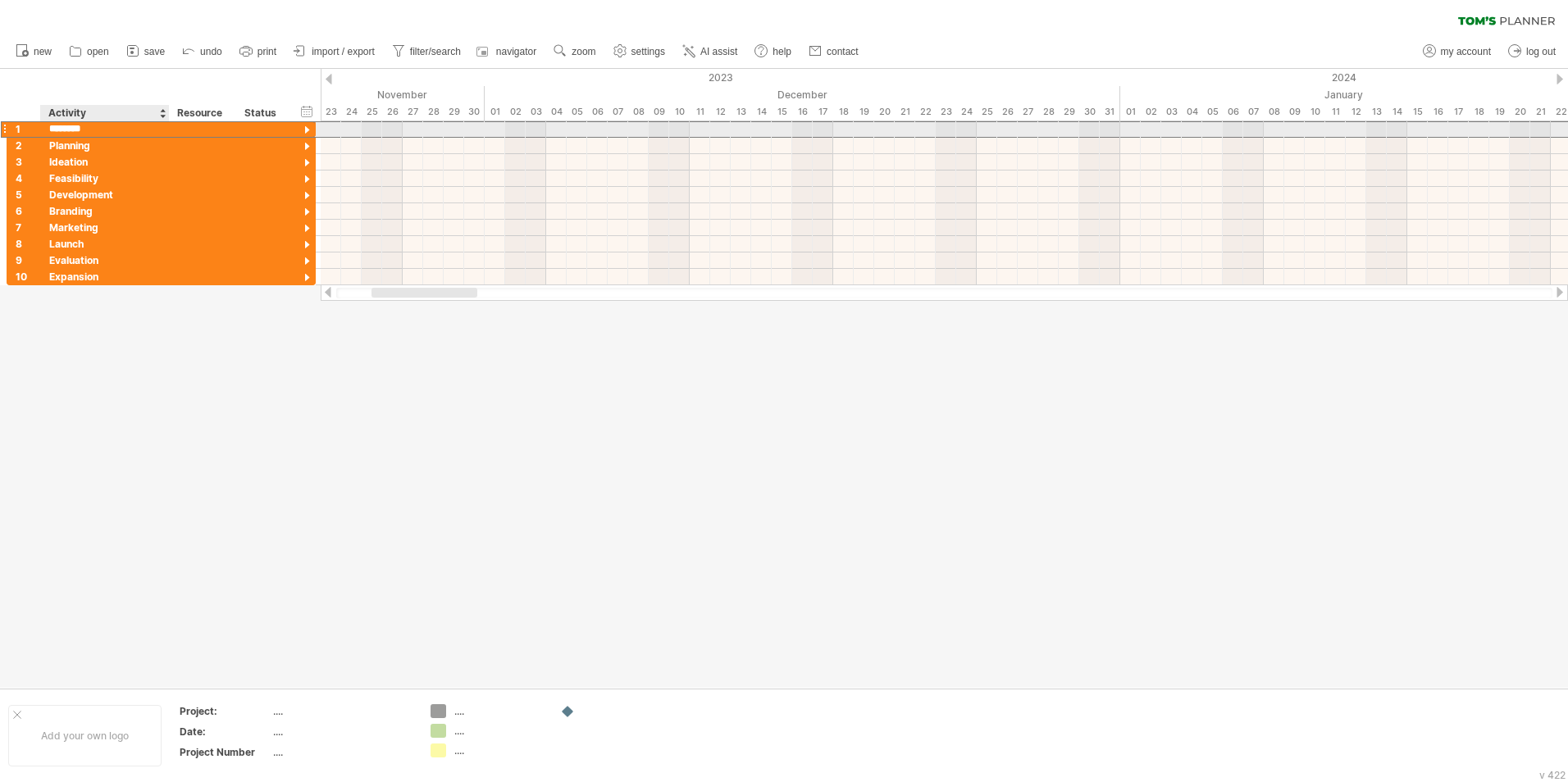 click on "********" at bounding box center [105, 129] 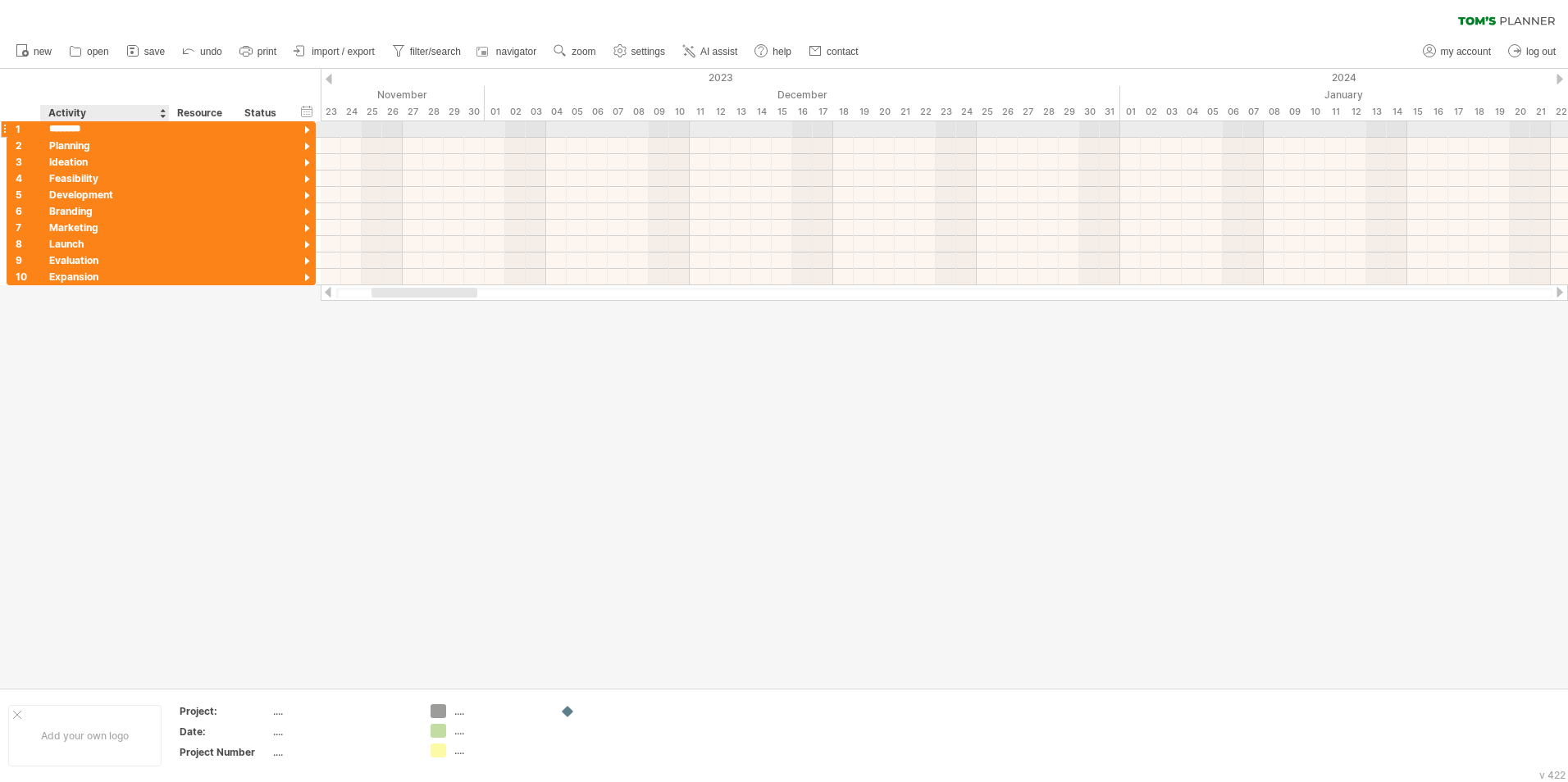 click on "********" at bounding box center (105, 129) 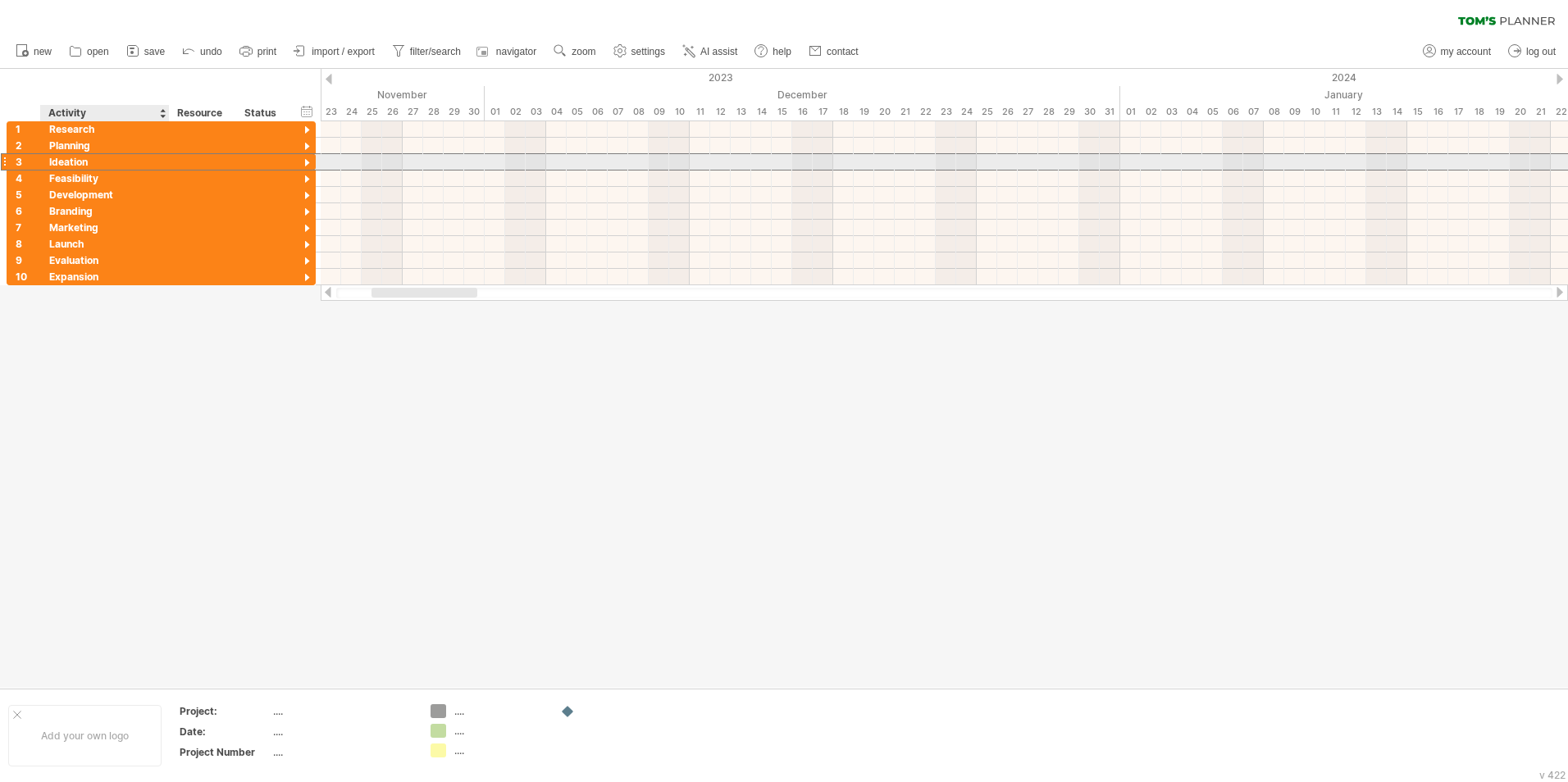 click on "[NUMBER] ******** Ideation" at bounding box center (161, 161) 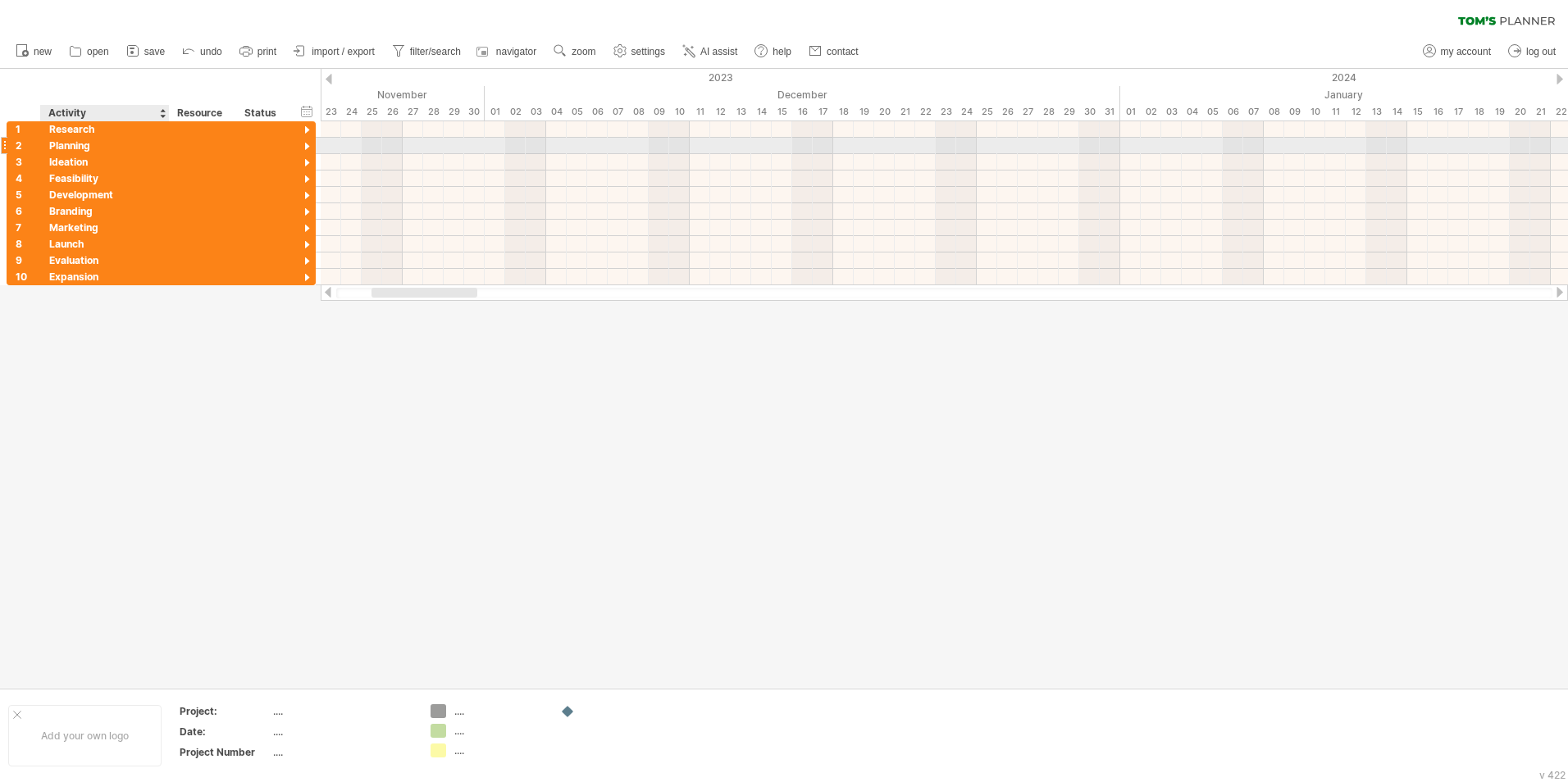 click on "Planning" at bounding box center (105, 145) 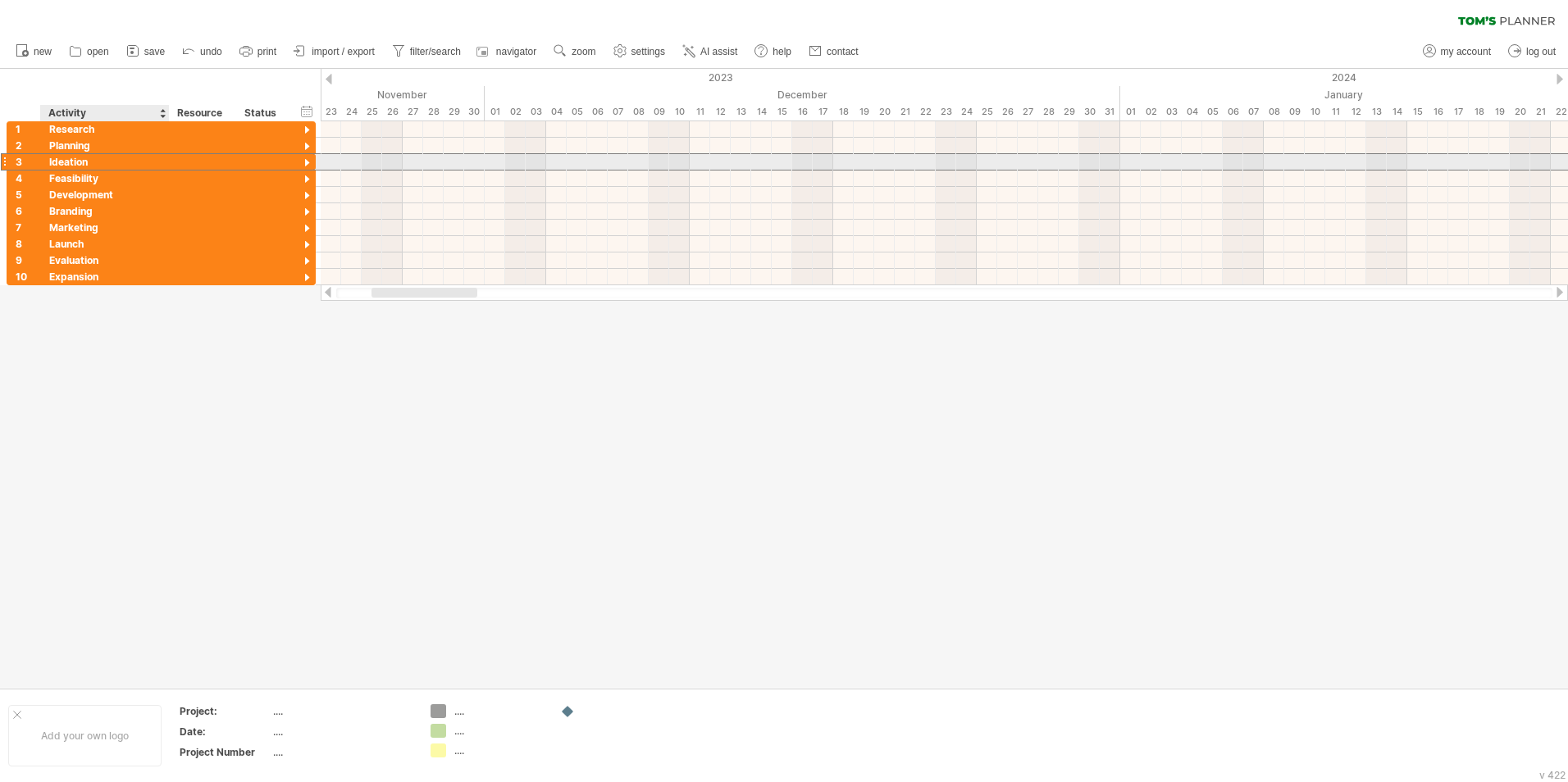 click on "Ideation" at bounding box center (105, 161) 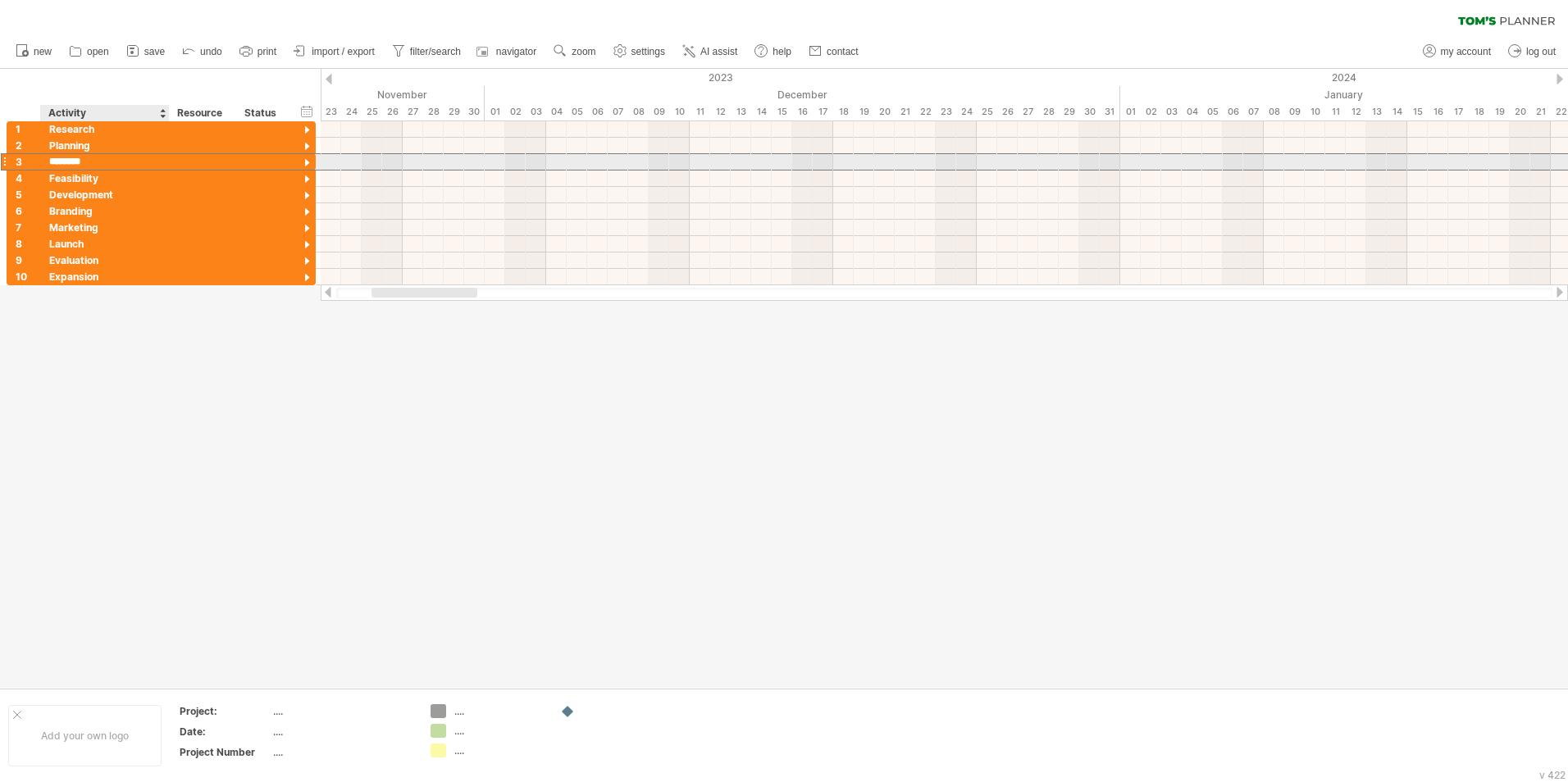 click on "********" at bounding box center [105, 161] 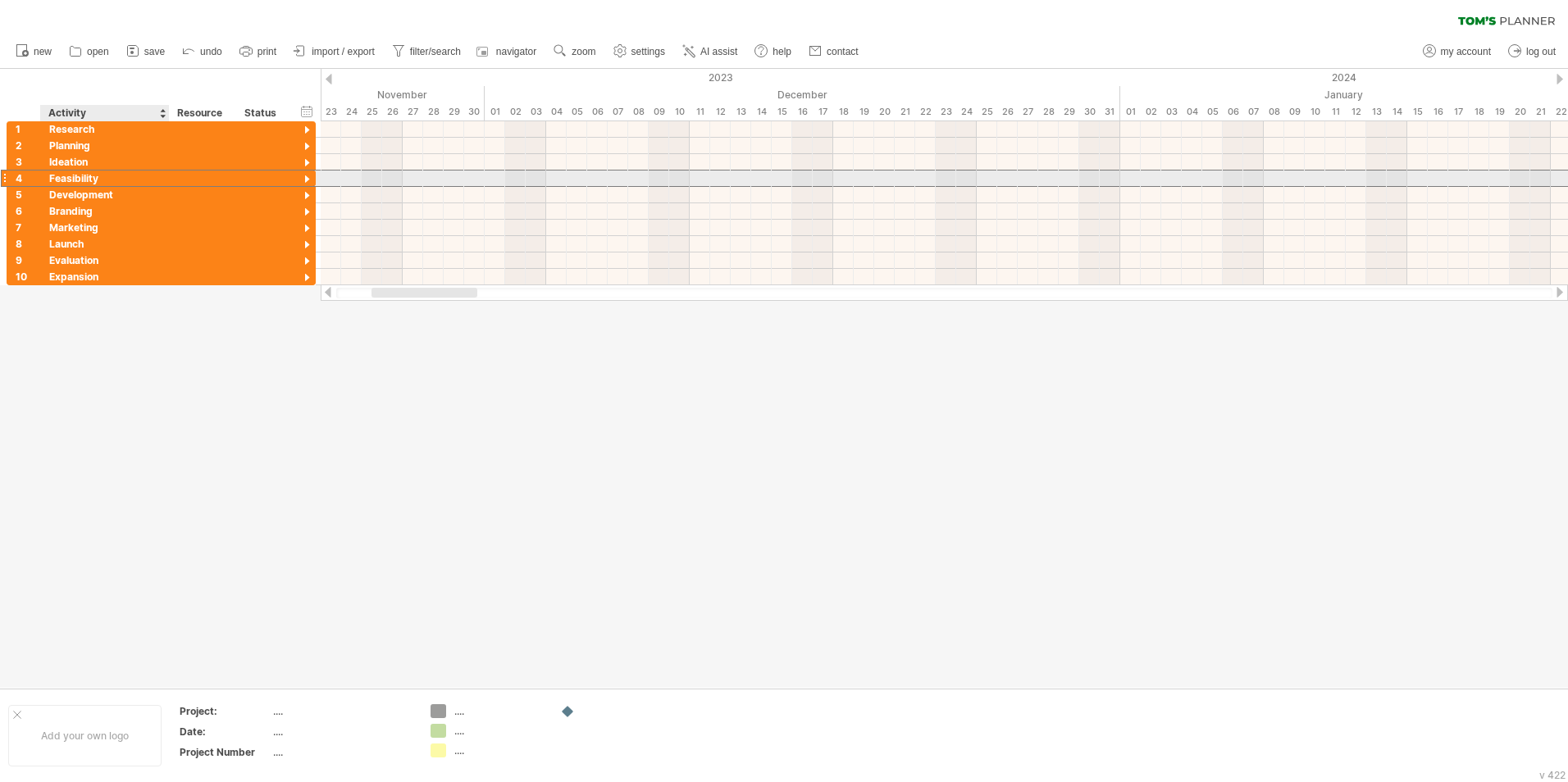 click on "Feasibility" at bounding box center (105, 178) 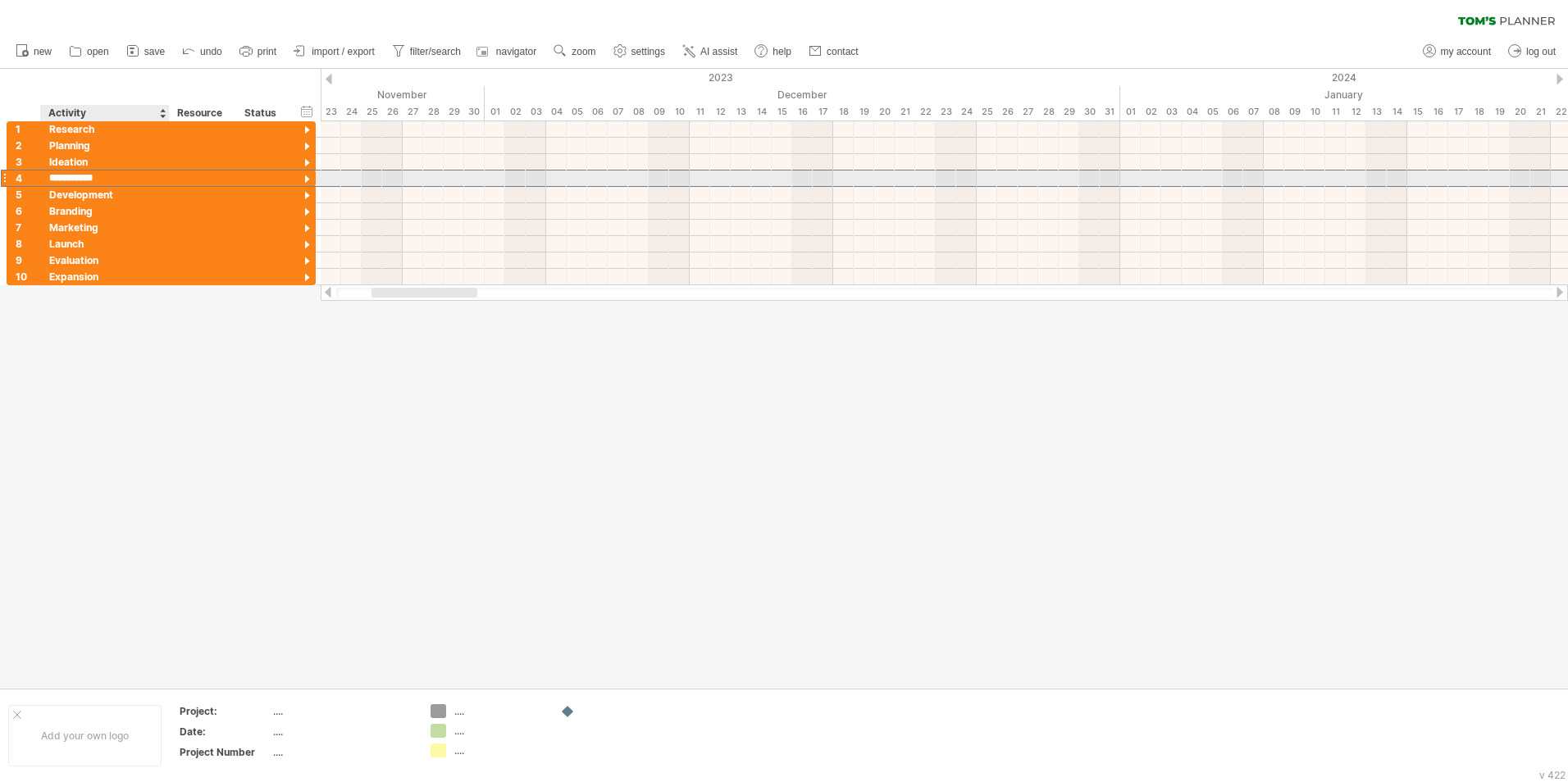 click on "**********" at bounding box center (105, 178) 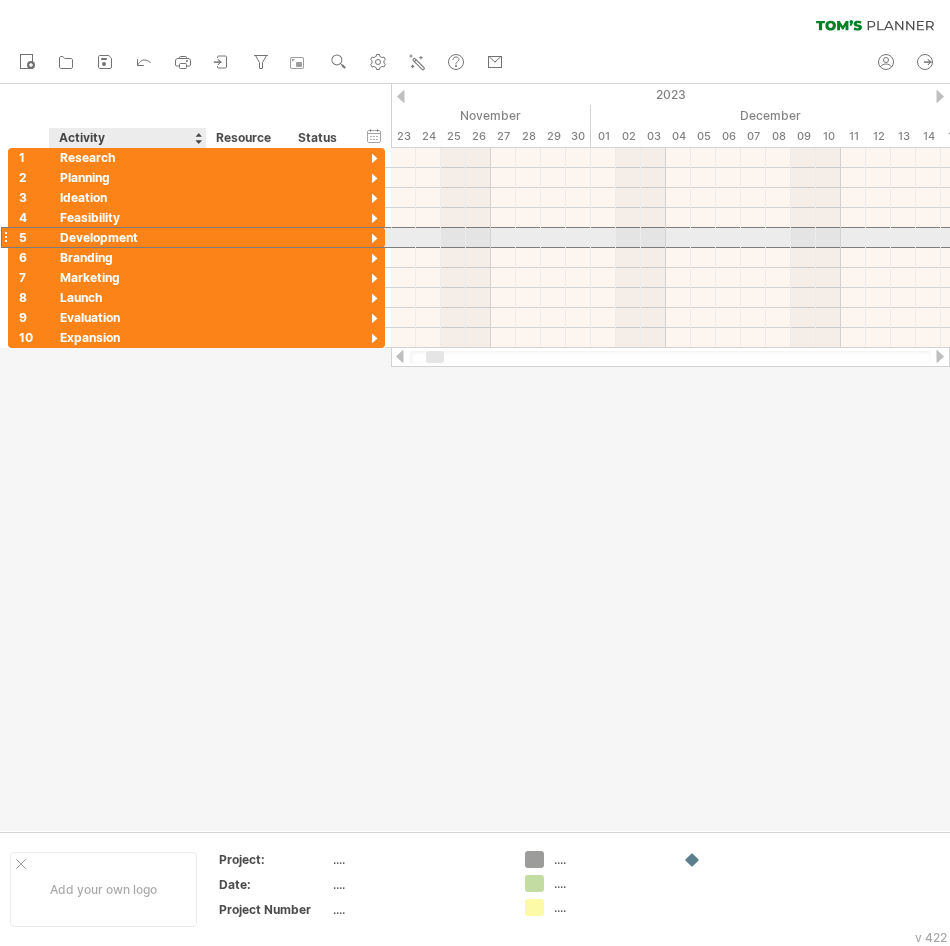 click on "Development" at bounding box center (128, 237) 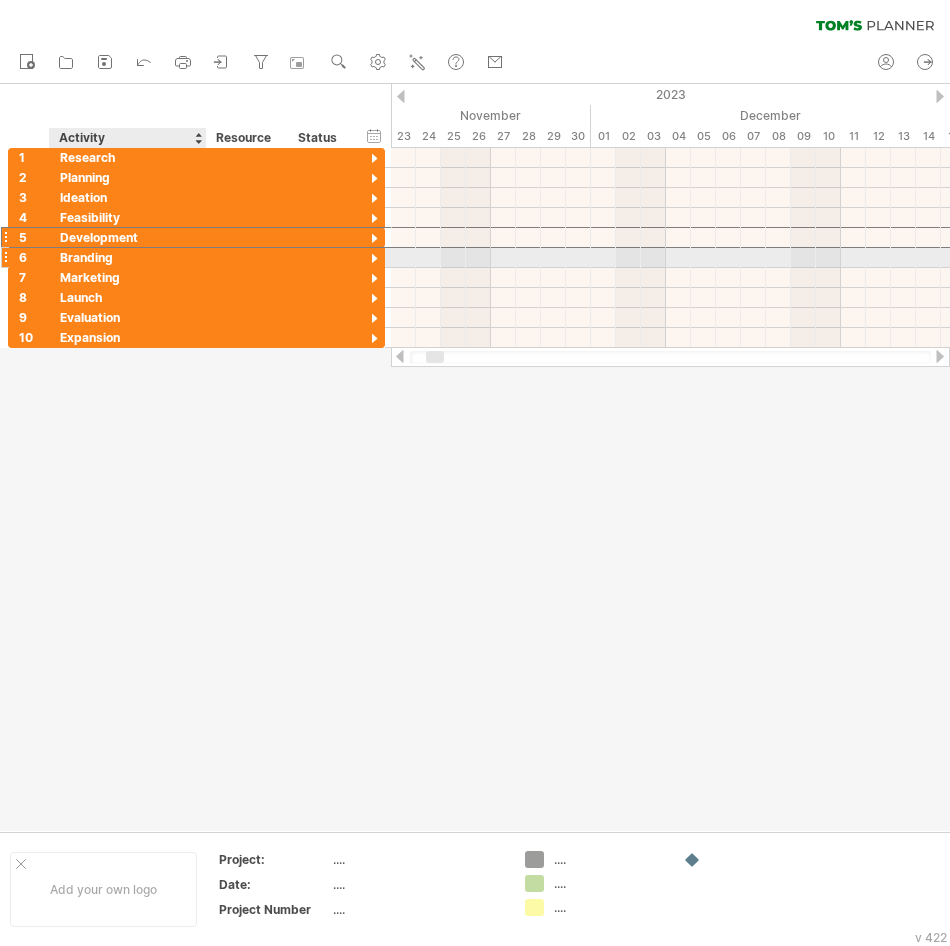 click on "Branding" at bounding box center [128, 257] 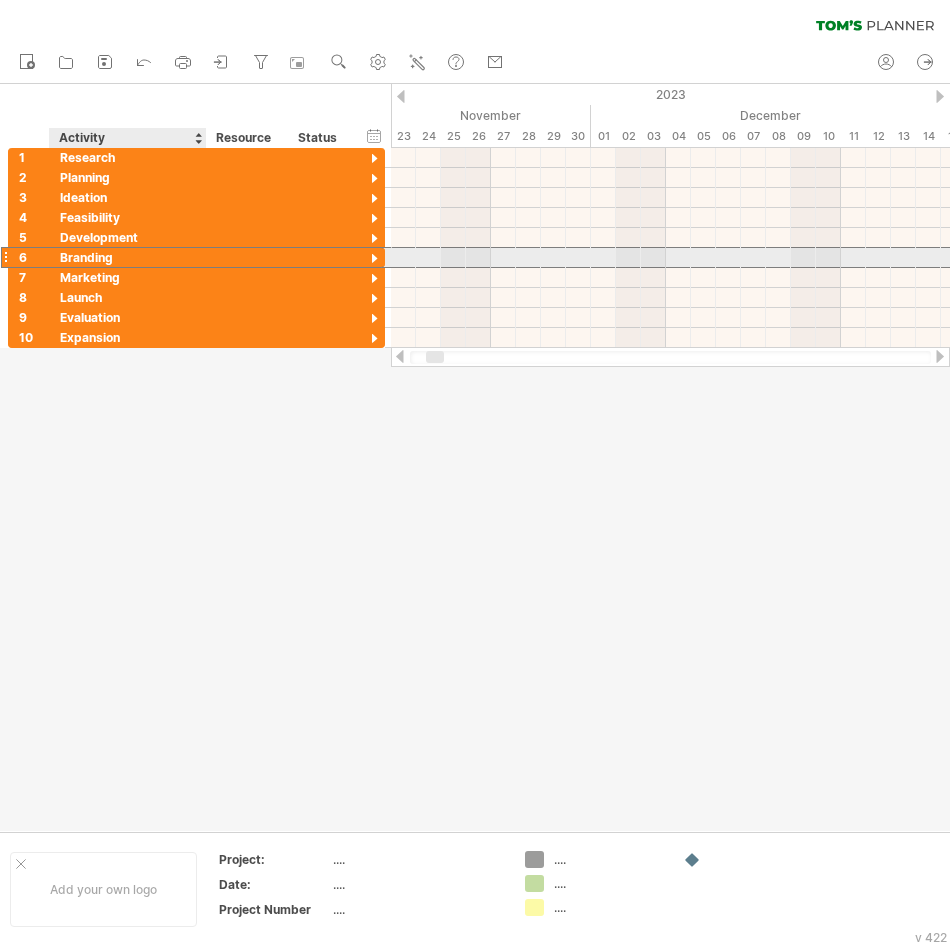 click on "Branding" at bounding box center [128, 257] 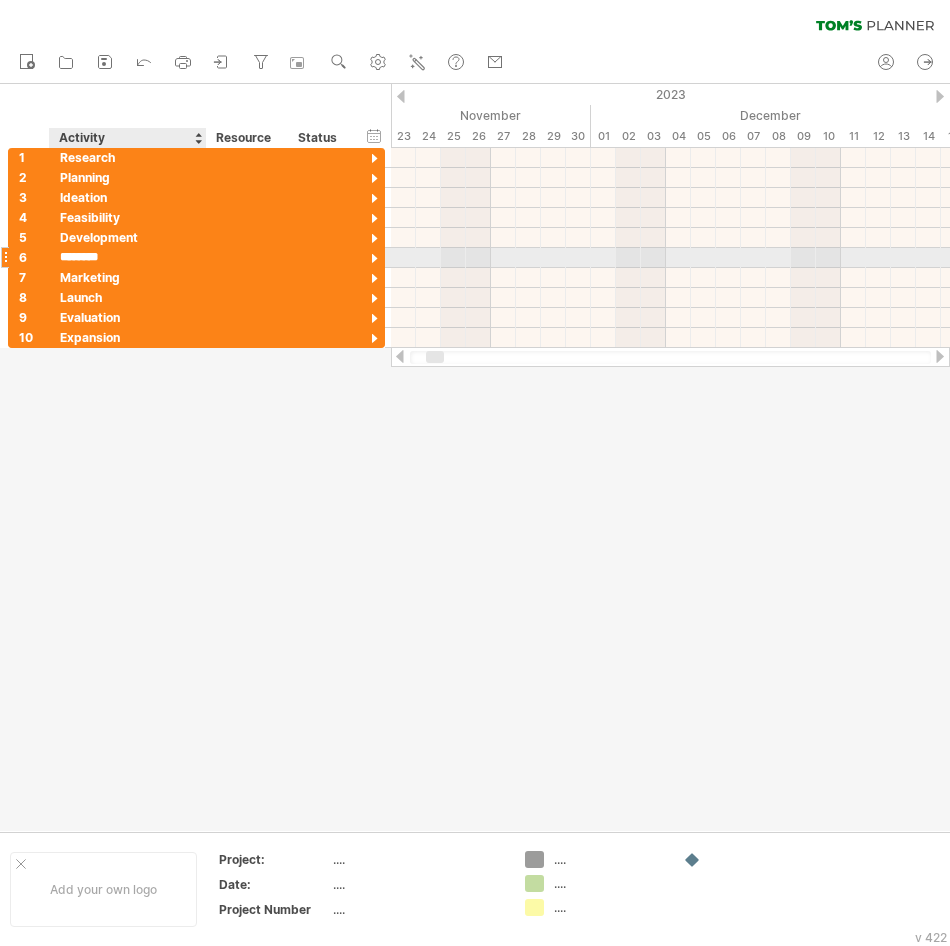 click on "********" at bounding box center [128, 257] 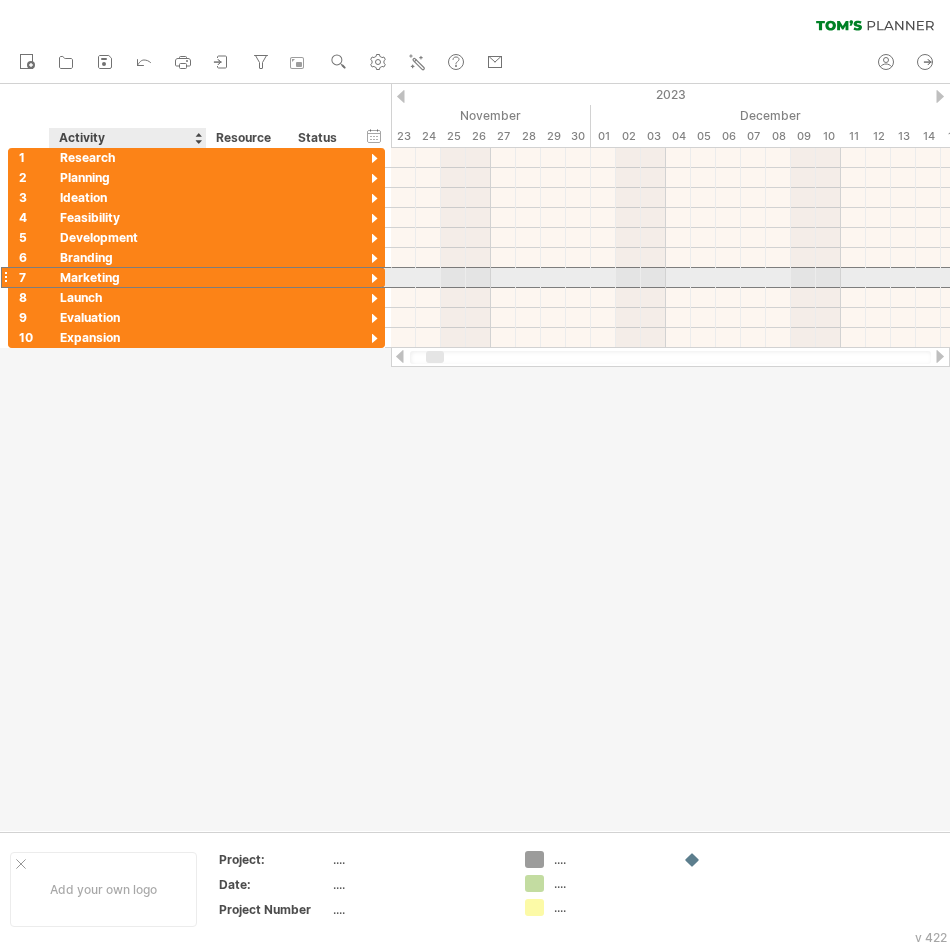 click on "Marketing" at bounding box center (128, 277) 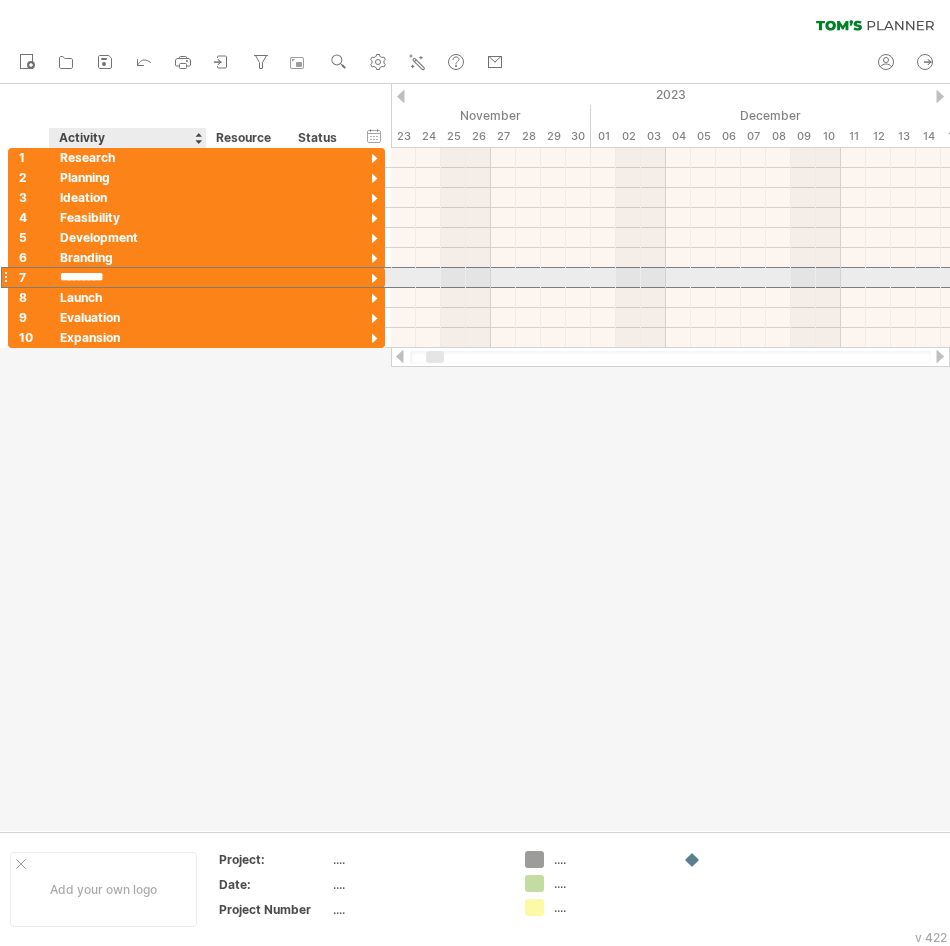 click on "*********" at bounding box center [128, 277] 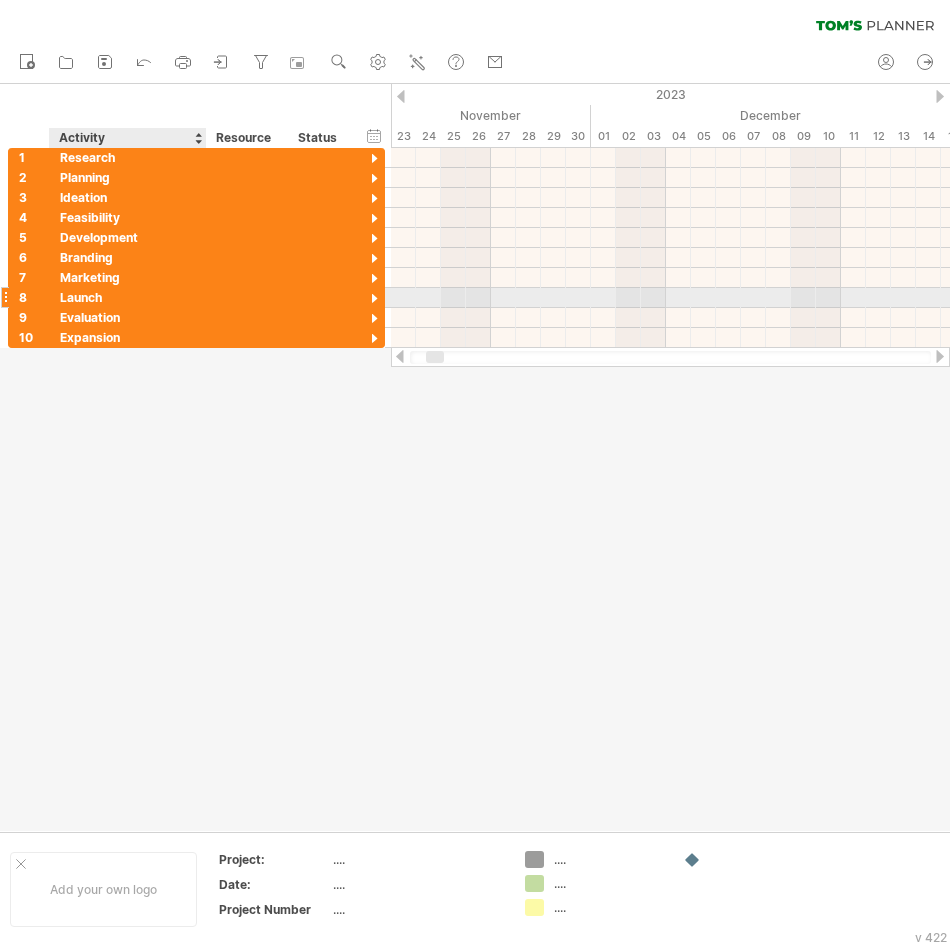 click on "Launch" at bounding box center [128, 297] 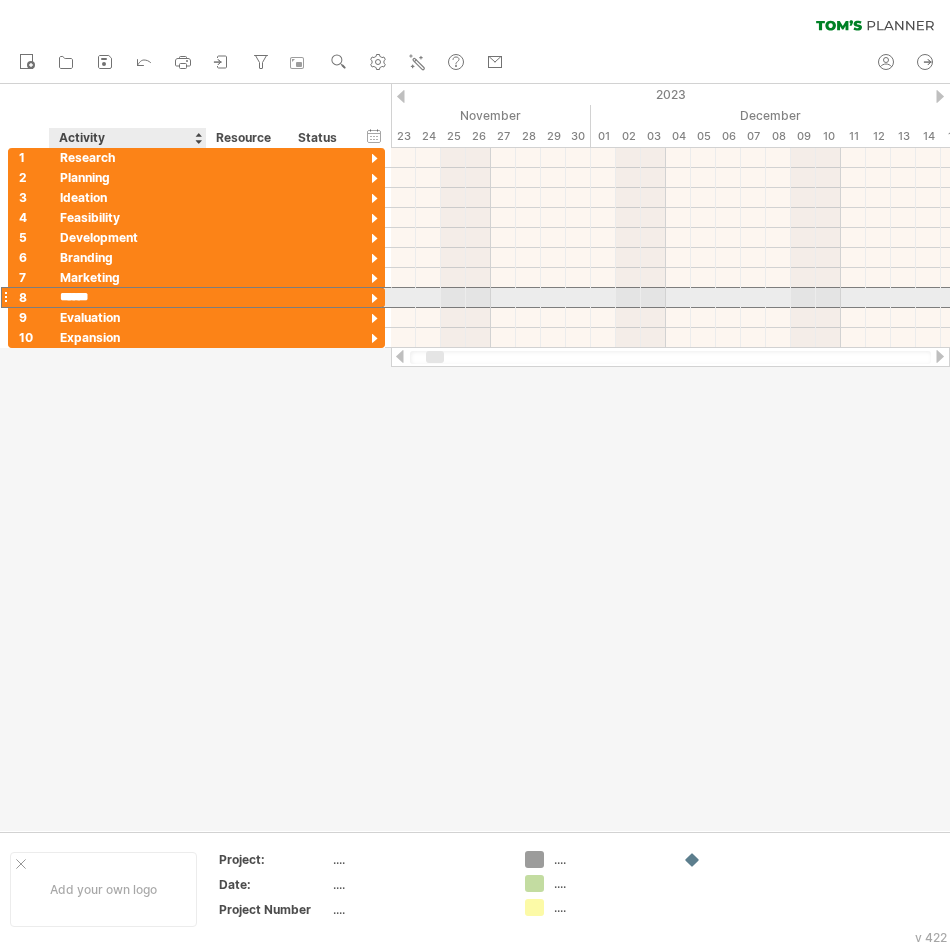 click on "******" at bounding box center (128, 297) 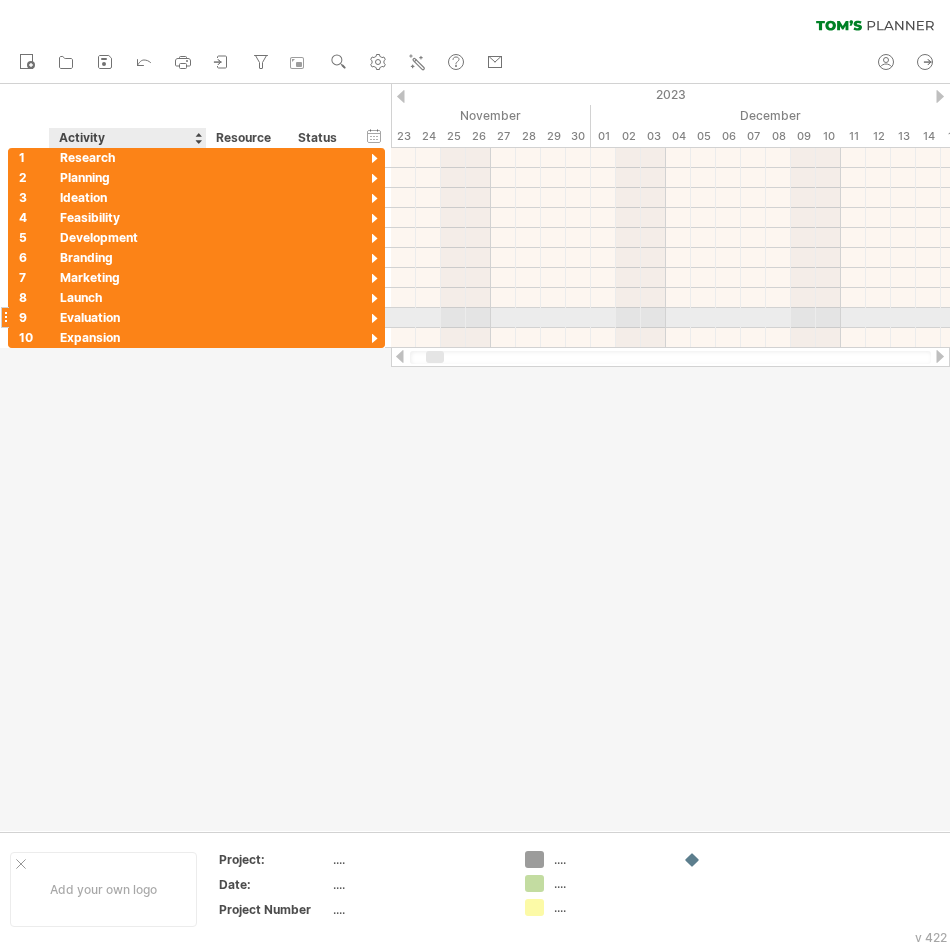 click on "Evaluation" at bounding box center [128, 317] 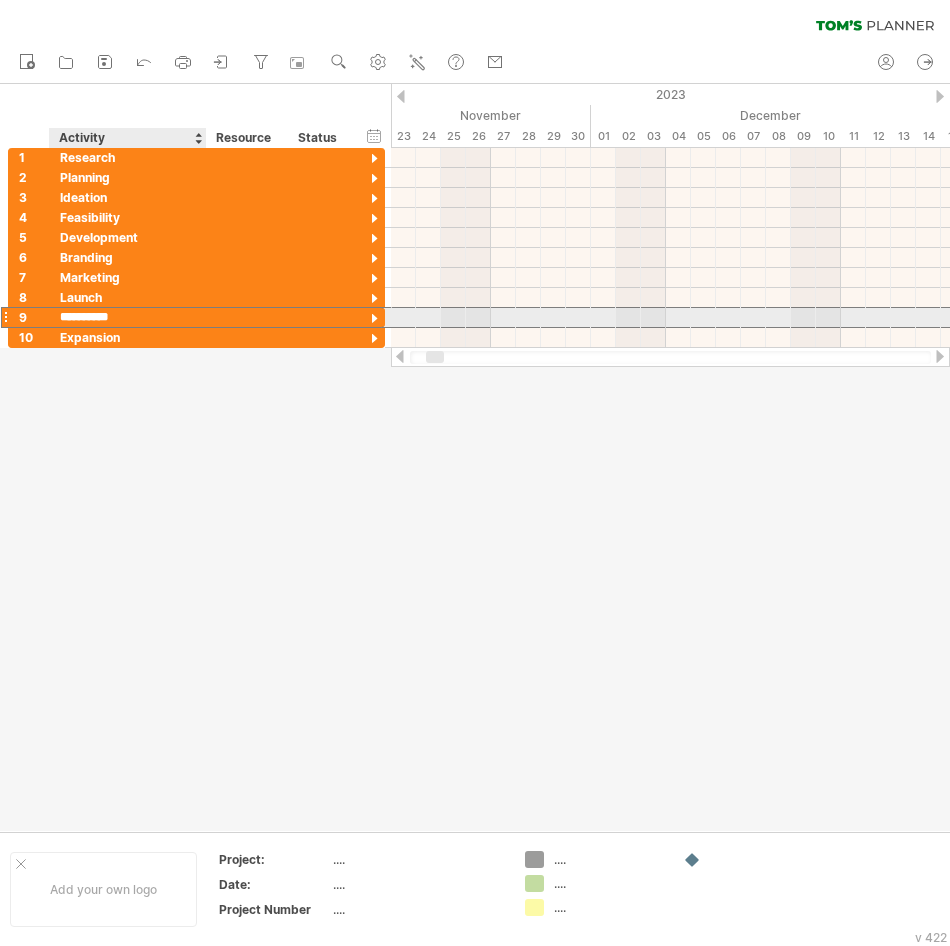 click on "**********" at bounding box center [128, 317] 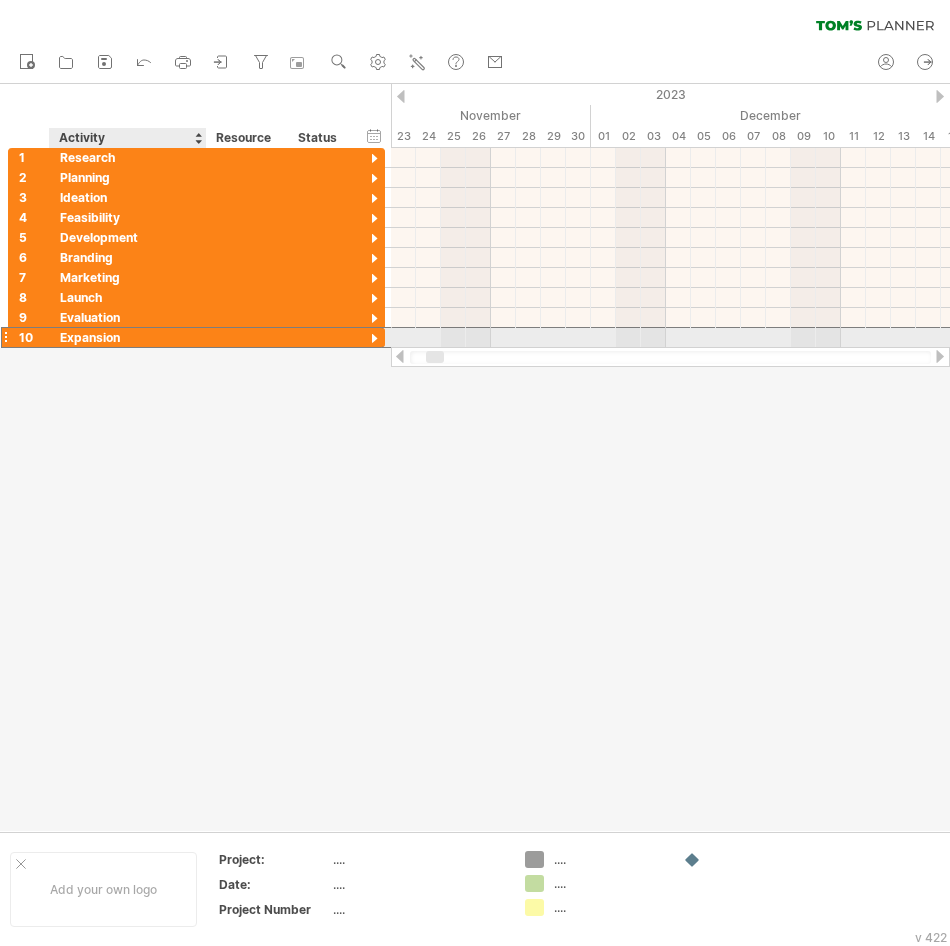 click on "Expansion" at bounding box center (128, 337) 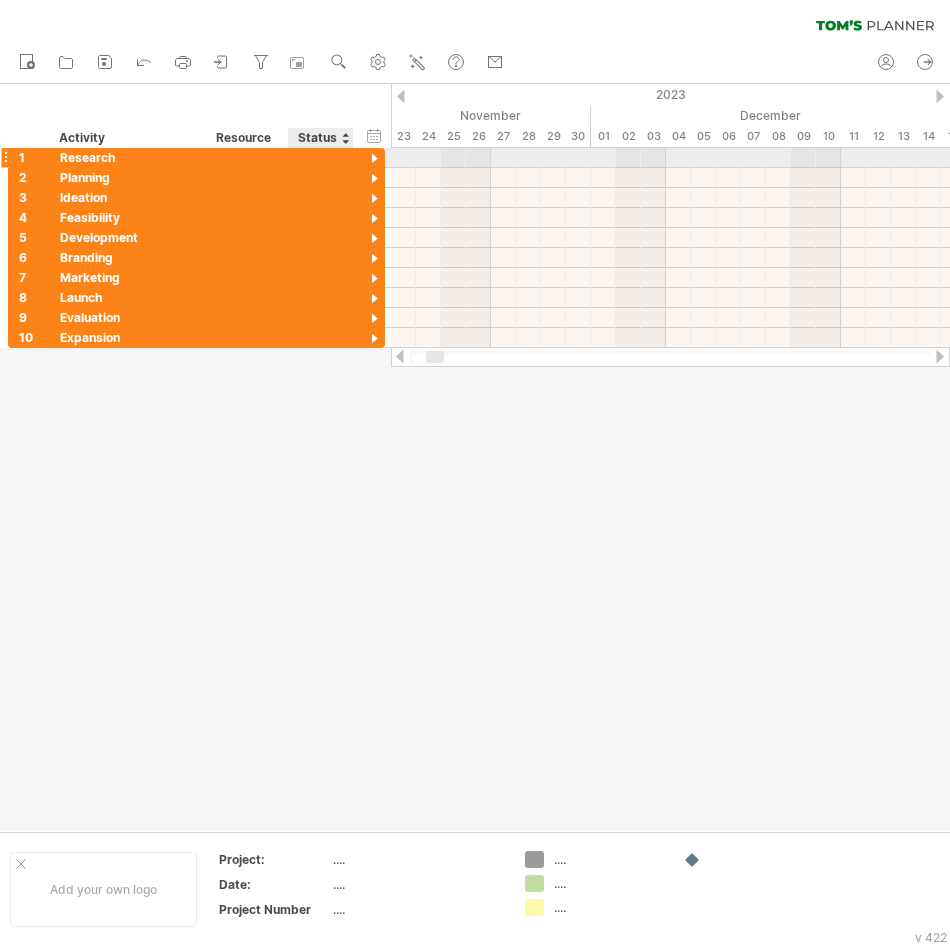 click at bounding box center [374, 159] 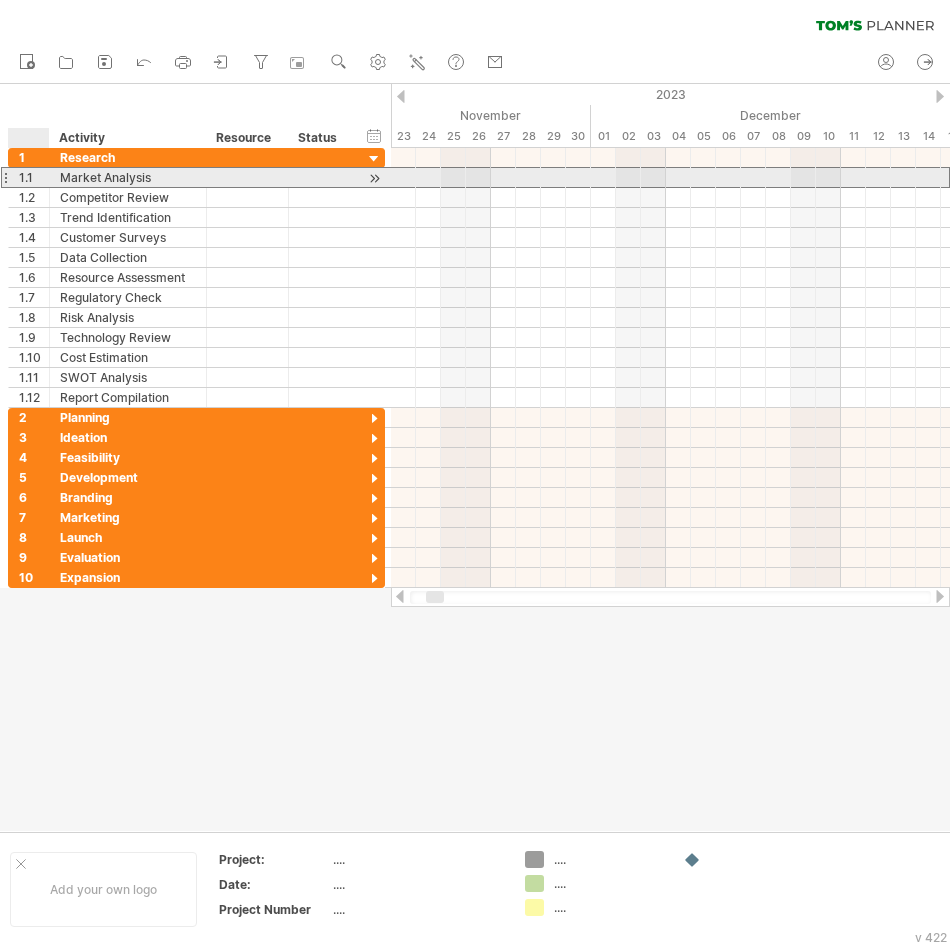click on "1.1" at bounding box center (34, 177) 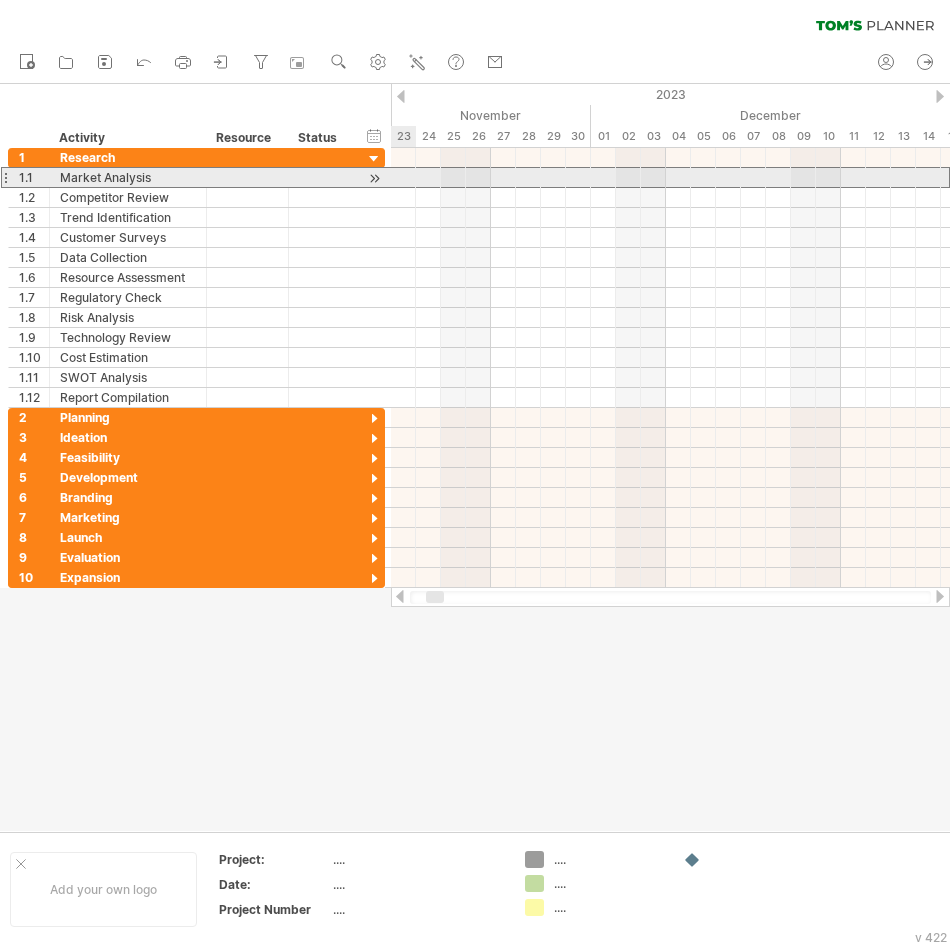 click at bounding box center [374, 178] 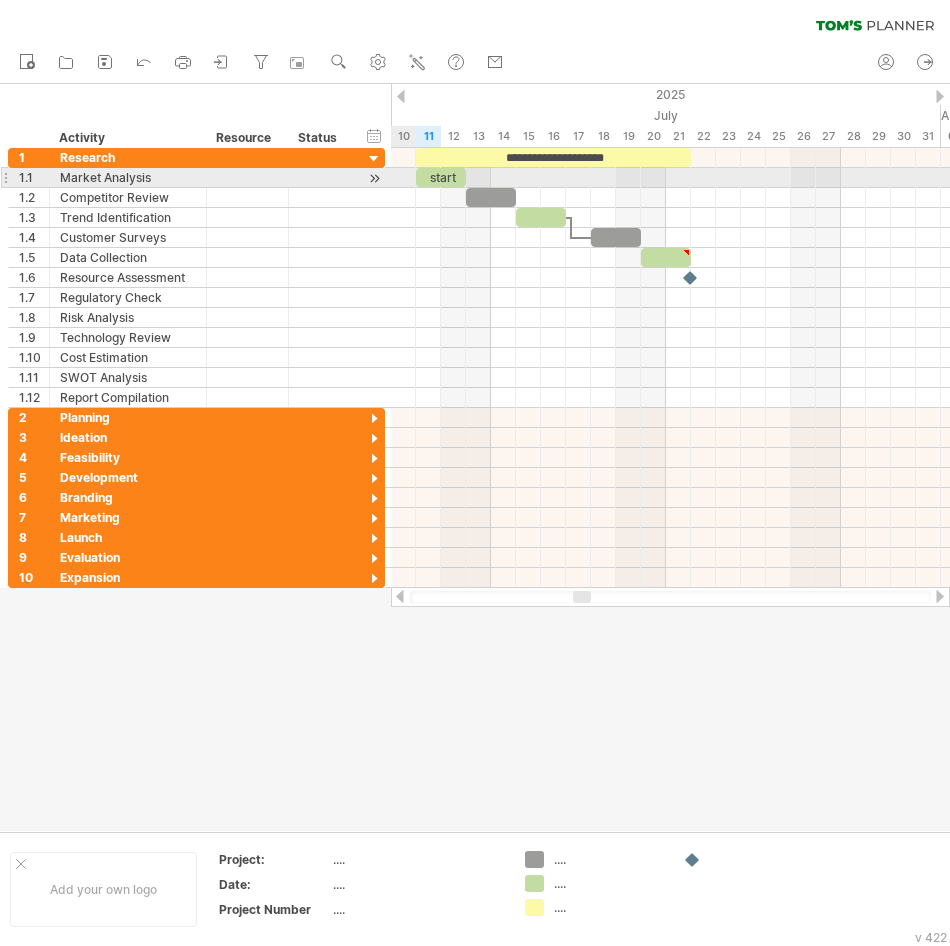 click at bounding box center (374, 178) 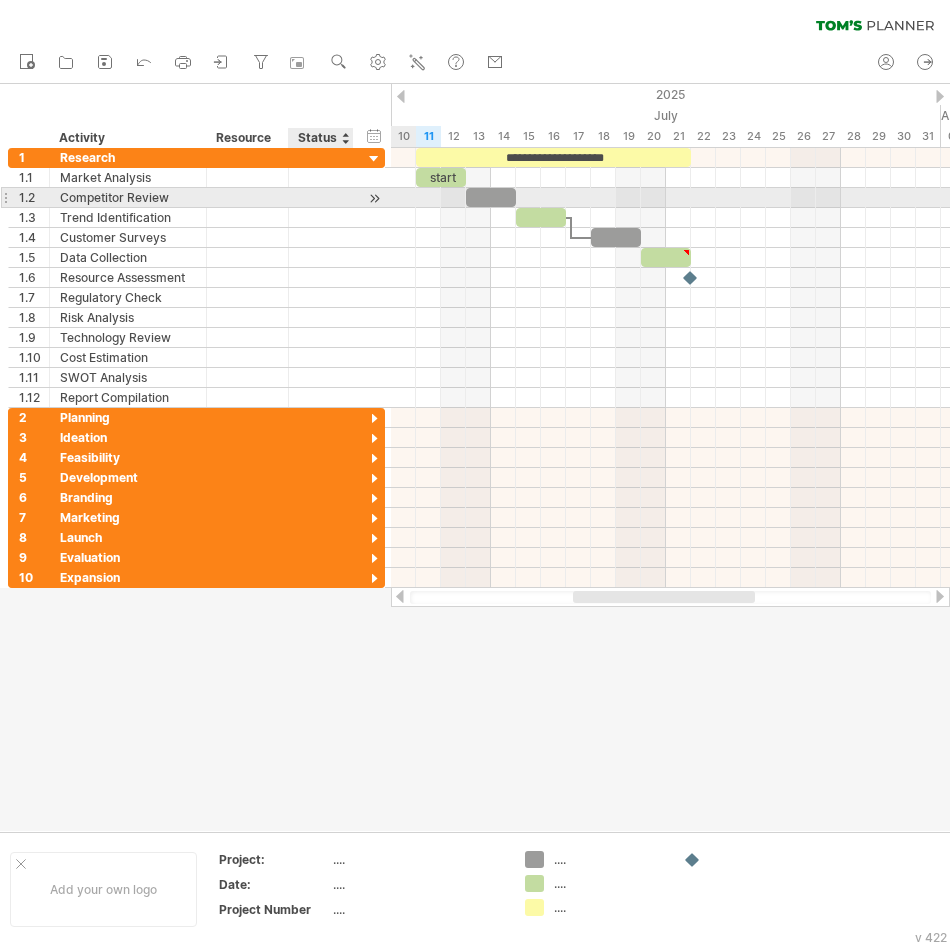click at bounding box center (374, 198) 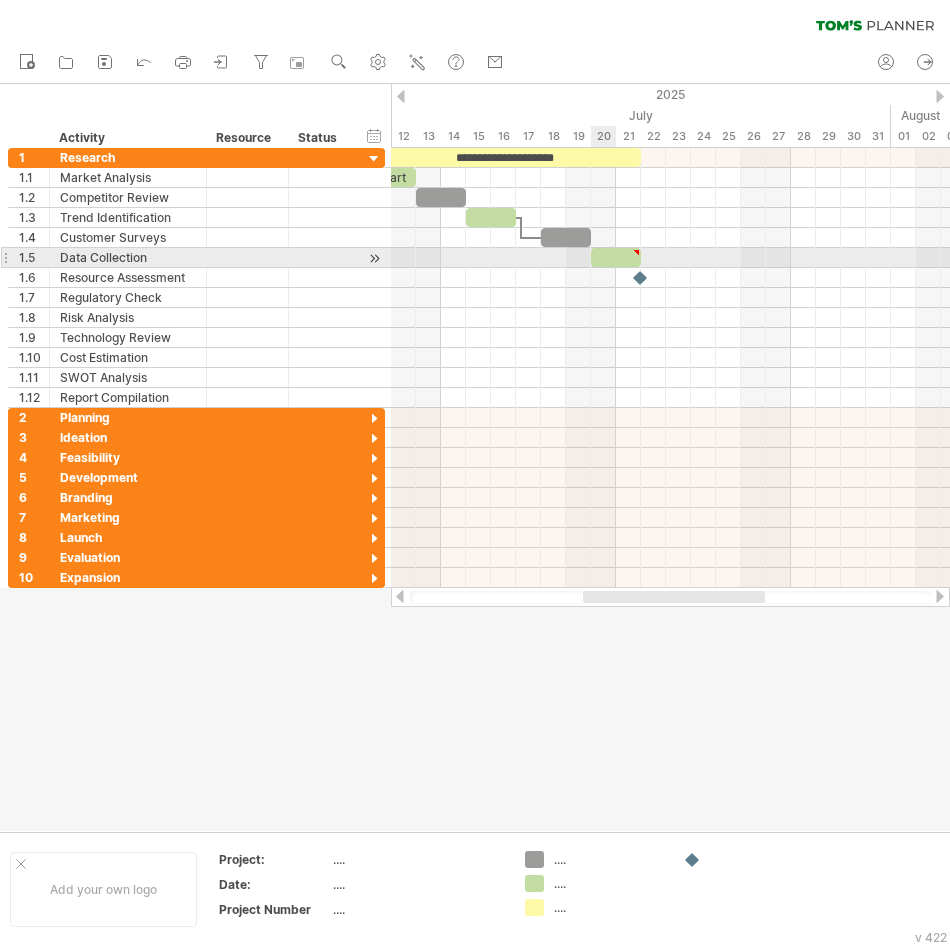 type on "**********" 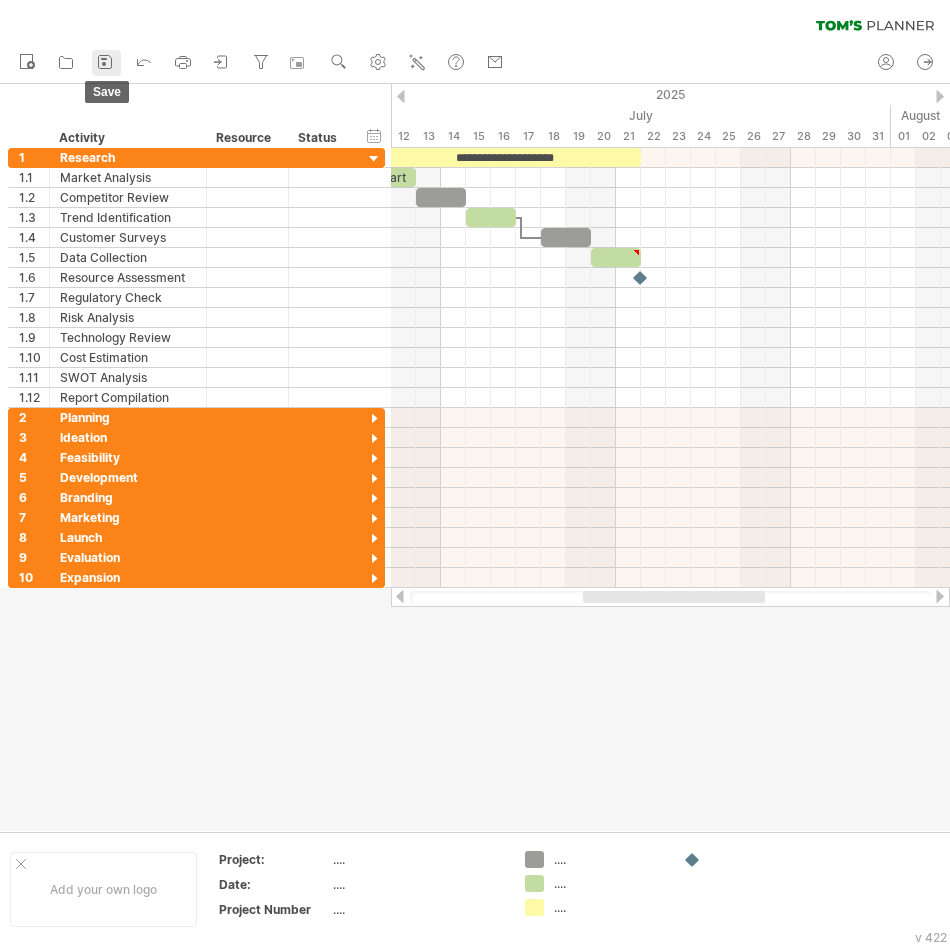 click on "save" at bounding box center [106, 63] 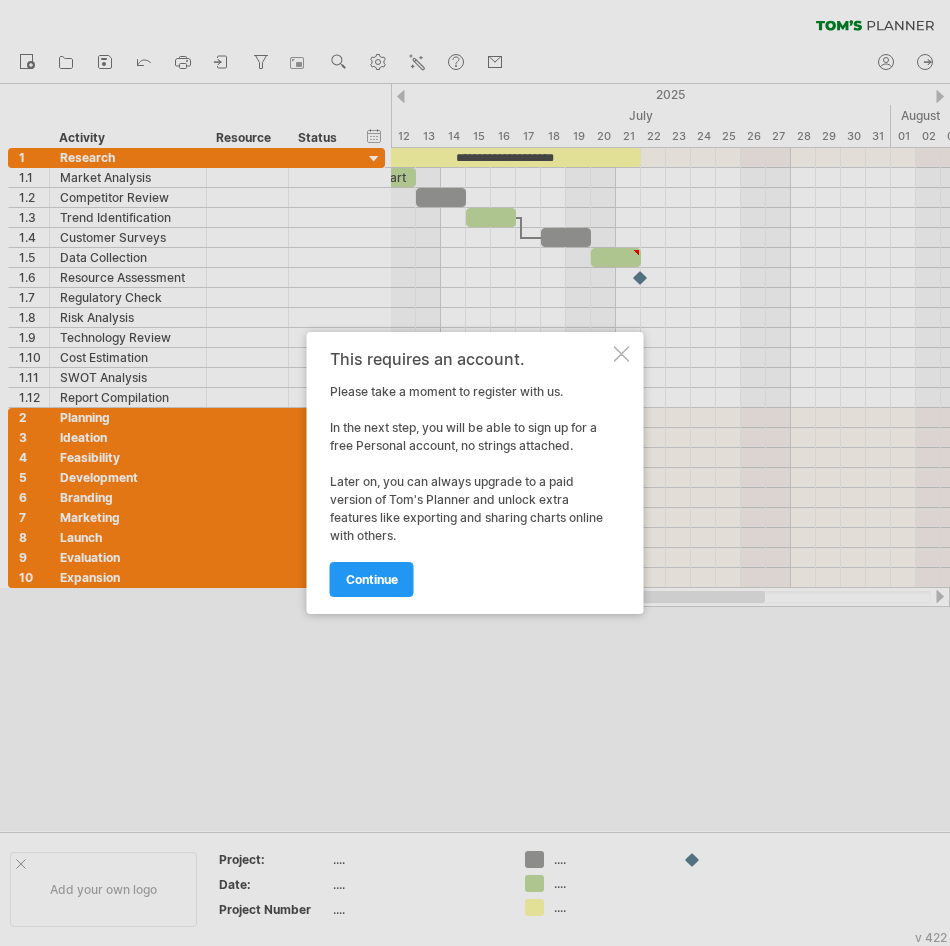 click at bounding box center [622, 354] 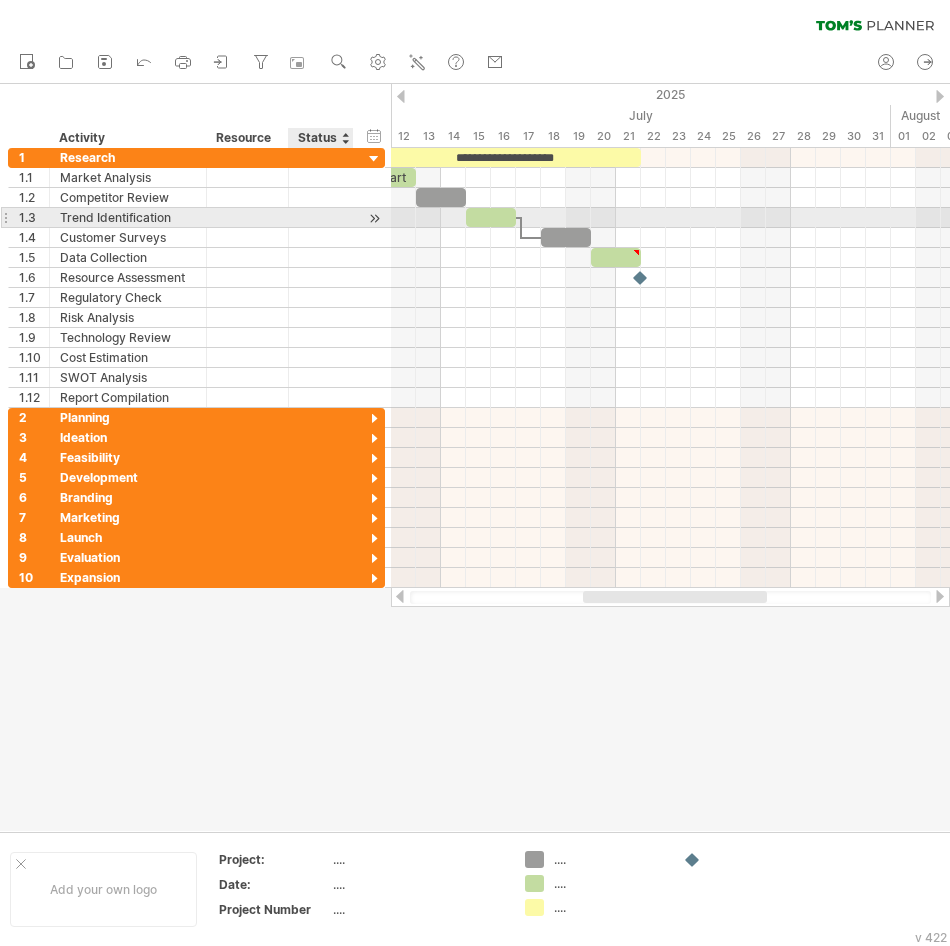 click at bounding box center (374, 218) 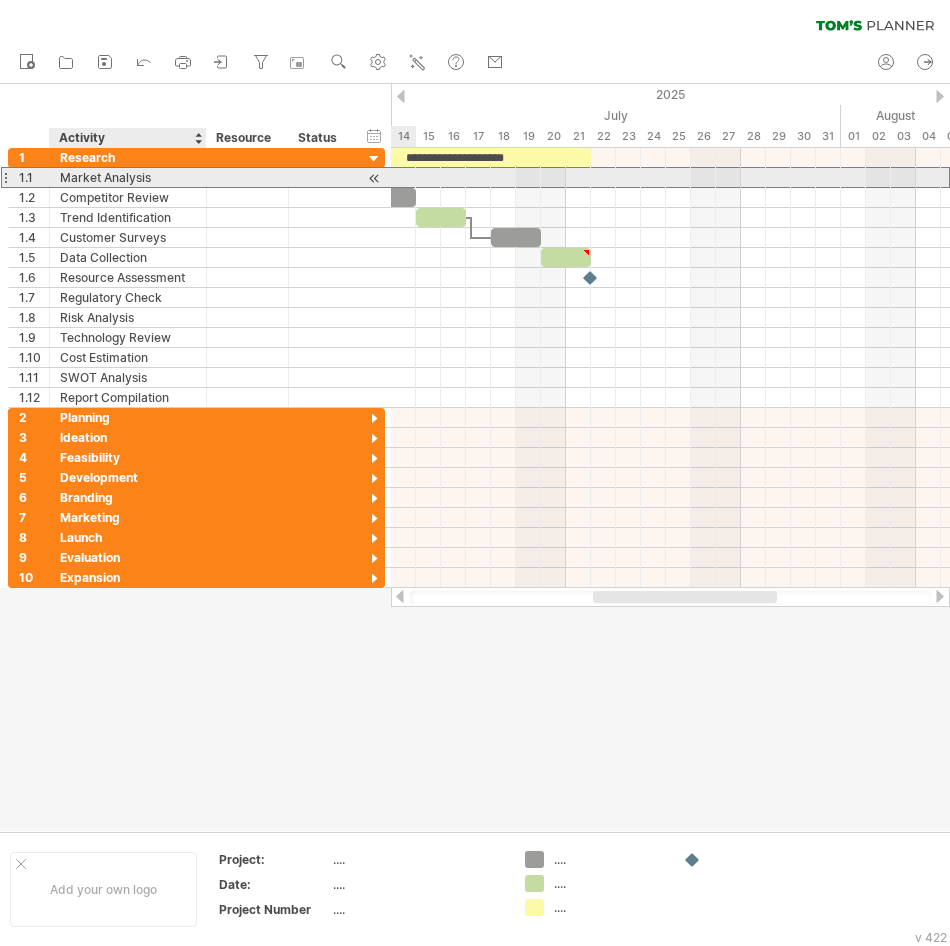 click on "Market Analysis" at bounding box center (128, 177) 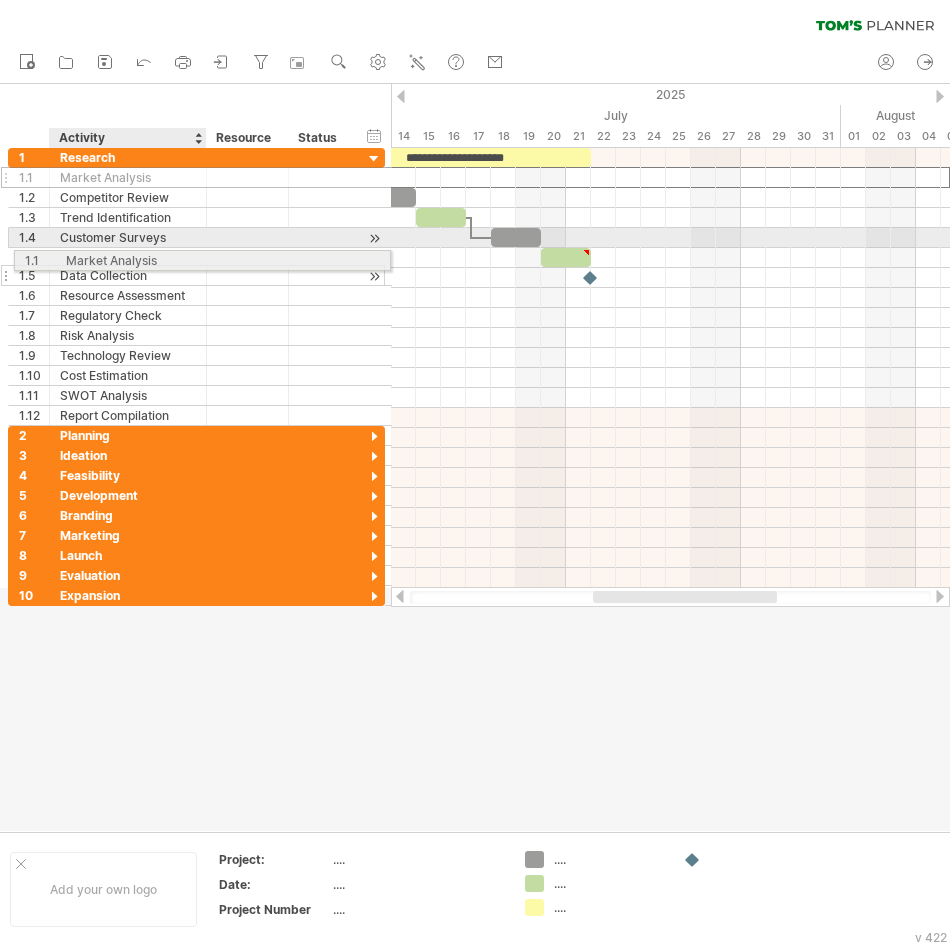 drag, startPoint x: 111, startPoint y: 177, endPoint x: 107, endPoint y: 257, distance: 80.09994 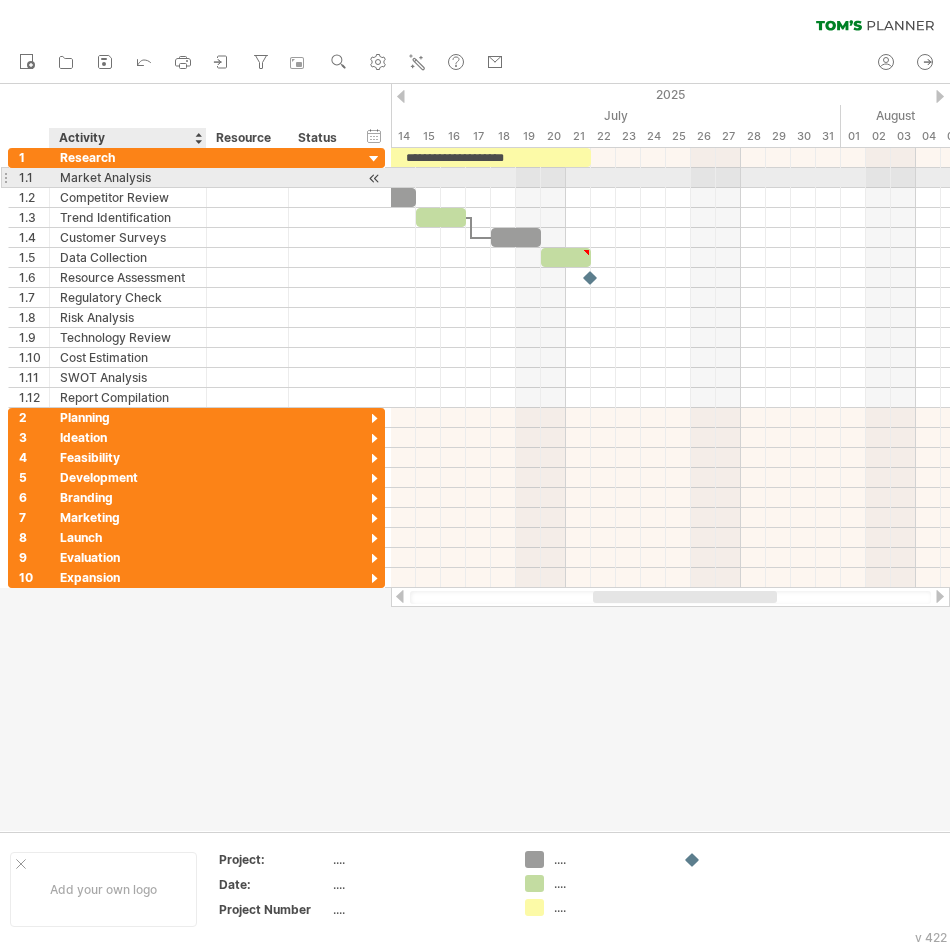 click on "Market Analysis" at bounding box center (128, 177) 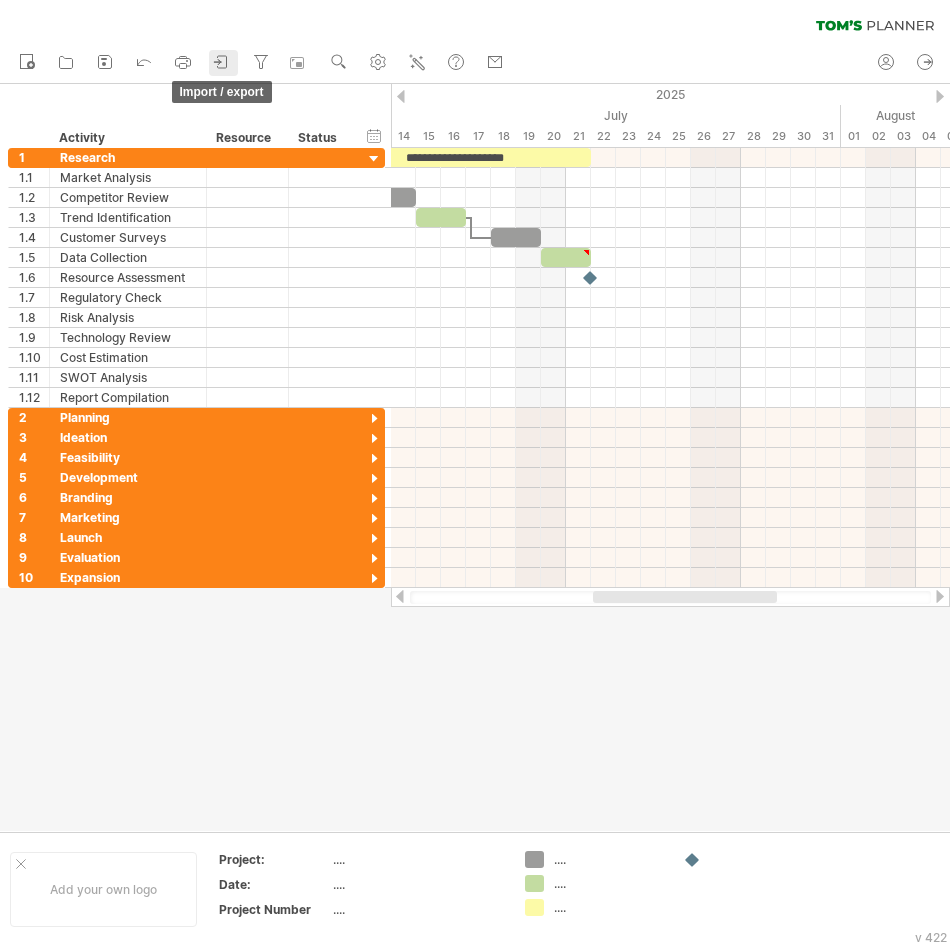click on "import / export" at bounding box center (223, 63) 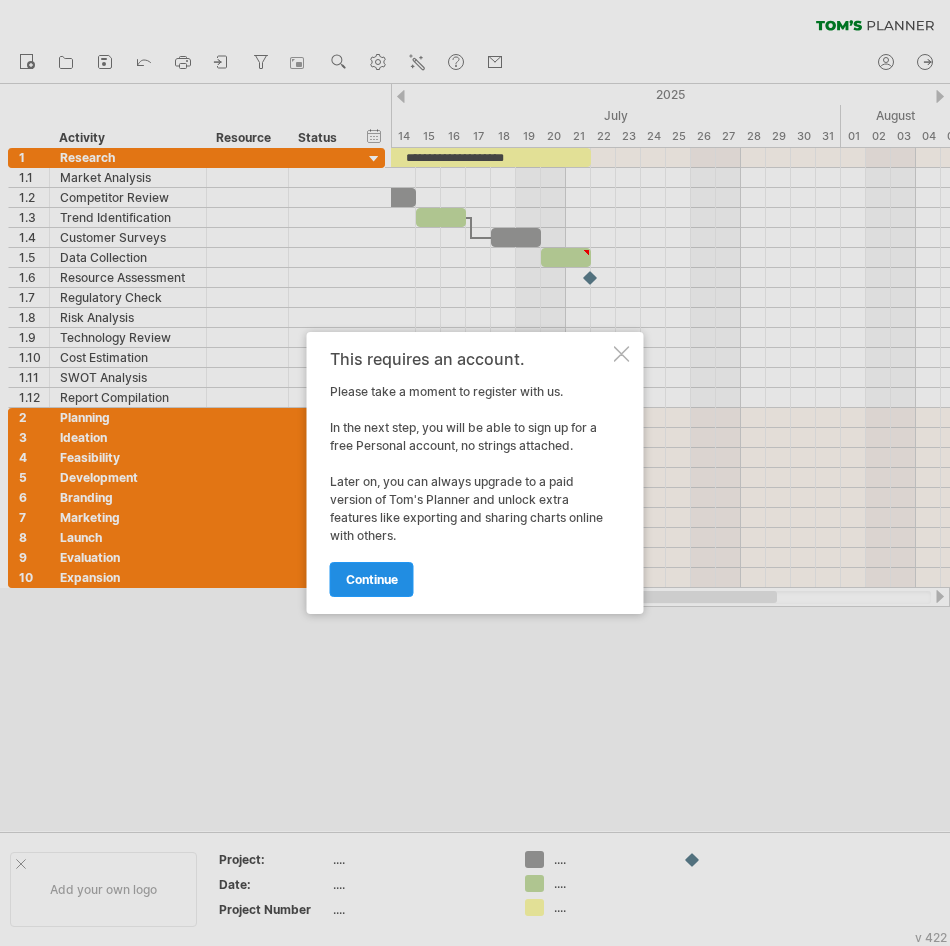 click on "continue" at bounding box center (372, 579) 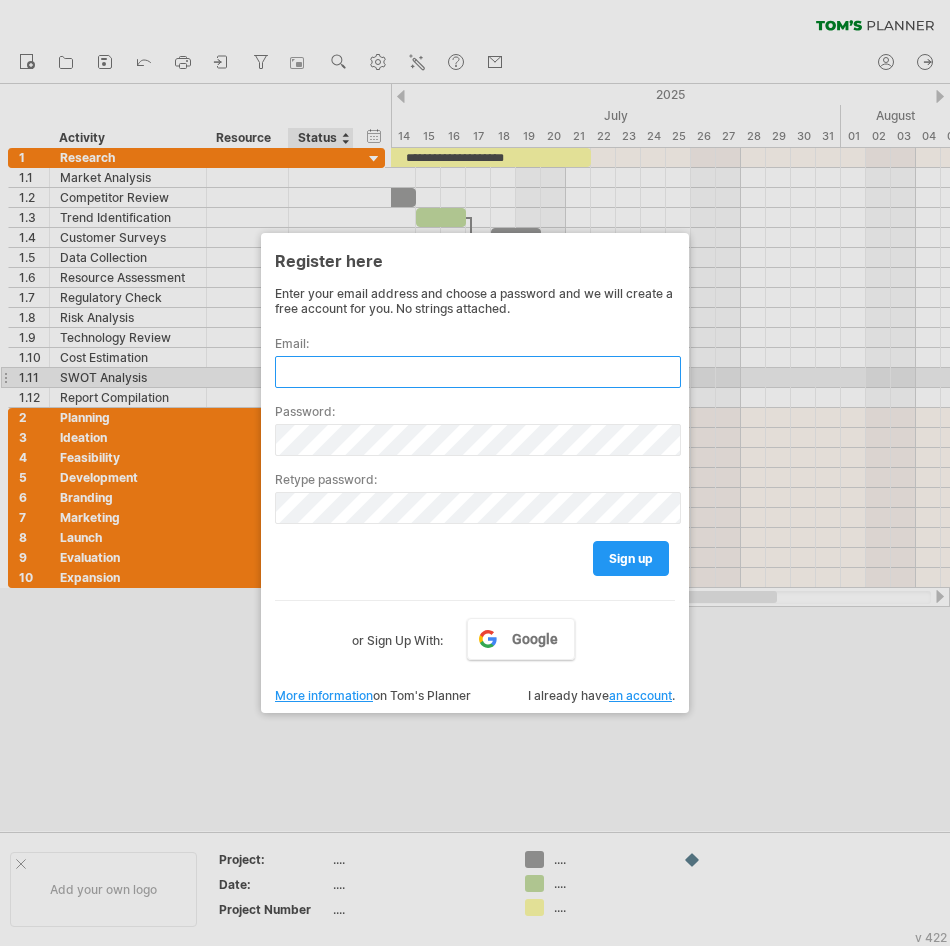 click at bounding box center (478, 372) 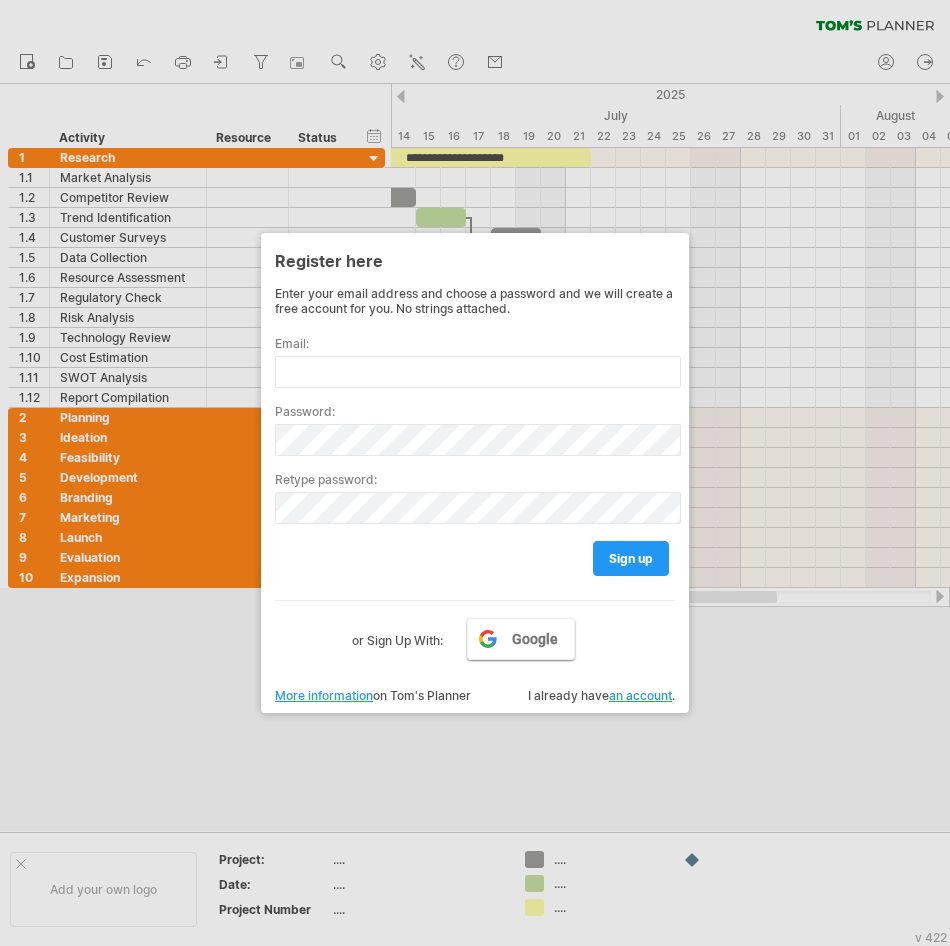 click on "Google" at bounding box center (535, 639) 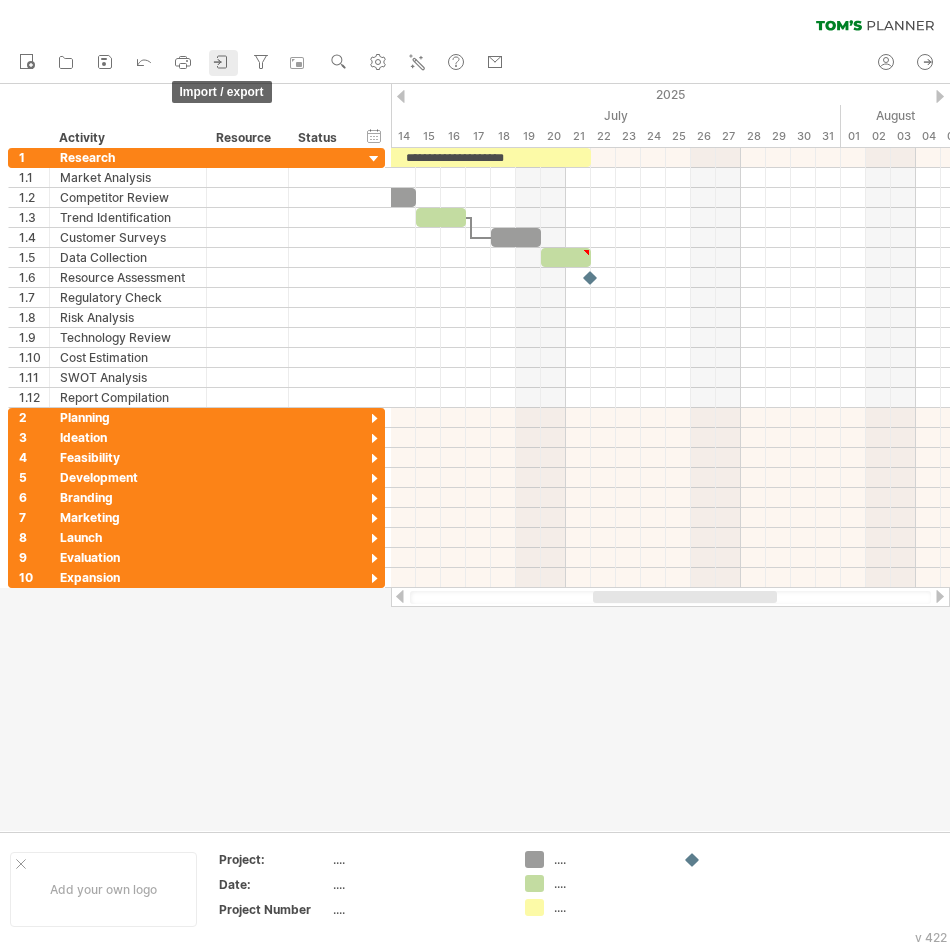 click 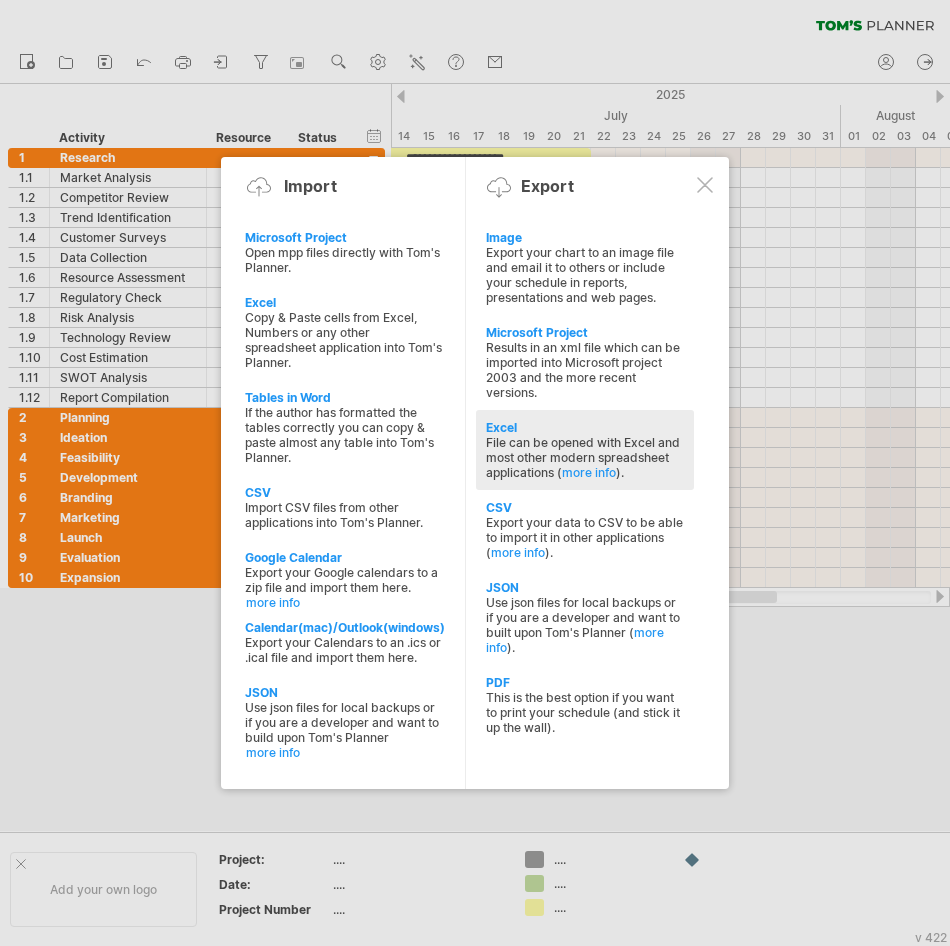 click on "File can be opened with Excel and most other modern spreadsheet applications
( more info )." at bounding box center (585, 457) 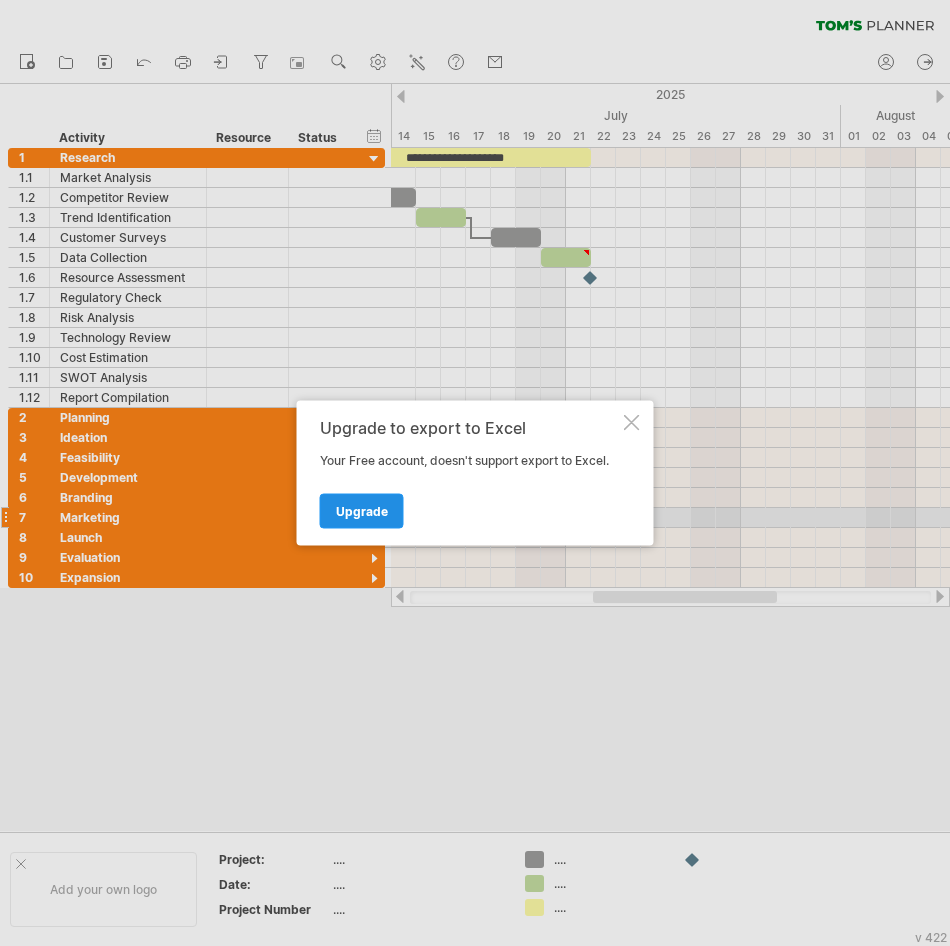 click on "Upgrade" at bounding box center [362, 511] 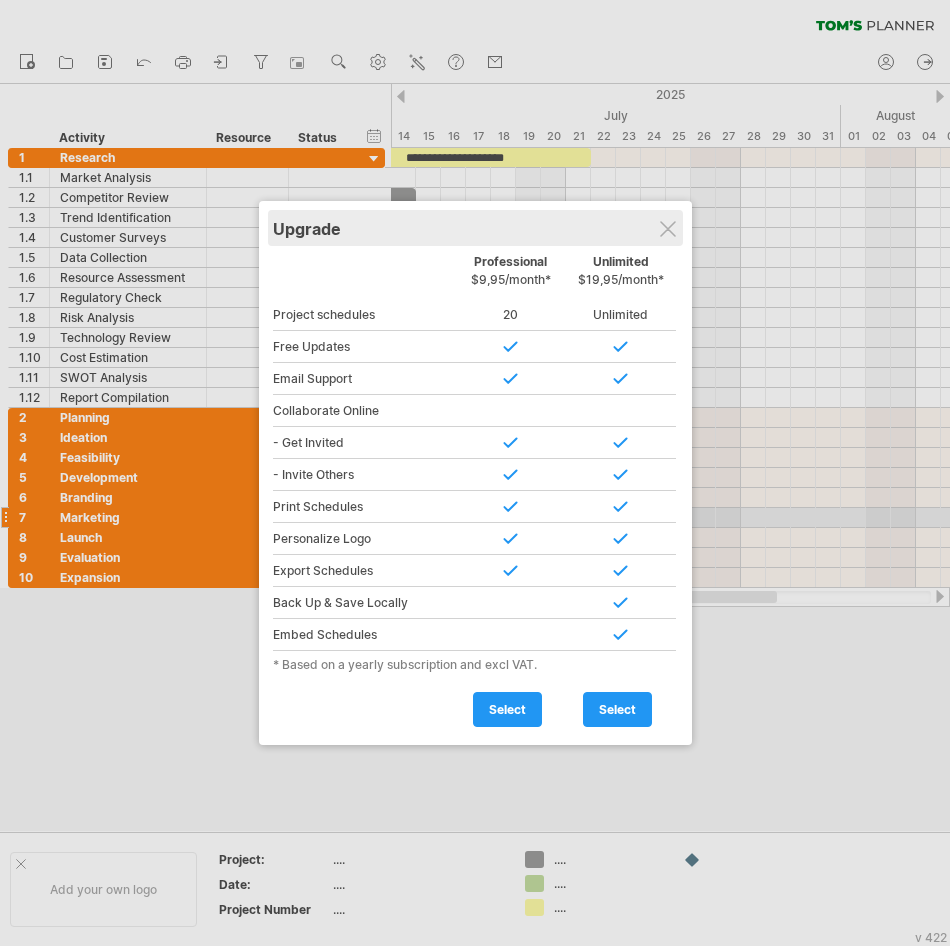 click on "Upgrade" at bounding box center (475, 228) 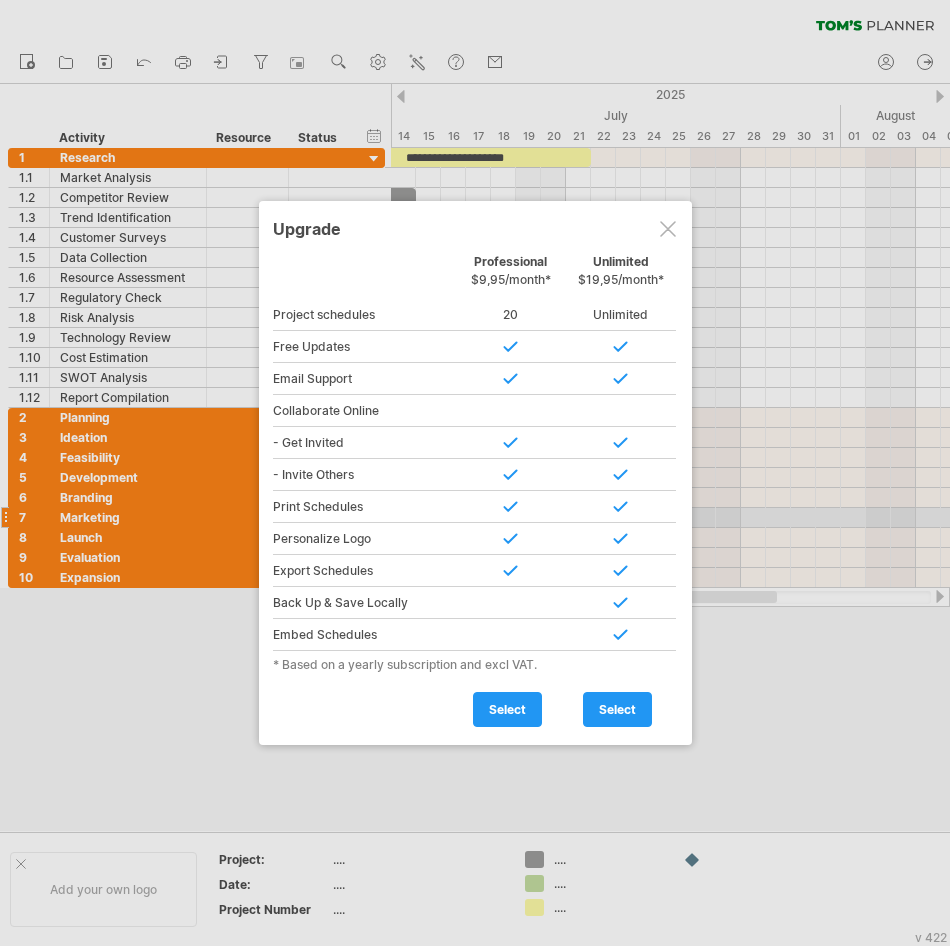 click at bounding box center (668, 229) 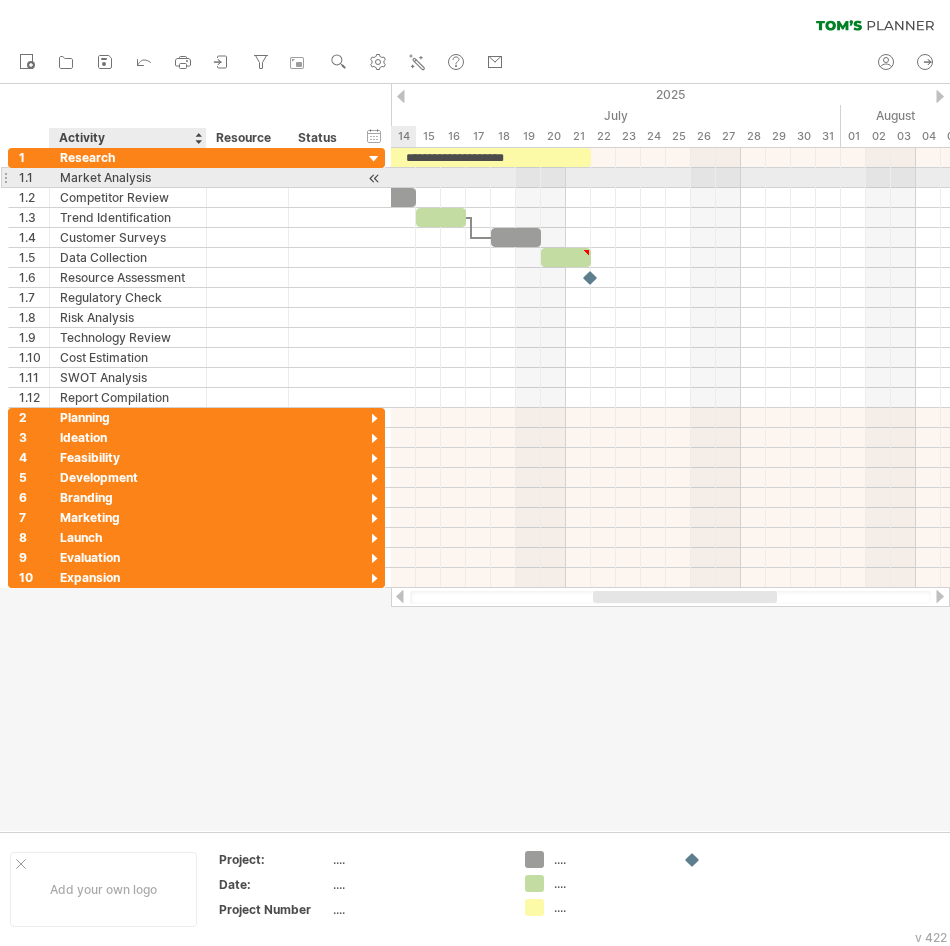 click on "Market Analysis" at bounding box center [128, 177] 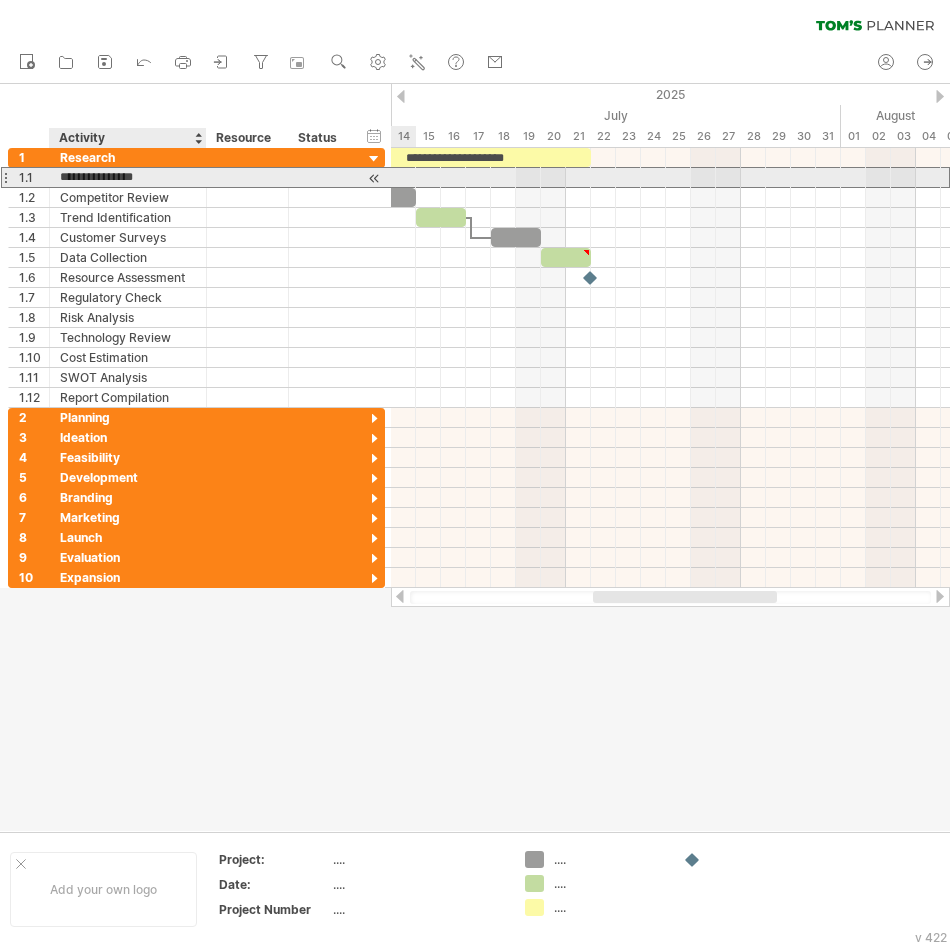 click on "**********" at bounding box center [128, 177] 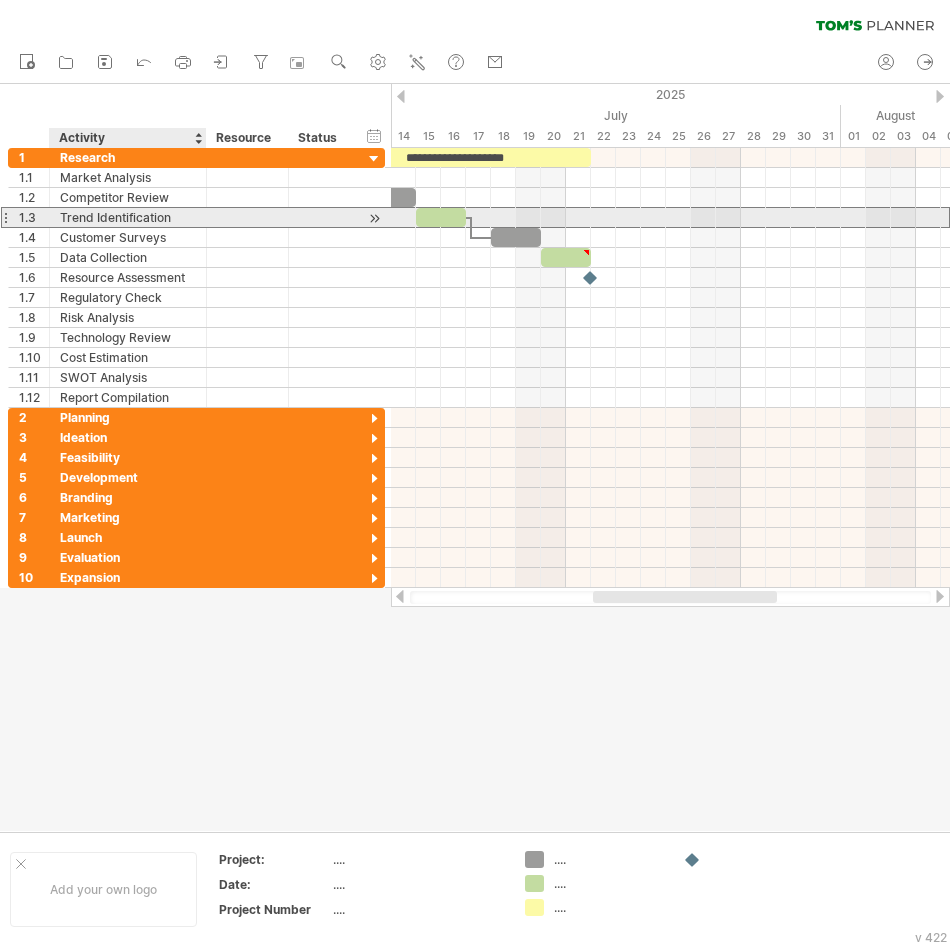 click on "Trend Identification" at bounding box center [128, 217] 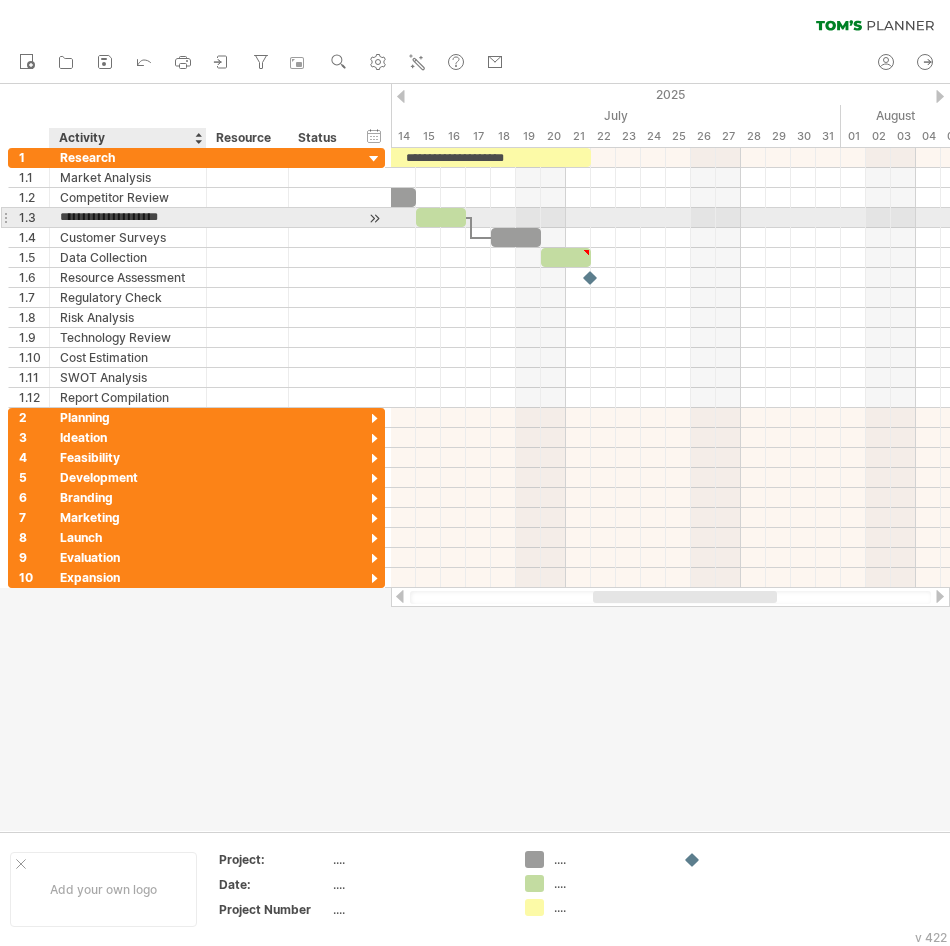click on "**********" at bounding box center (128, 217) 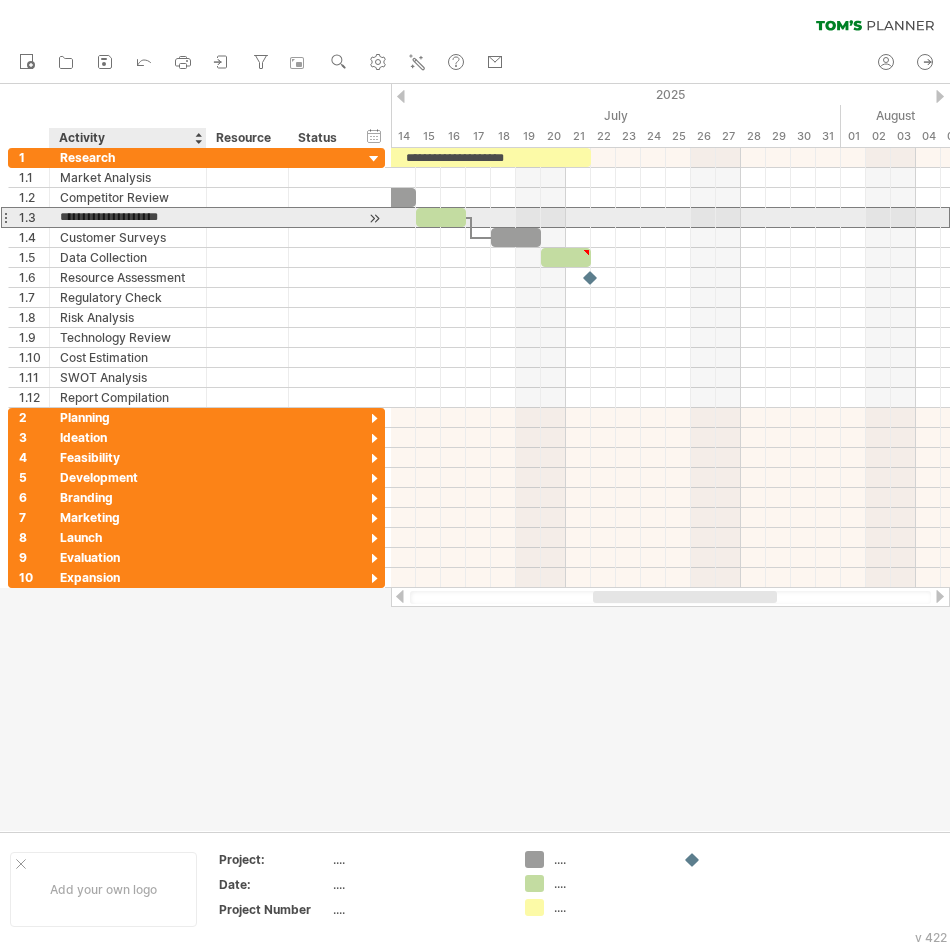 click on "**********" at bounding box center [128, 217] 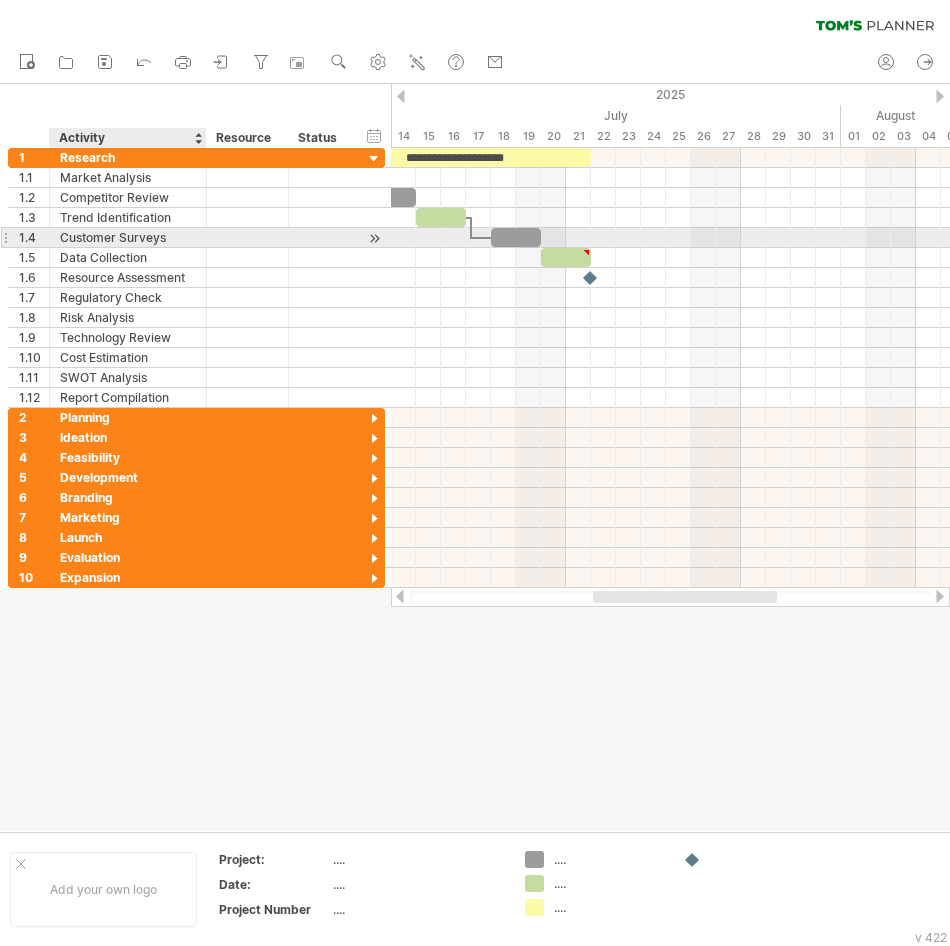 click on "Customer Surveys" at bounding box center (128, 237) 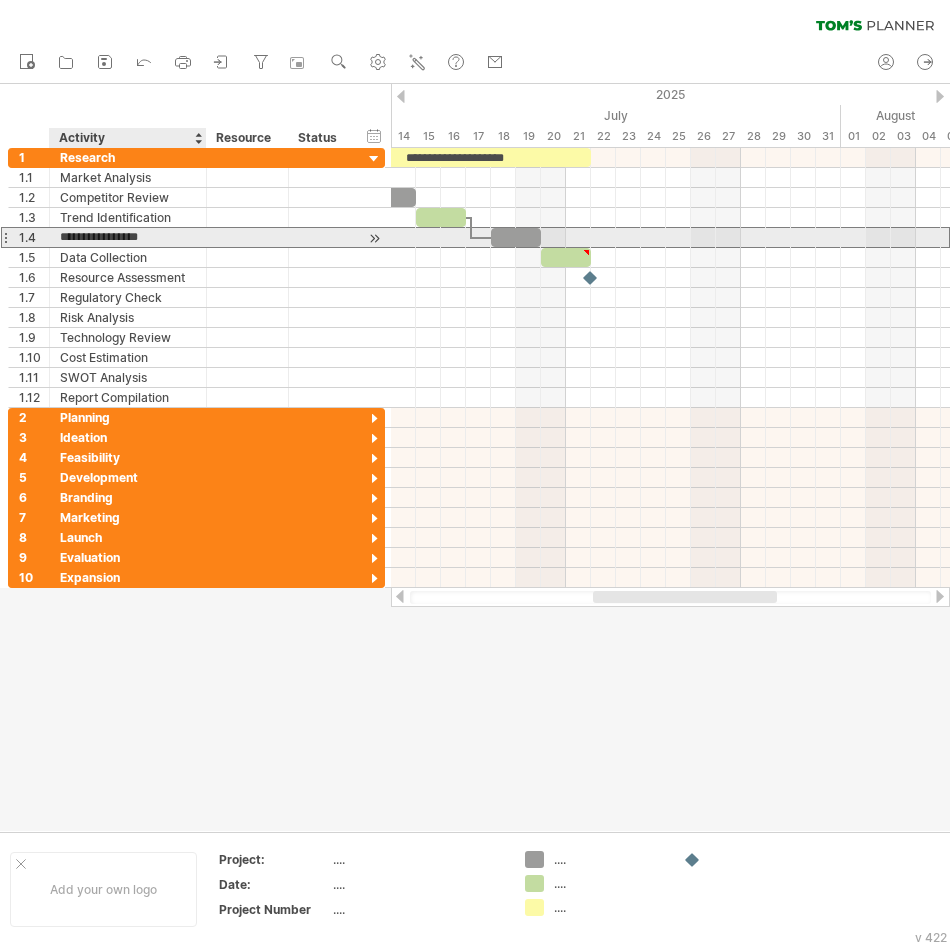 click on "**********" at bounding box center [128, 237] 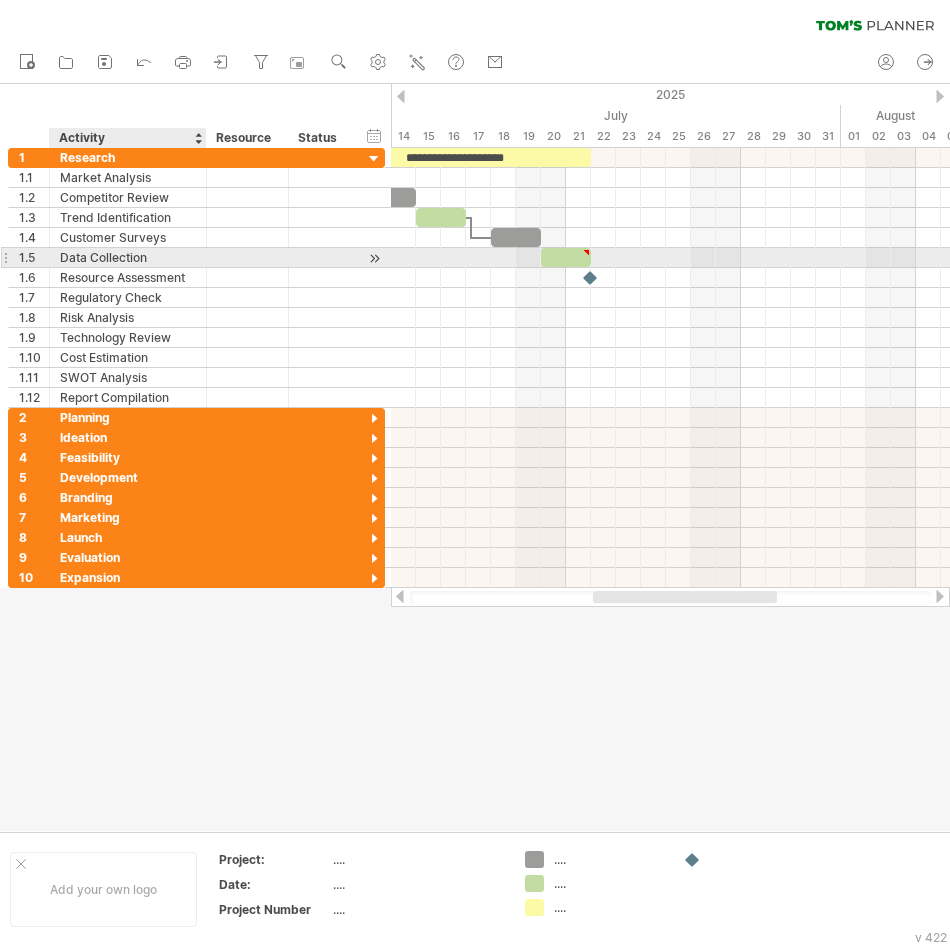 click on "Data Collection" at bounding box center (128, 257) 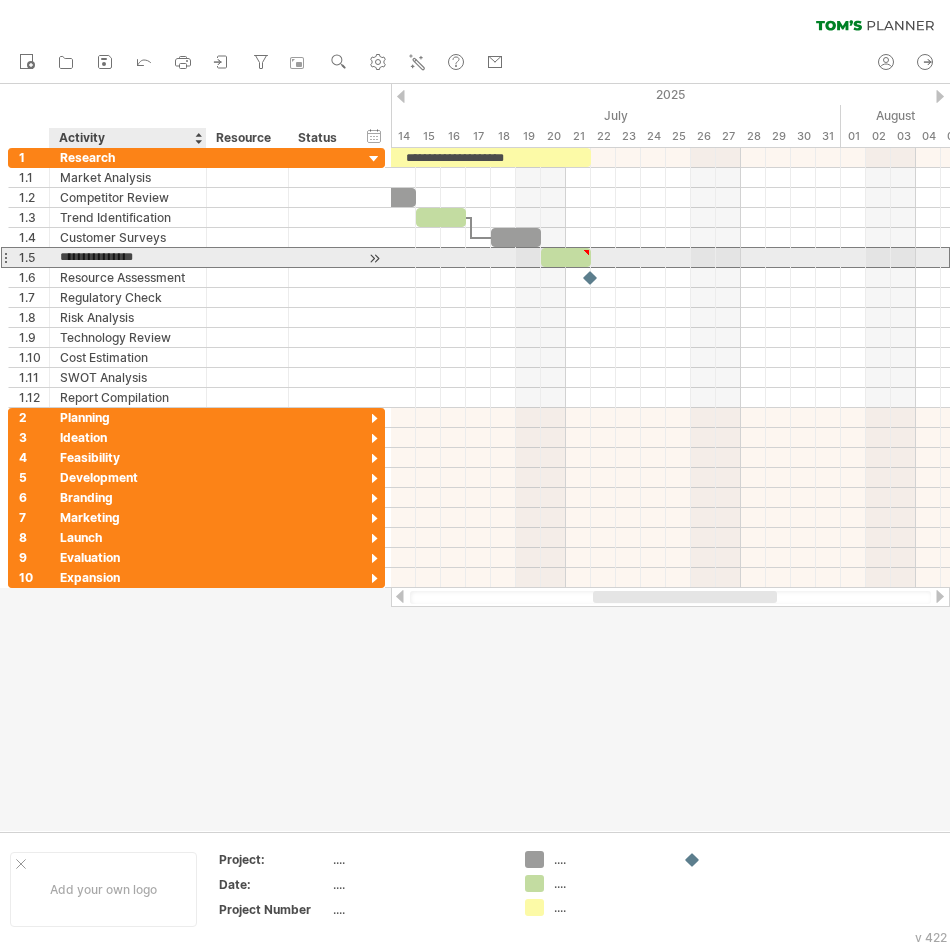 click on "**********" at bounding box center (128, 257) 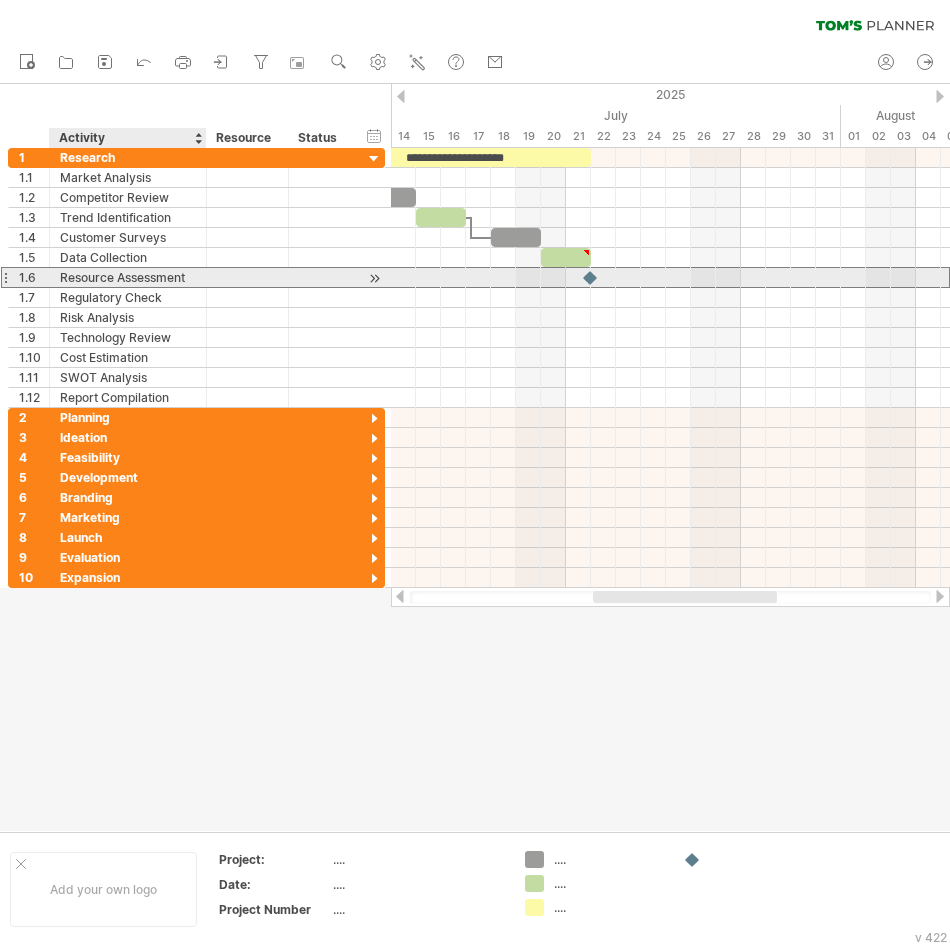 click on "Resource Assessment" at bounding box center [128, 277] 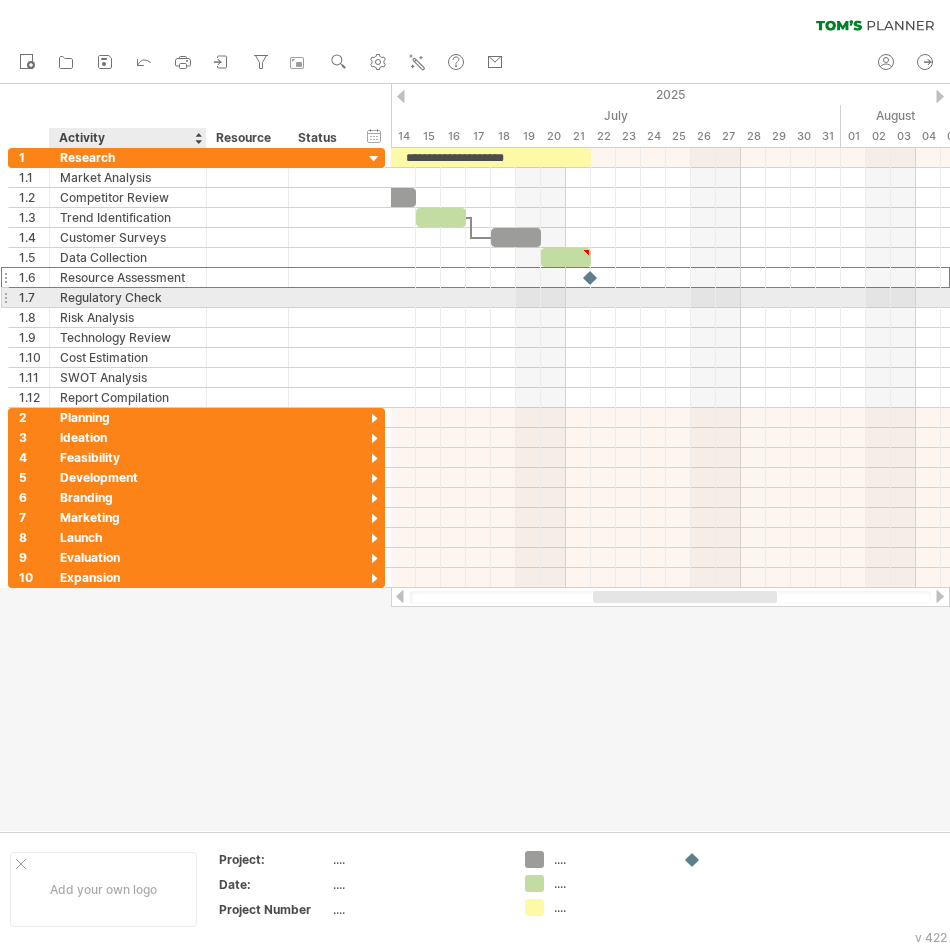 click on "Regulatory Check" at bounding box center (128, 297) 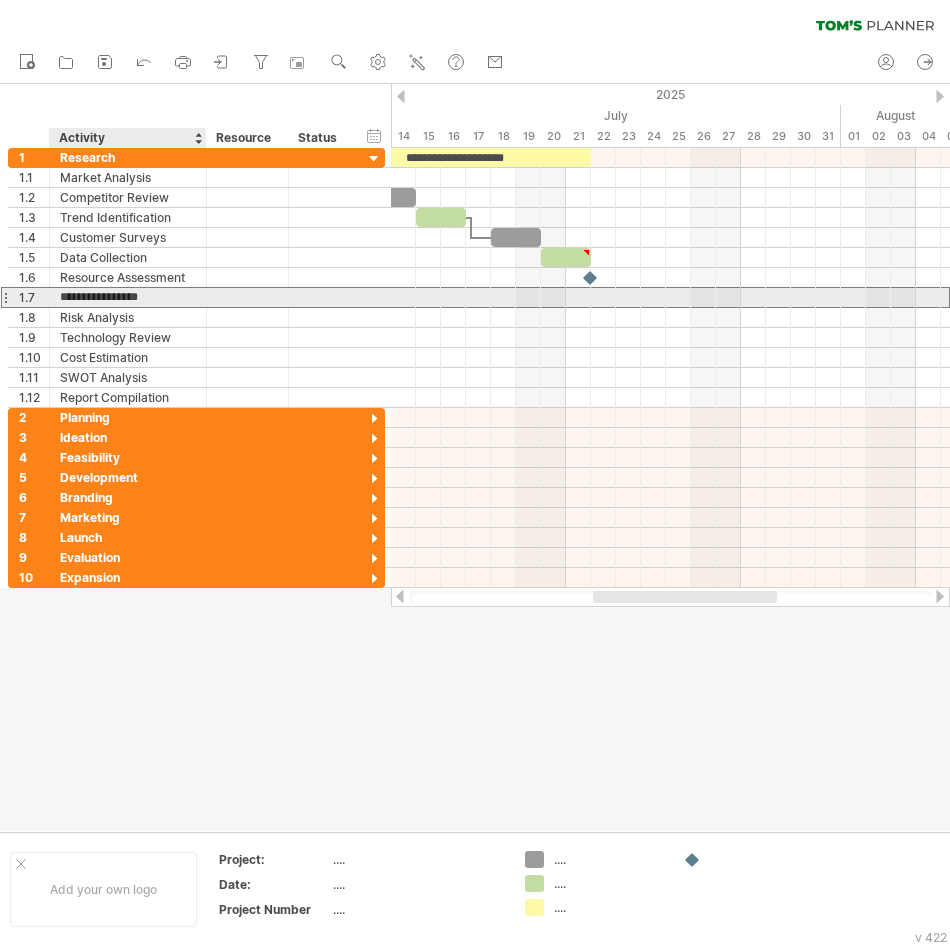 click on "**********" at bounding box center (128, 297) 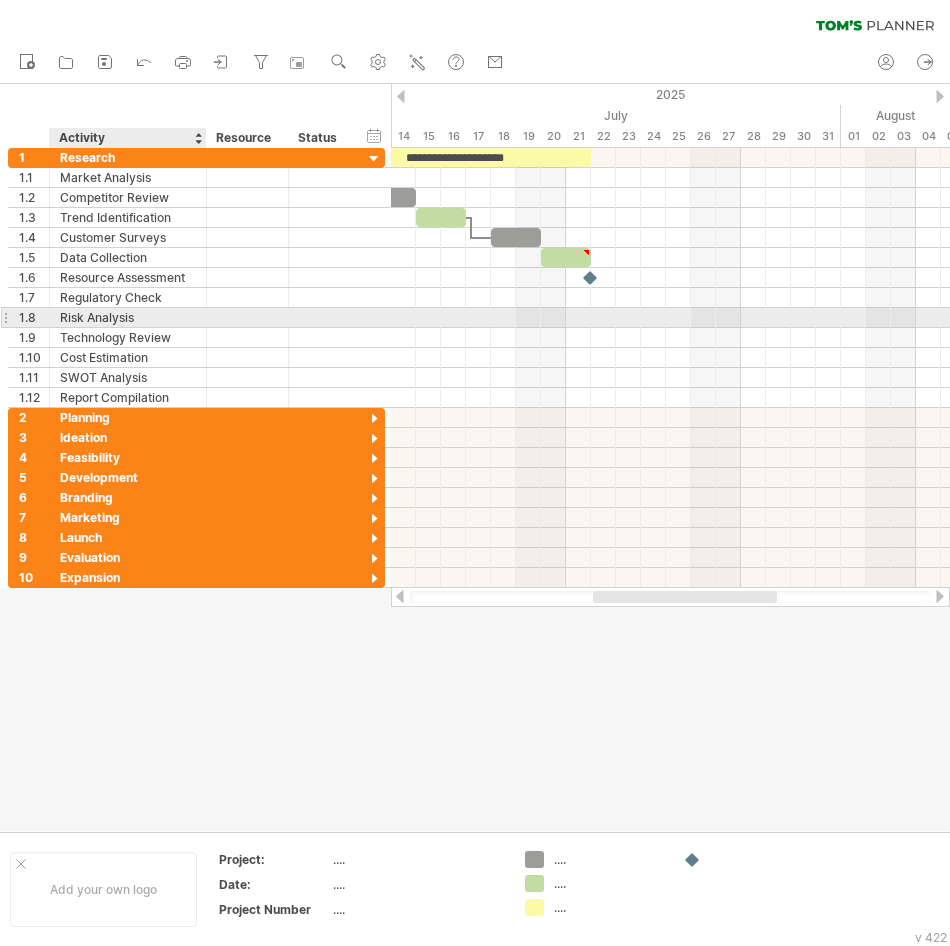 click on "Risk Analysis" at bounding box center [128, 317] 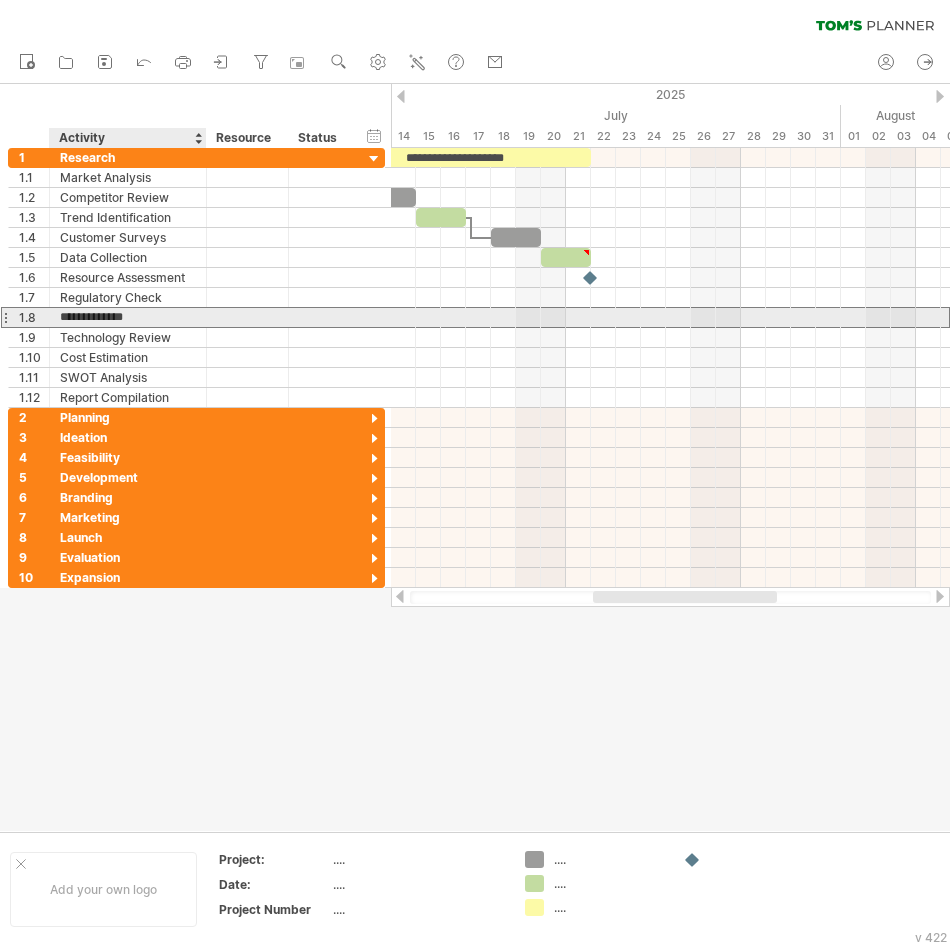 click on "**********" at bounding box center [128, 317] 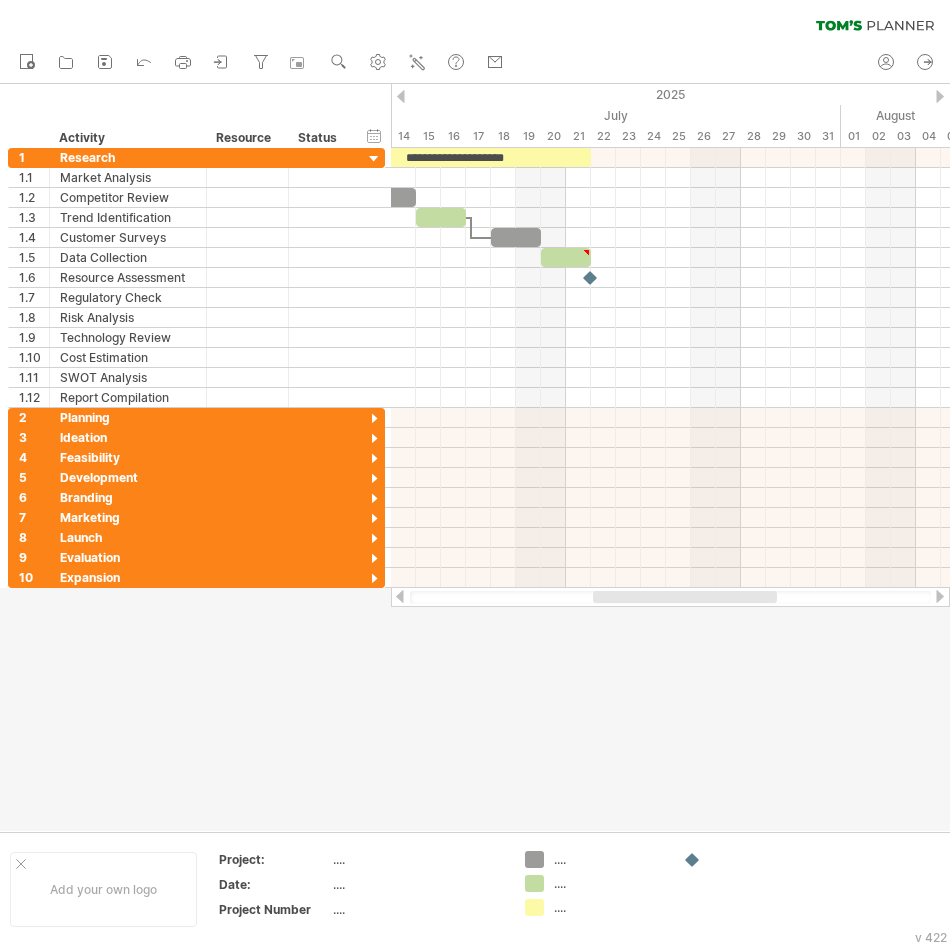 click at bounding box center [475, 457] 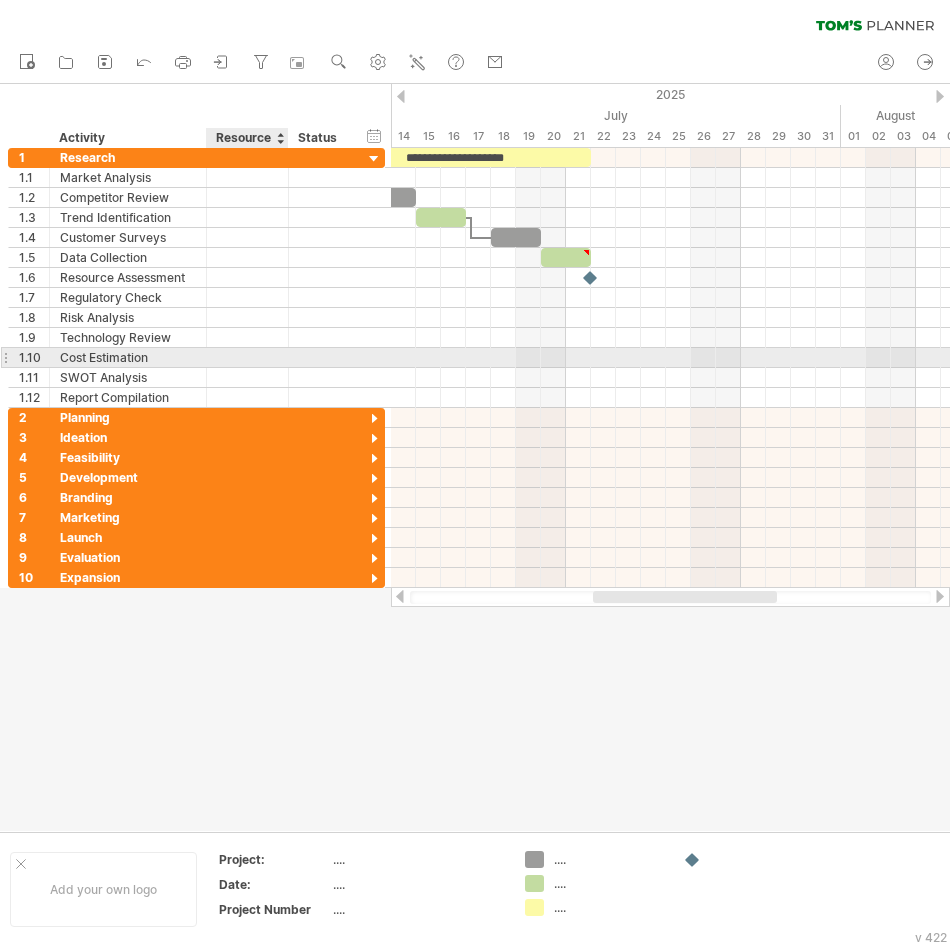 click at bounding box center [321, 357] 